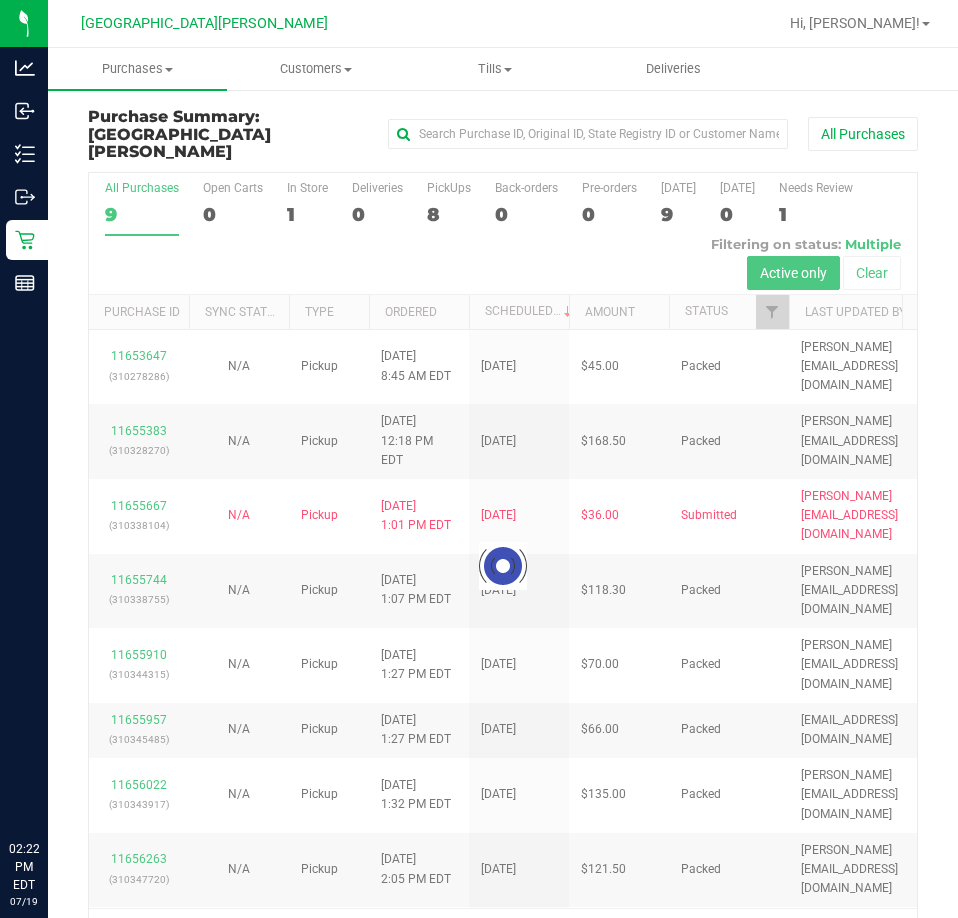 scroll, scrollTop: 0, scrollLeft: 0, axis: both 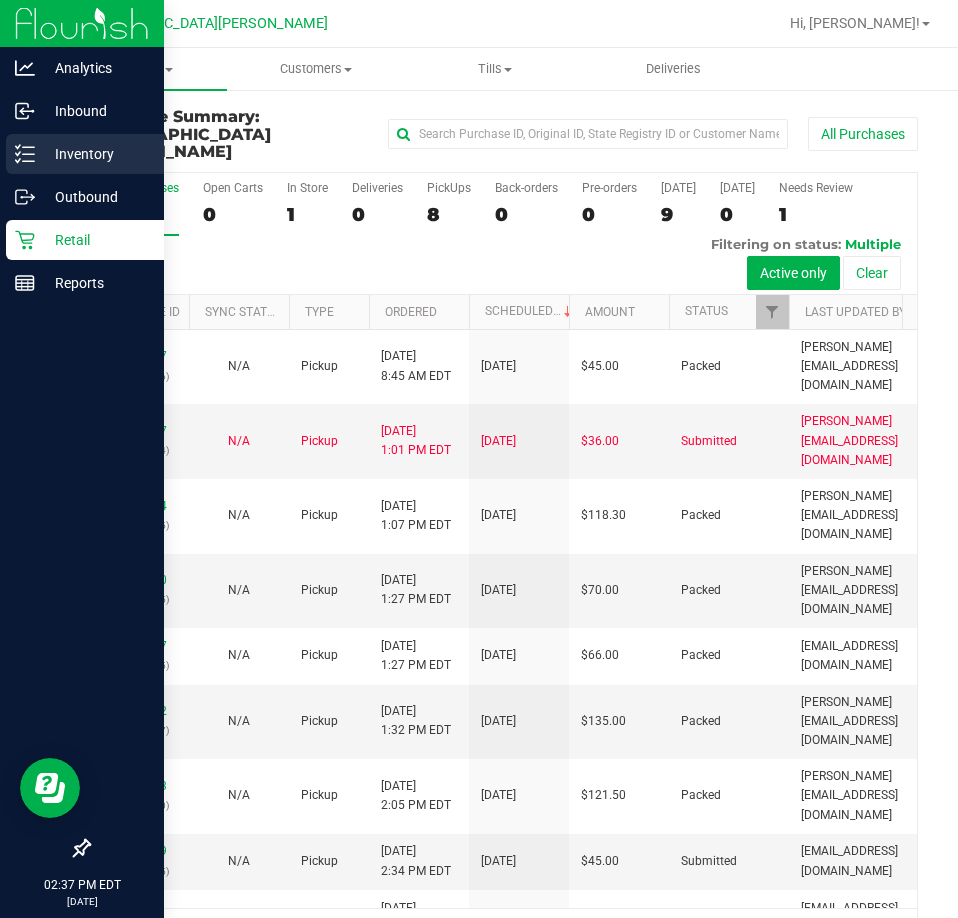 click on "Inventory" at bounding box center [95, 154] 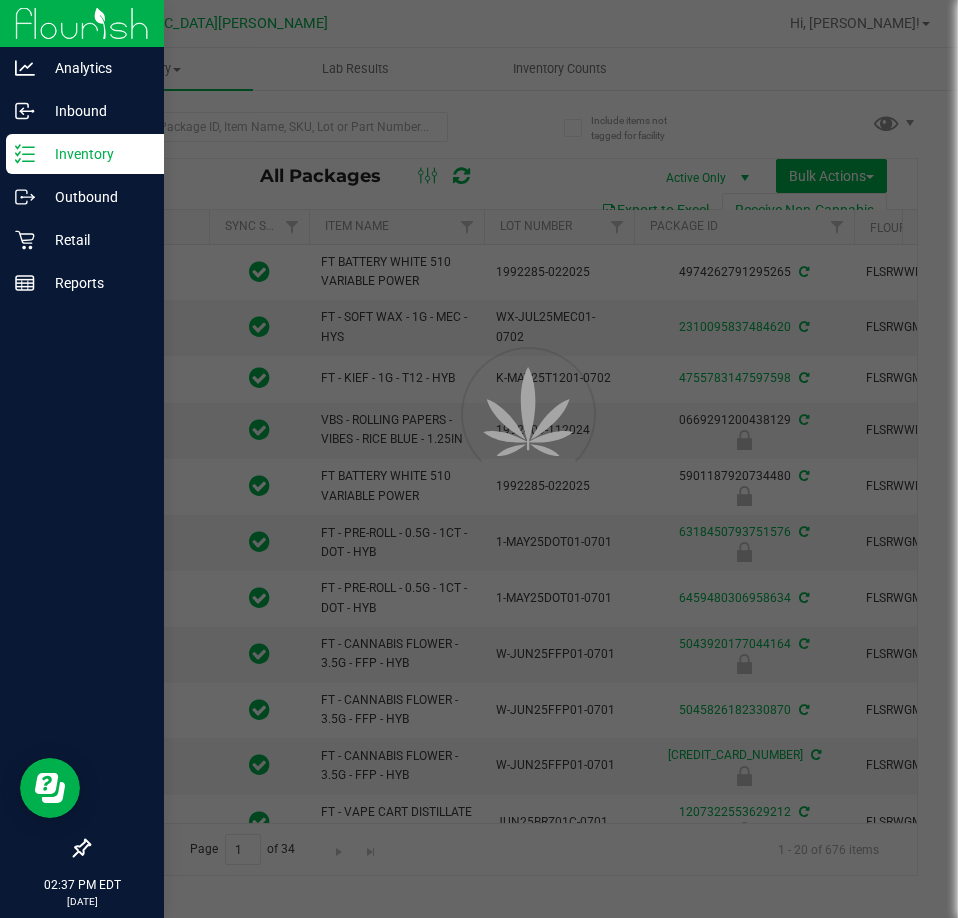 click at bounding box center (479, 459) 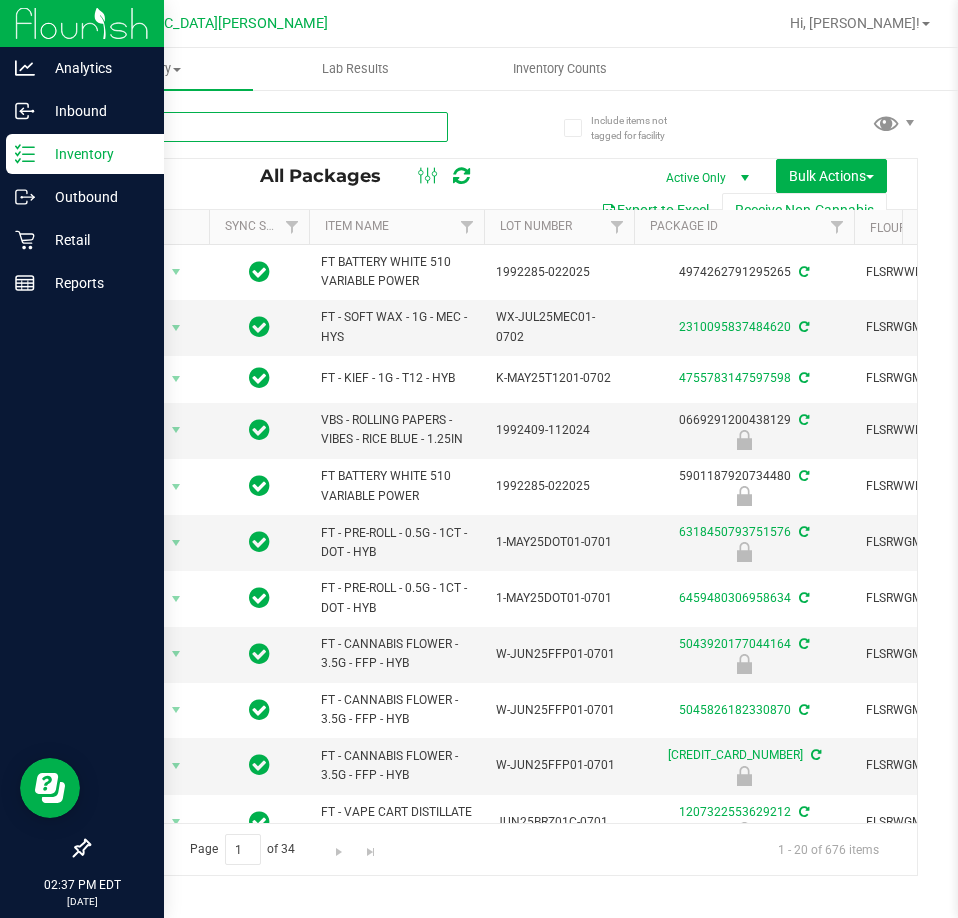 click at bounding box center [268, 127] 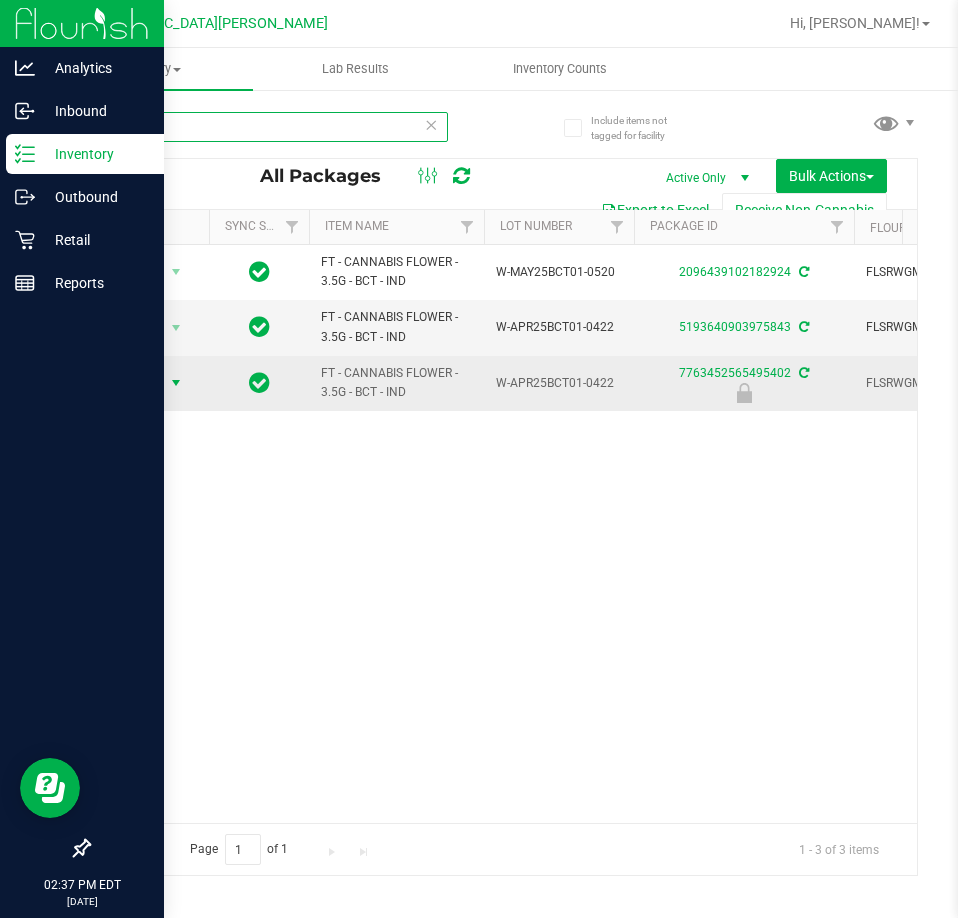 type on "bct" 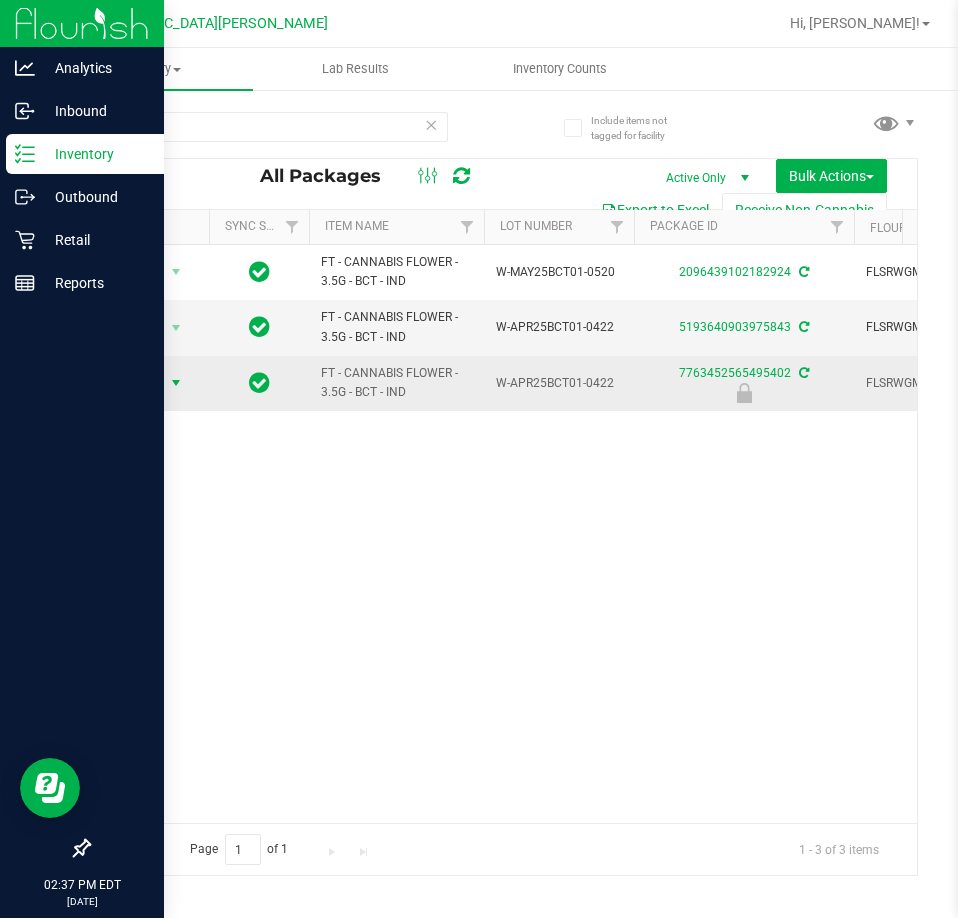 click at bounding box center (176, 383) 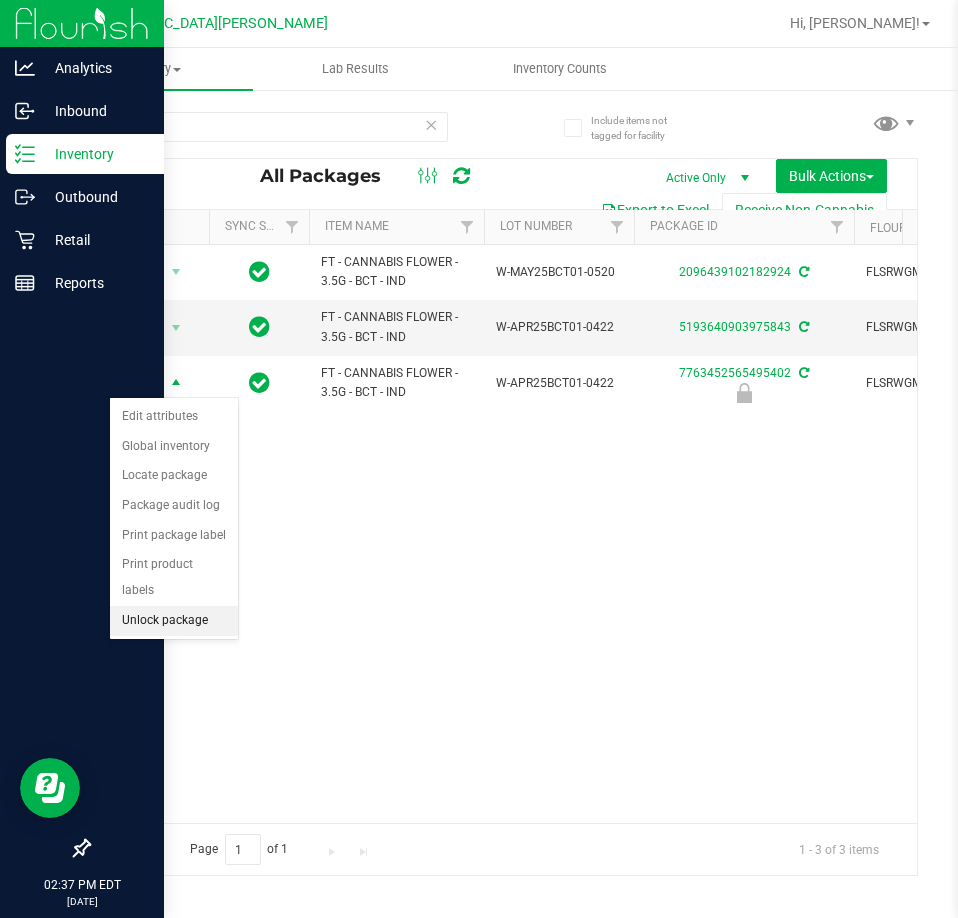 click on "Unlock package" at bounding box center [174, 621] 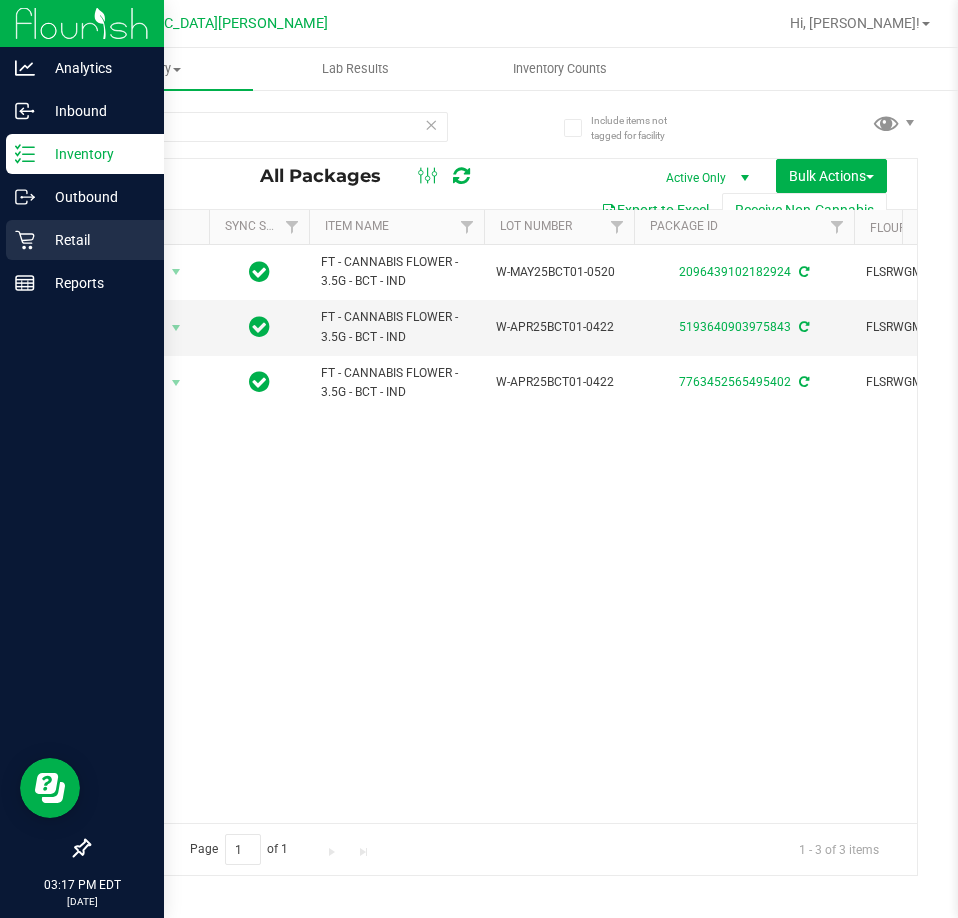 click on "Retail" at bounding box center [95, 240] 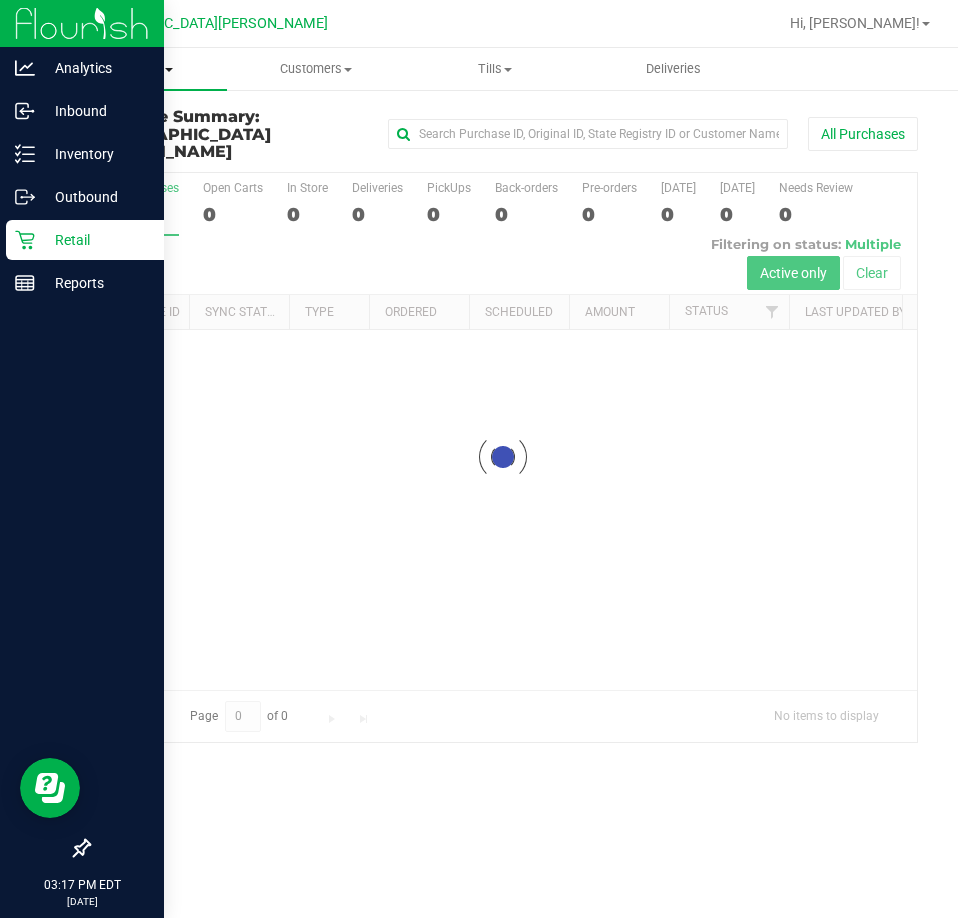 click on "Purchases" at bounding box center (137, 69) 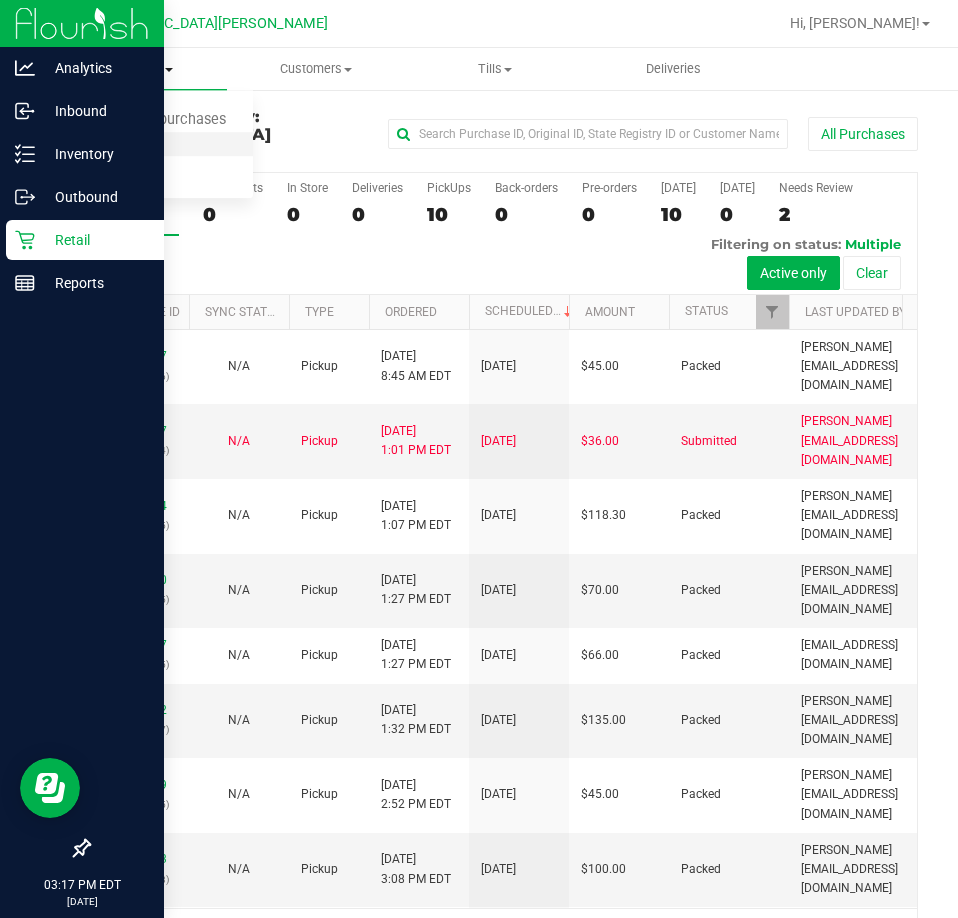 click on "Fulfillment" at bounding box center [110, 144] 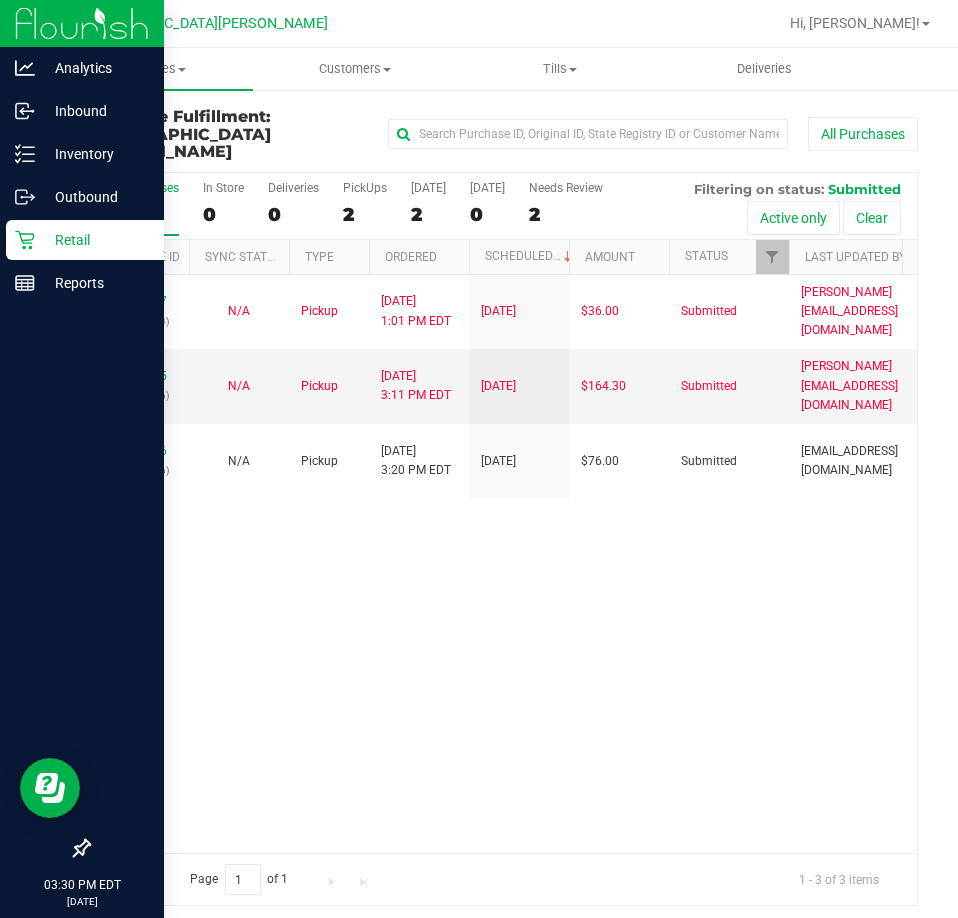 scroll, scrollTop: 0, scrollLeft: 0, axis: both 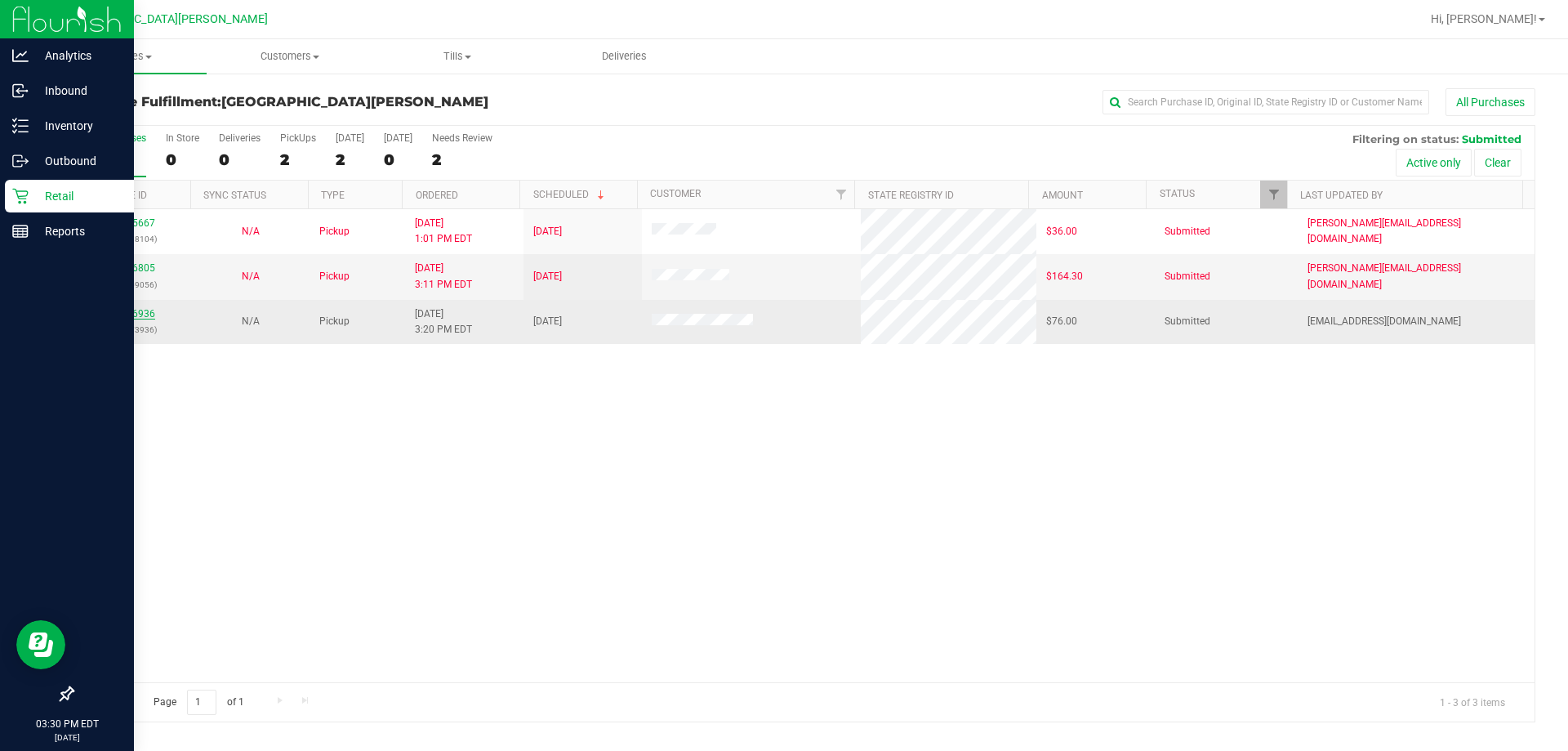 click on "11656936" at bounding box center [132, 314] 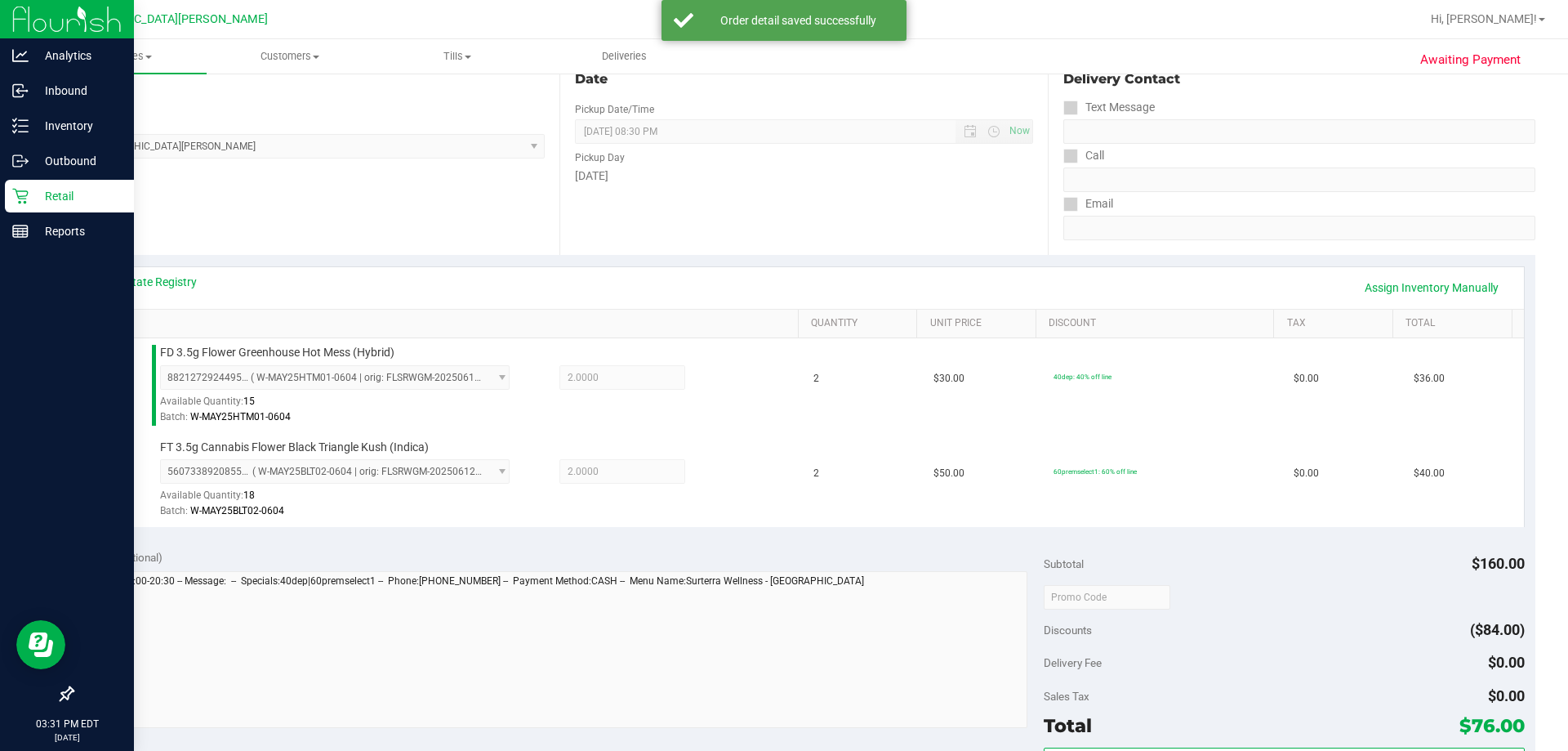 scroll, scrollTop: 245, scrollLeft: 0, axis: vertical 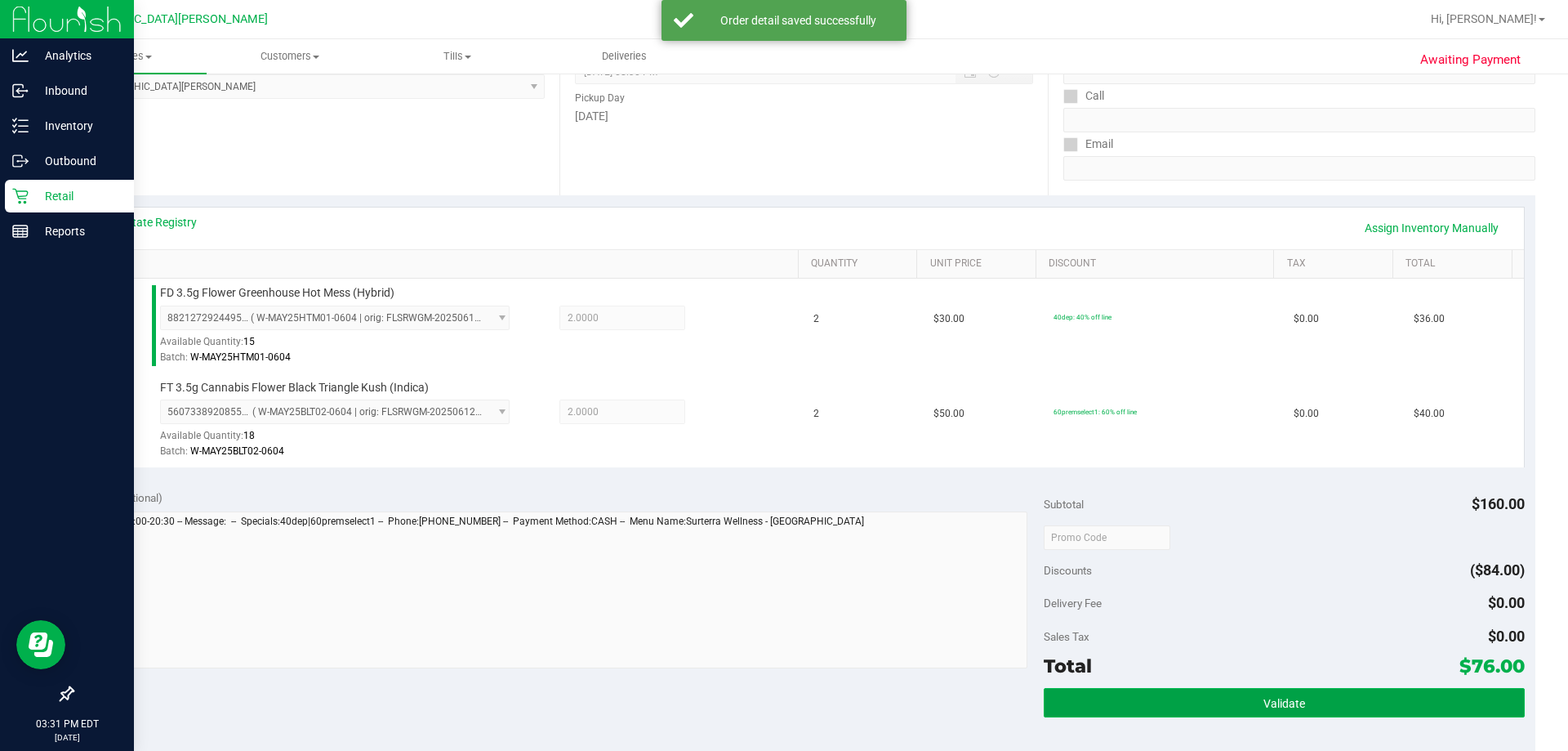 click on "Validate" at bounding box center (1284, 703) 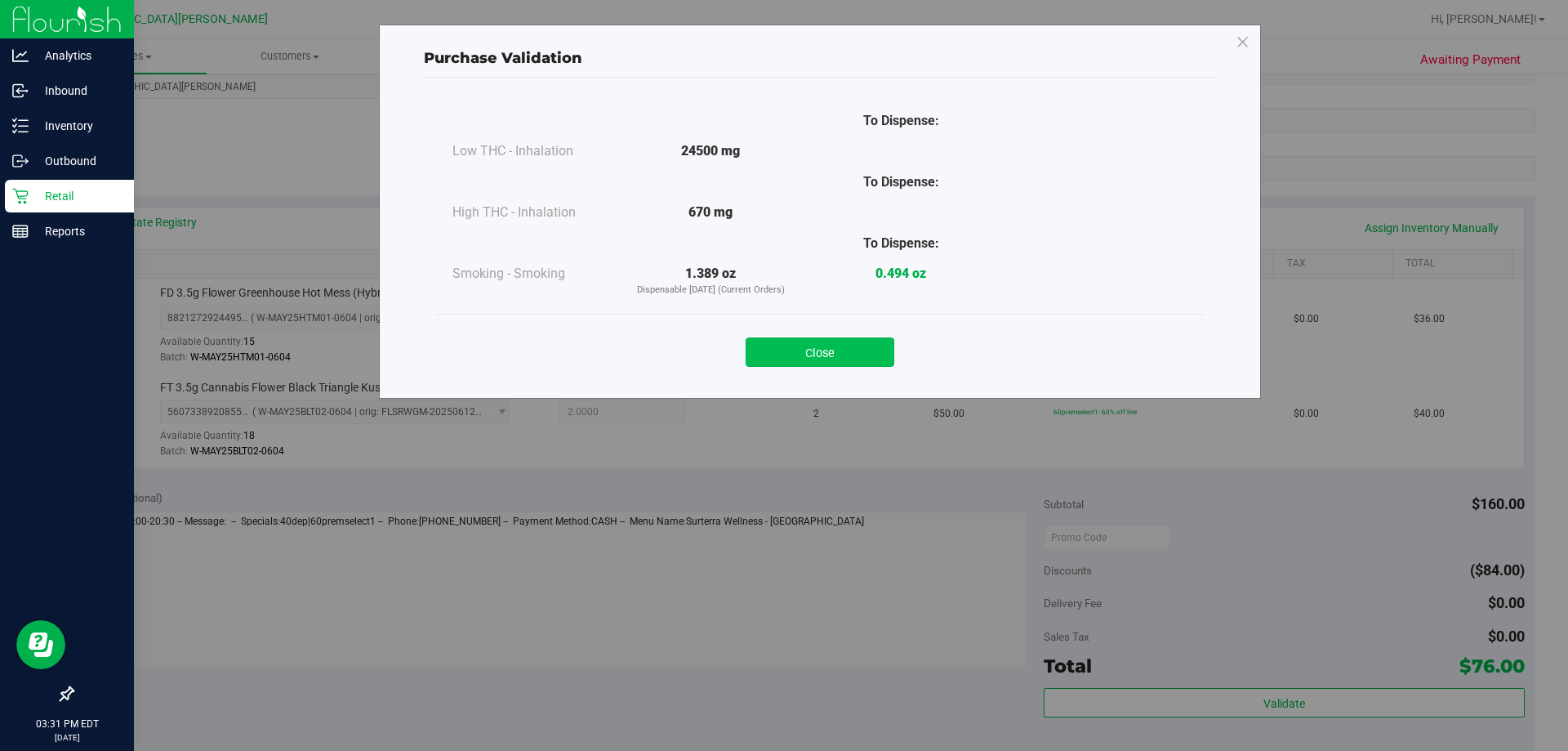 click on "Close" at bounding box center [820, 352] 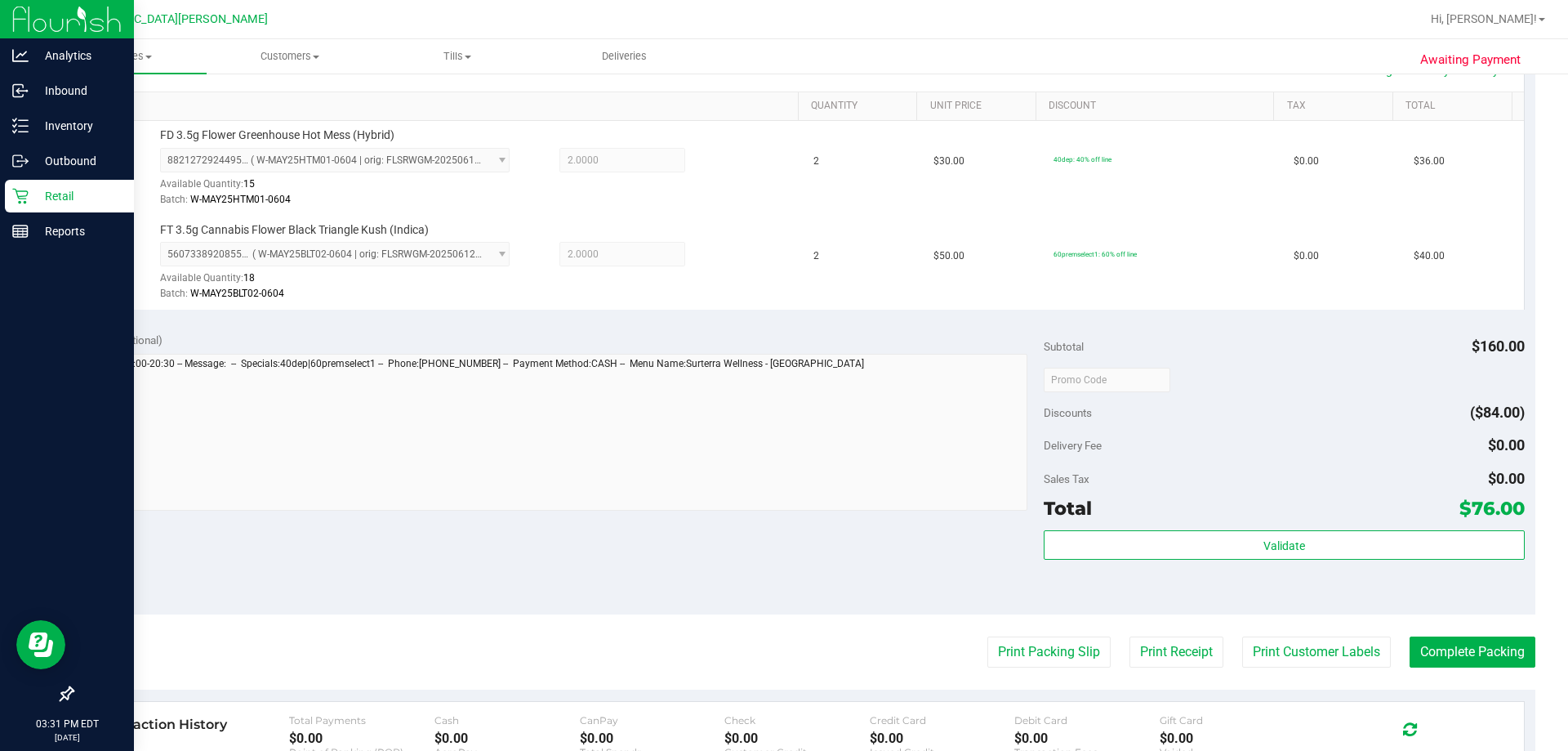 scroll, scrollTop: 490, scrollLeft: 0, axis: vertical 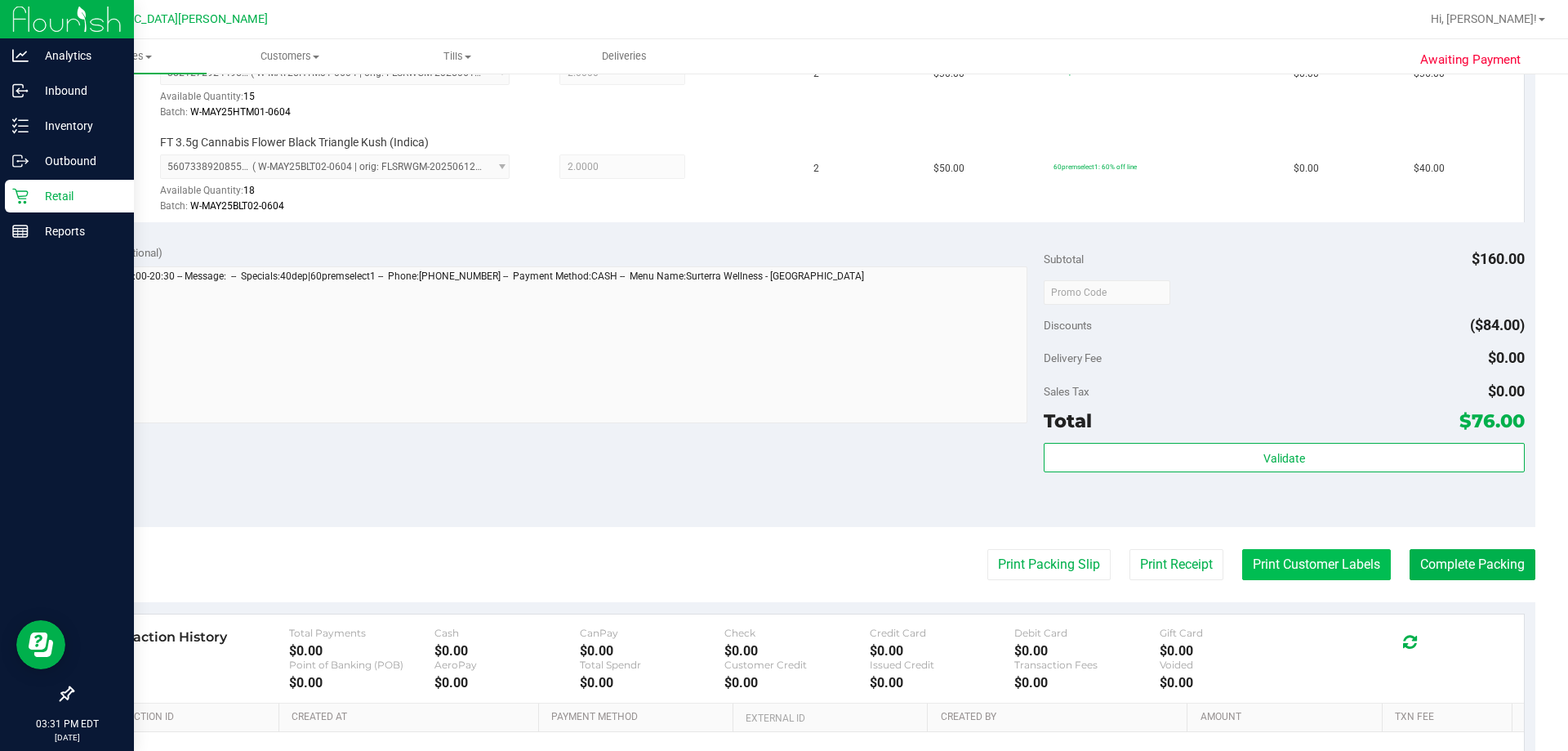 click on "Print Customer Labels" at bounding box center (1316, 565) 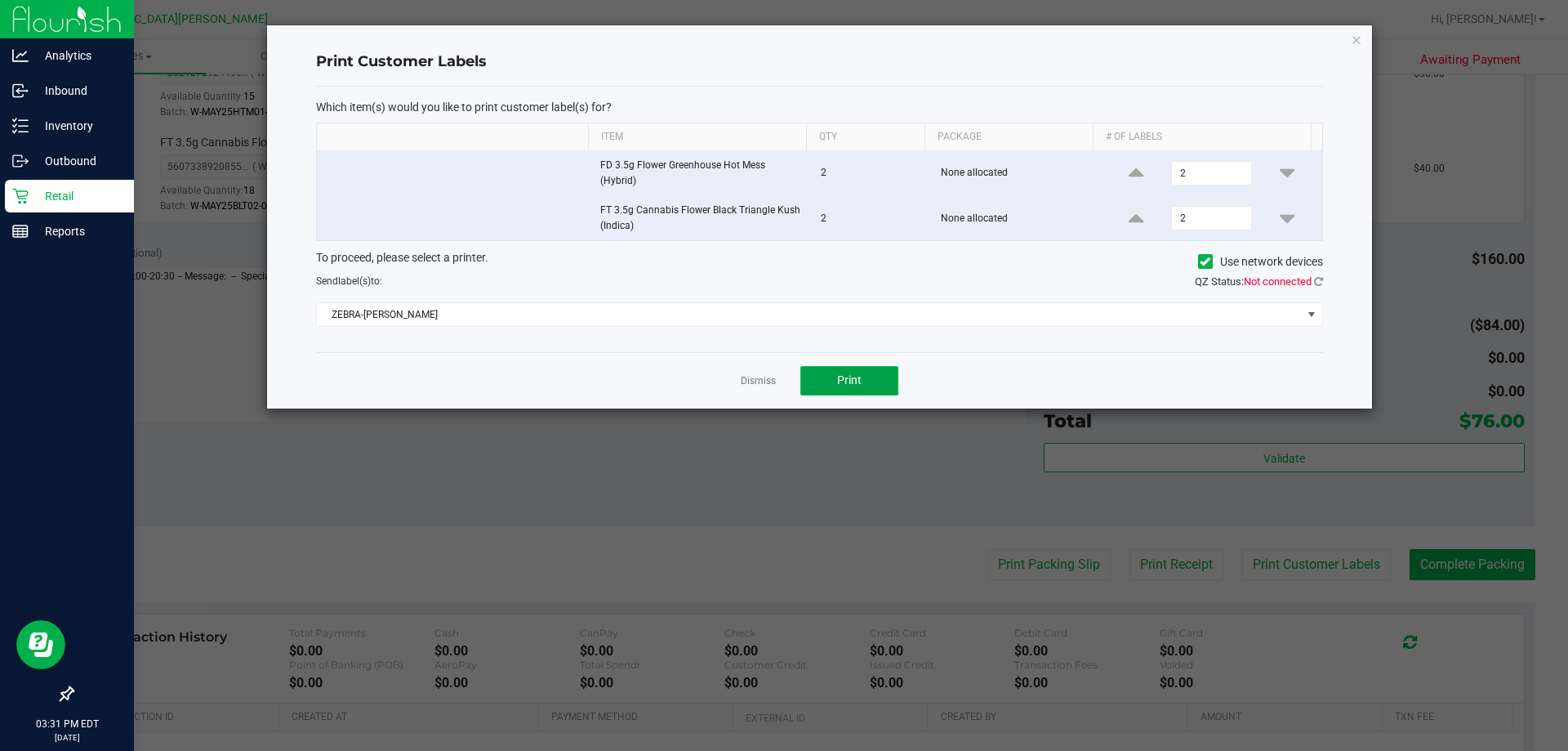 click on "Print" 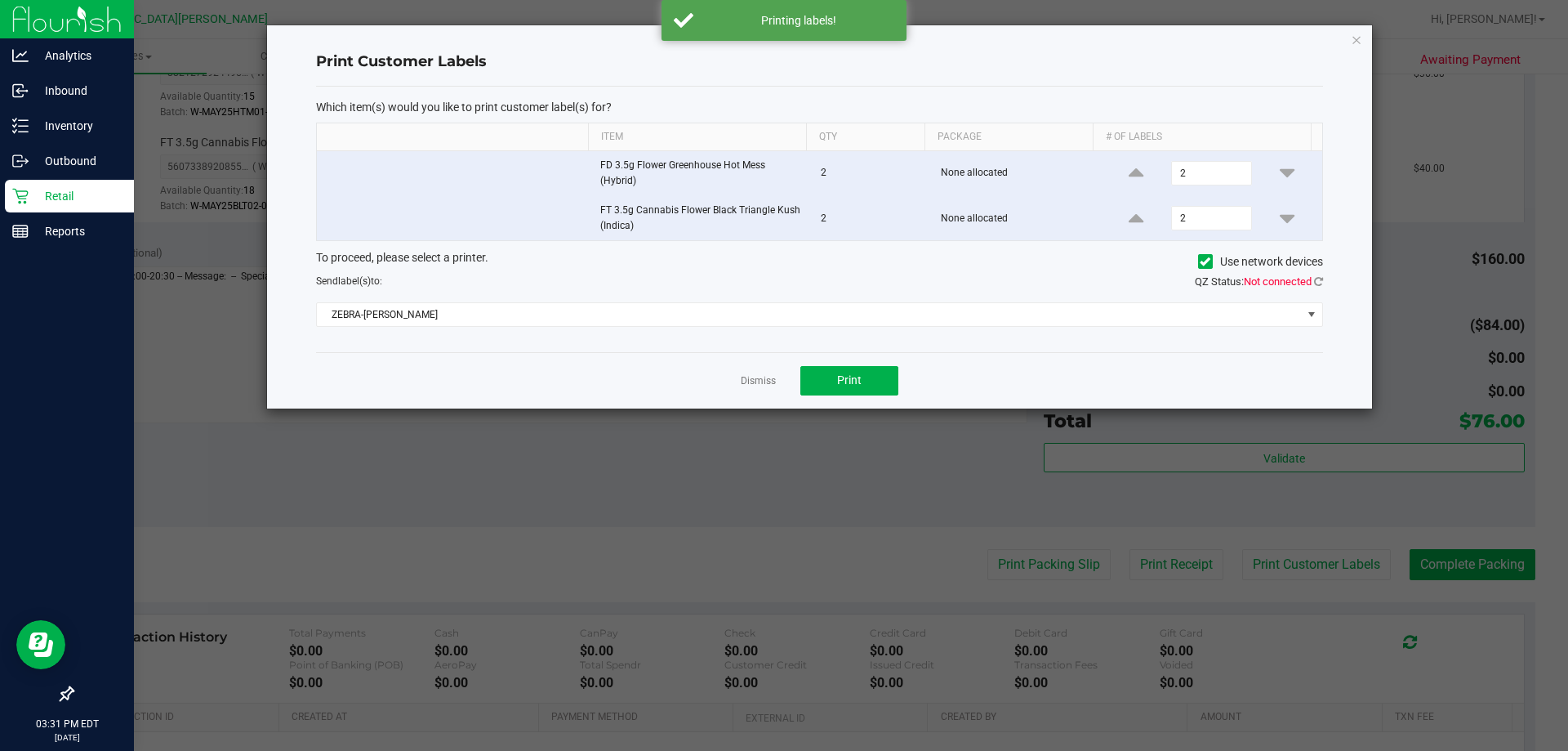click on "Dismiss   Print" 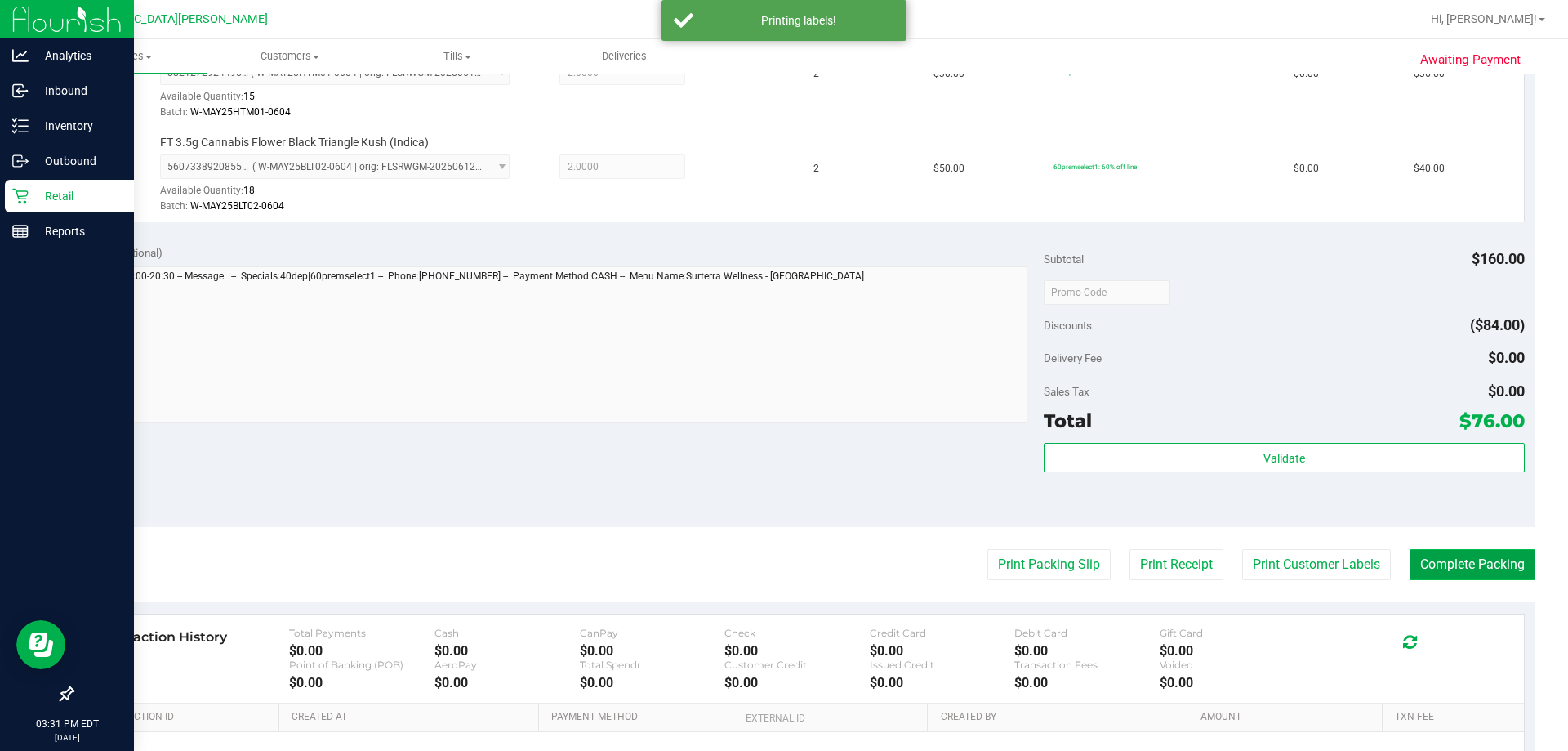 click on "Complete Packing" at bounding box center (1472, 565) 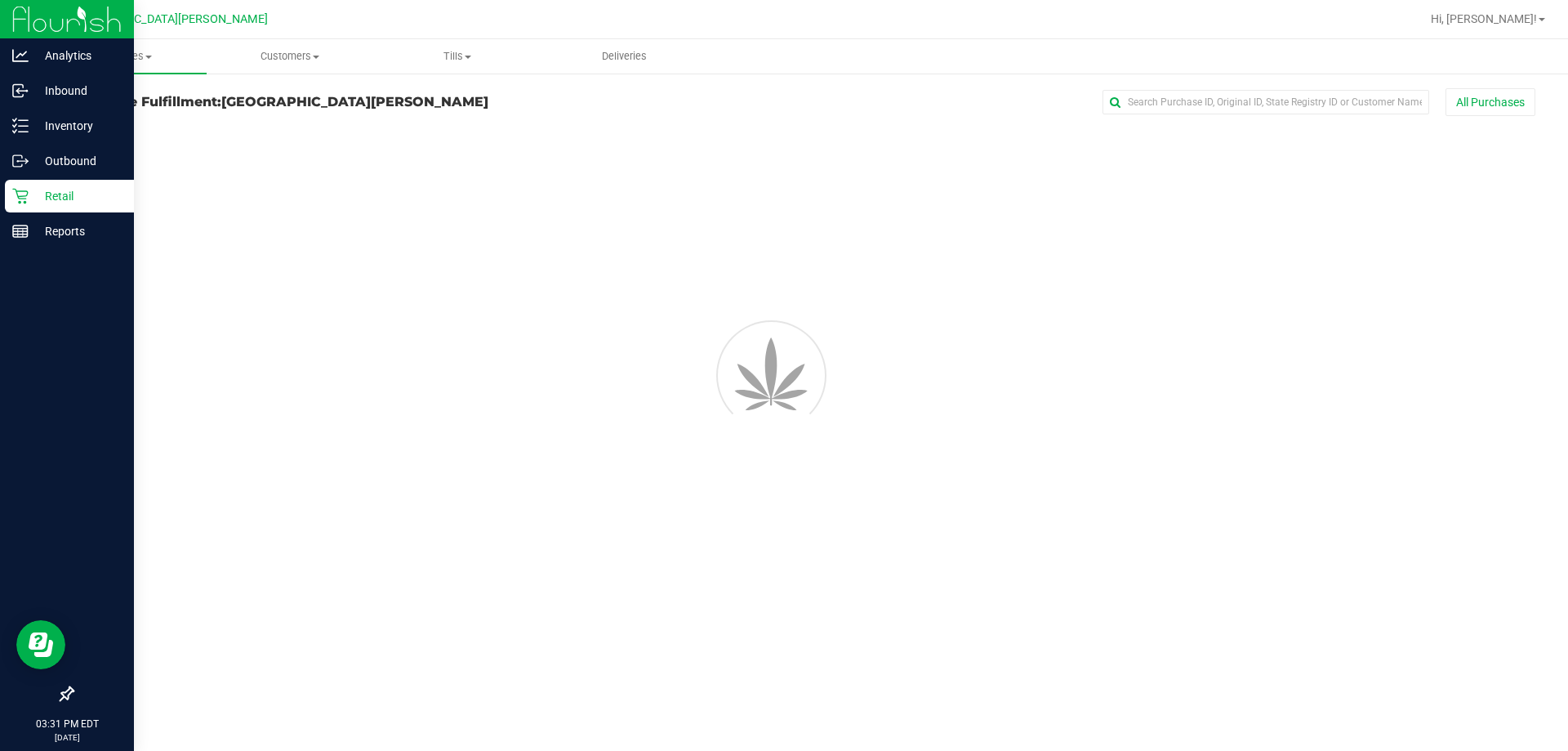 scroll, scrollTop: 0, scrollLeft: 0, axis: both 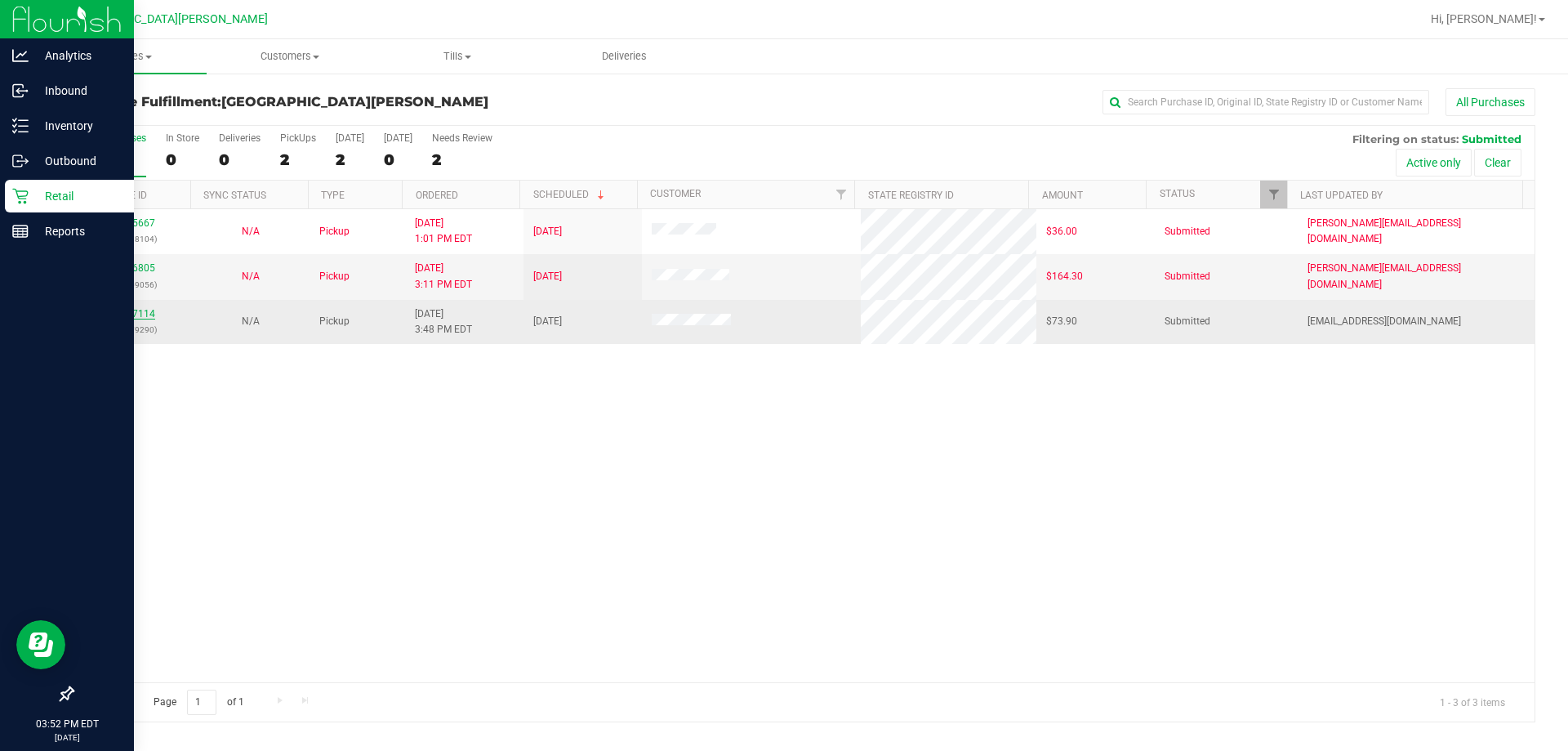 click on "11657114" at bounding box center (132, 314) 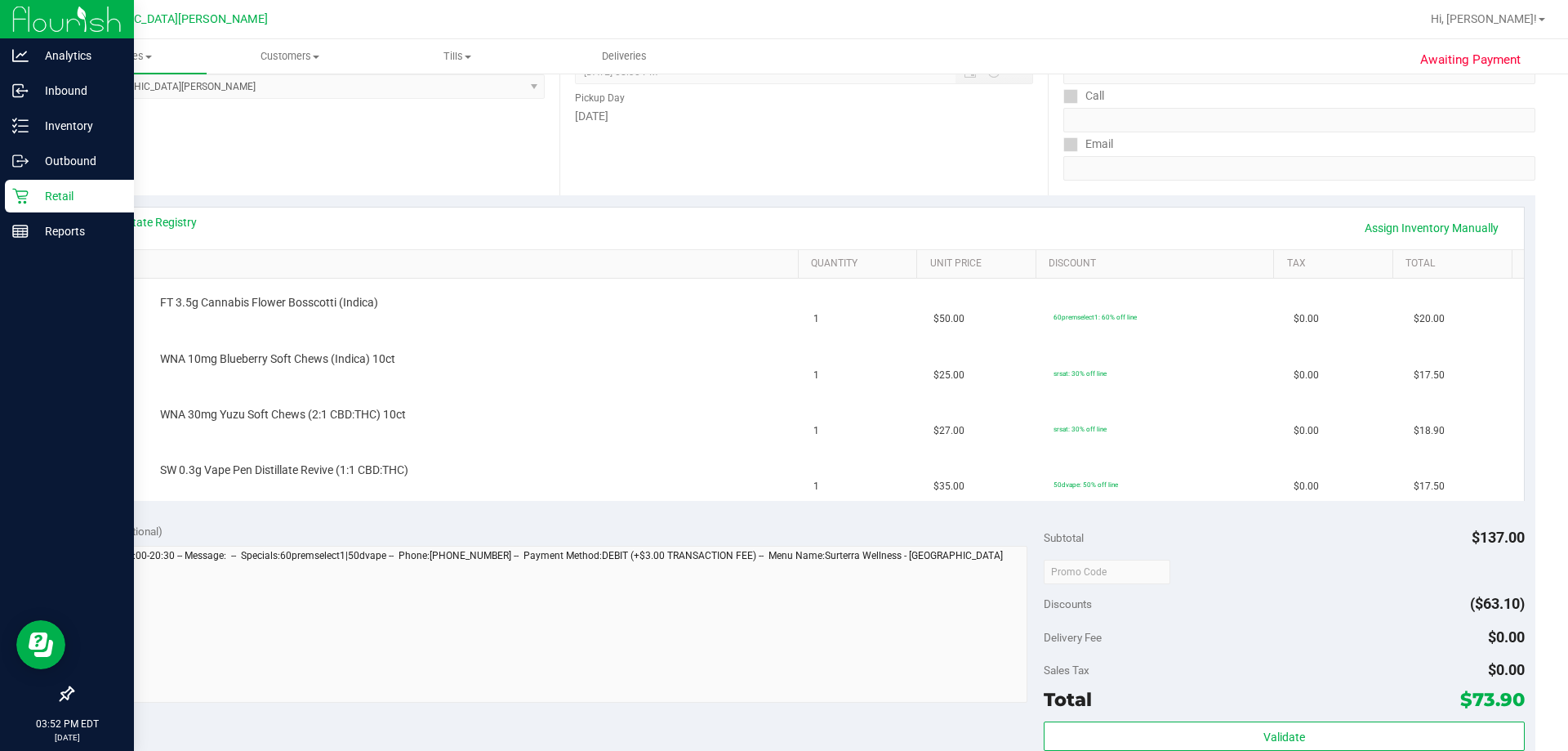 scroll, scrollTop: 0, scrollLeft: 0, axis: both 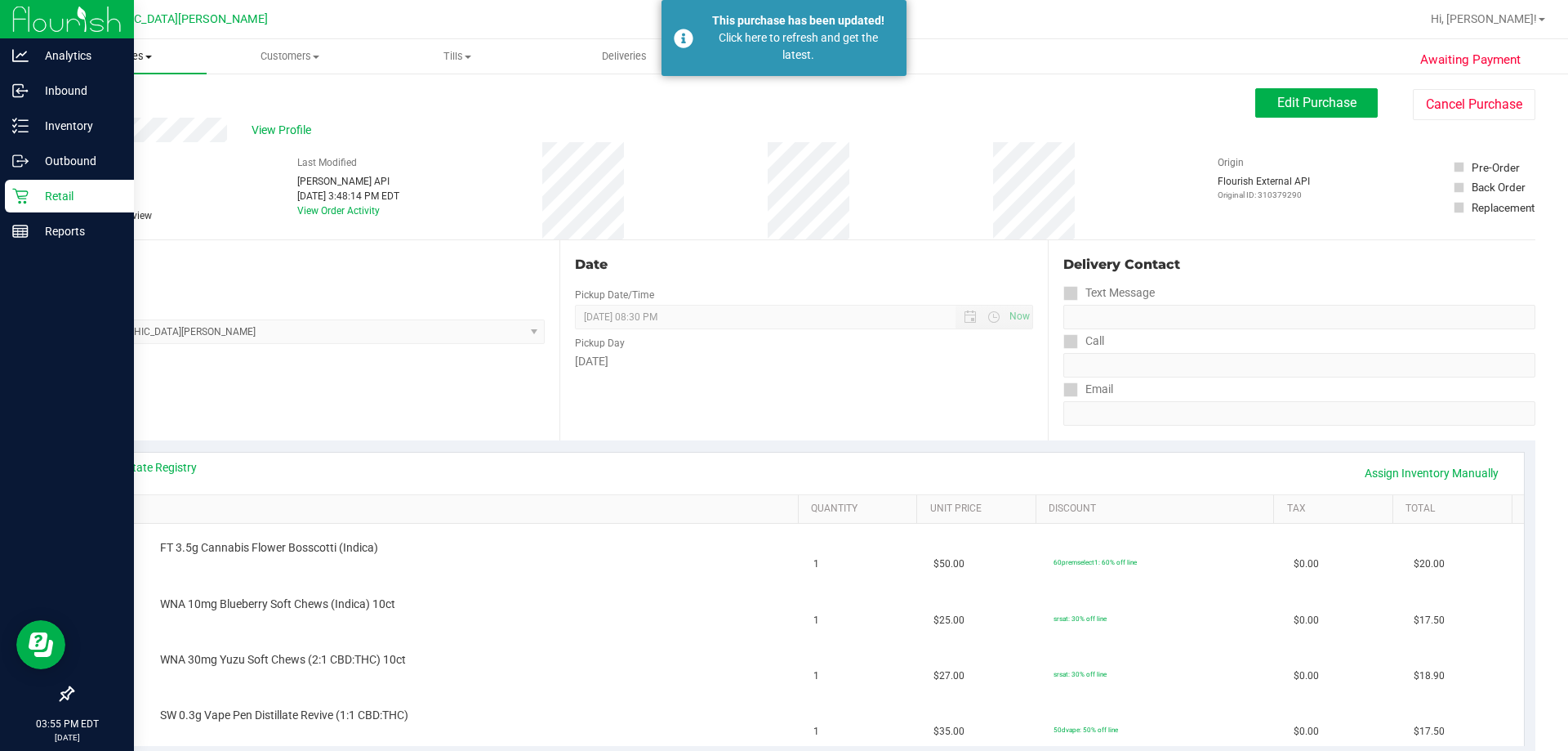 click on "Purchases" at bounding box center (122, 56) 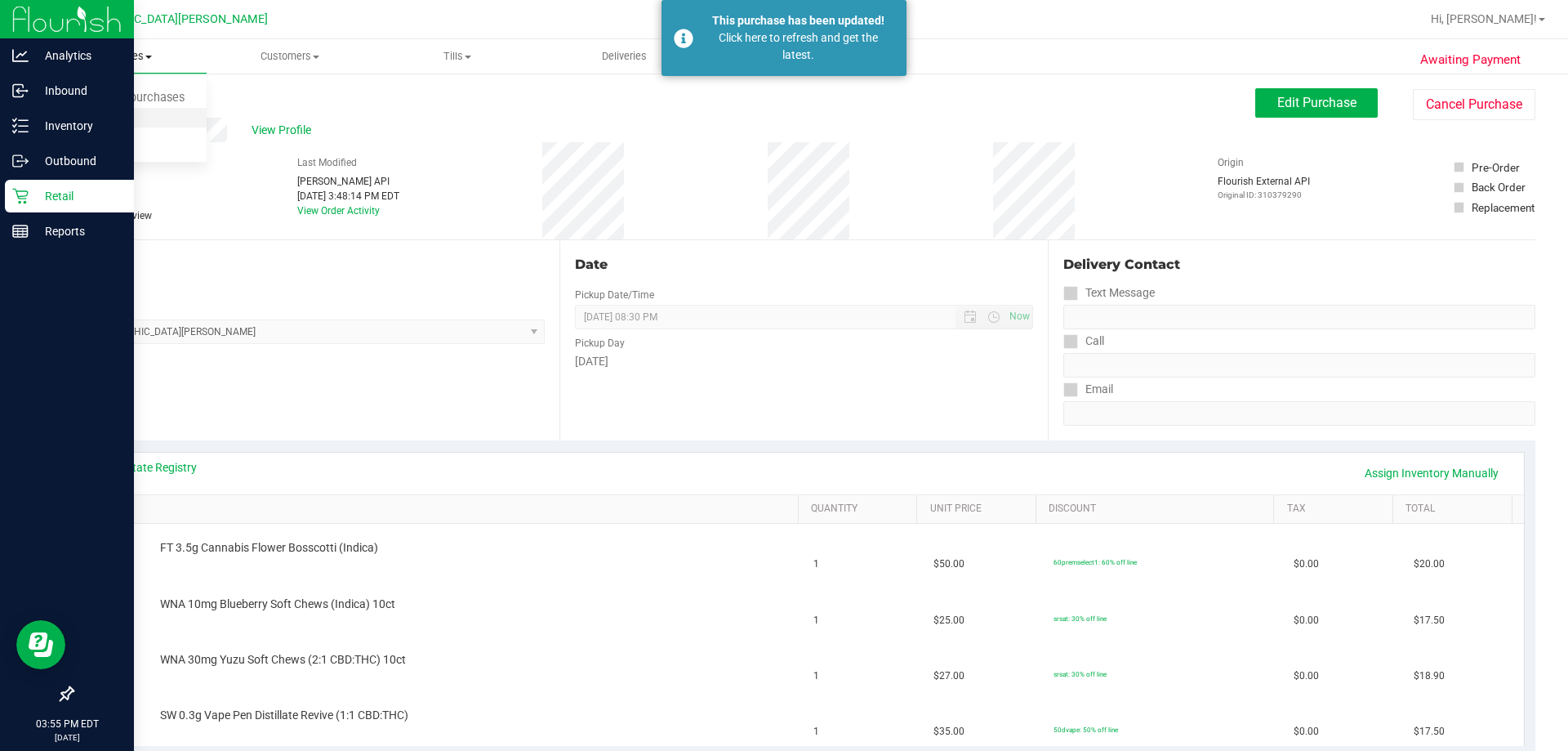 click on "Fulfillment" at bounding box center (90, 118) 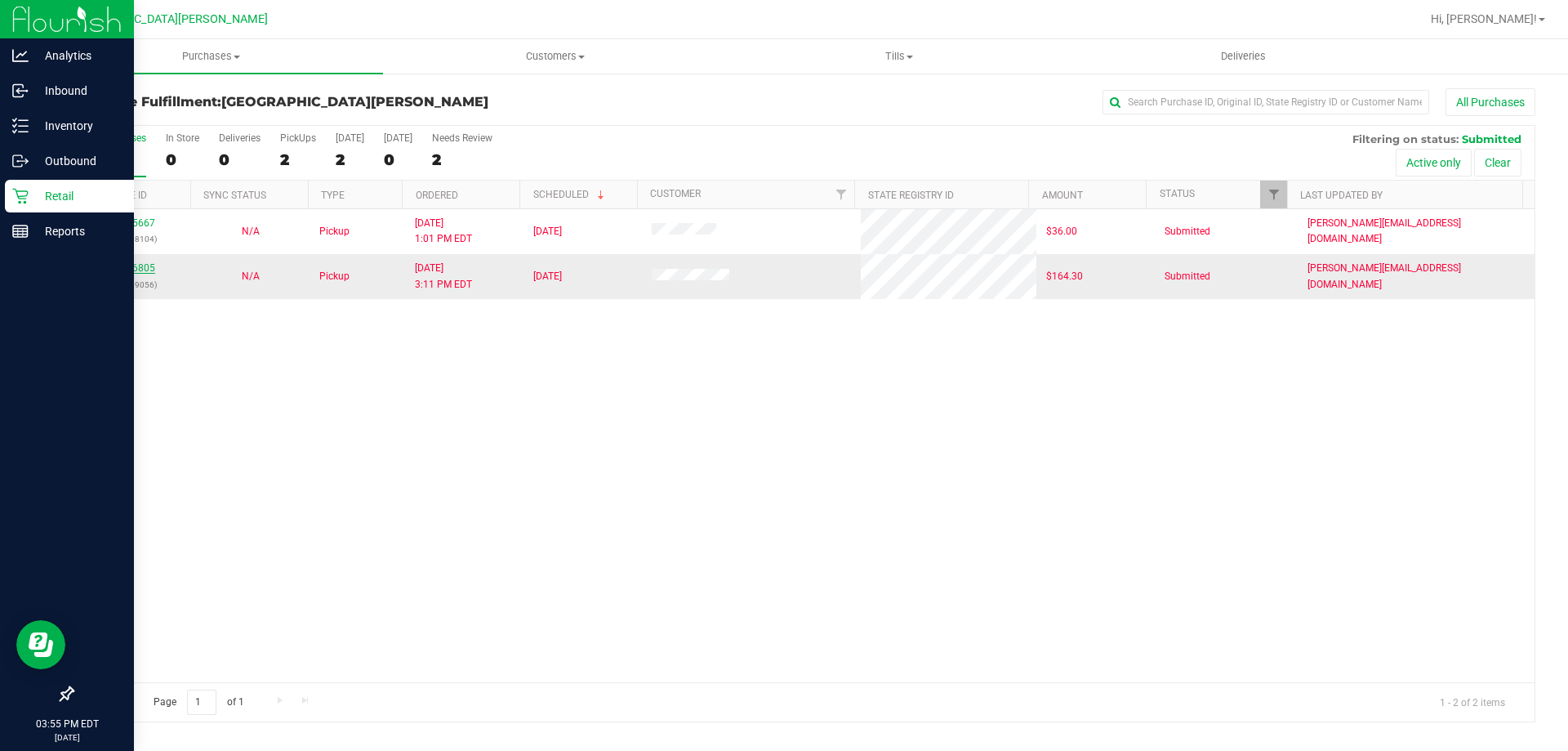 click on "11656805" at bounding box center [132, 268] 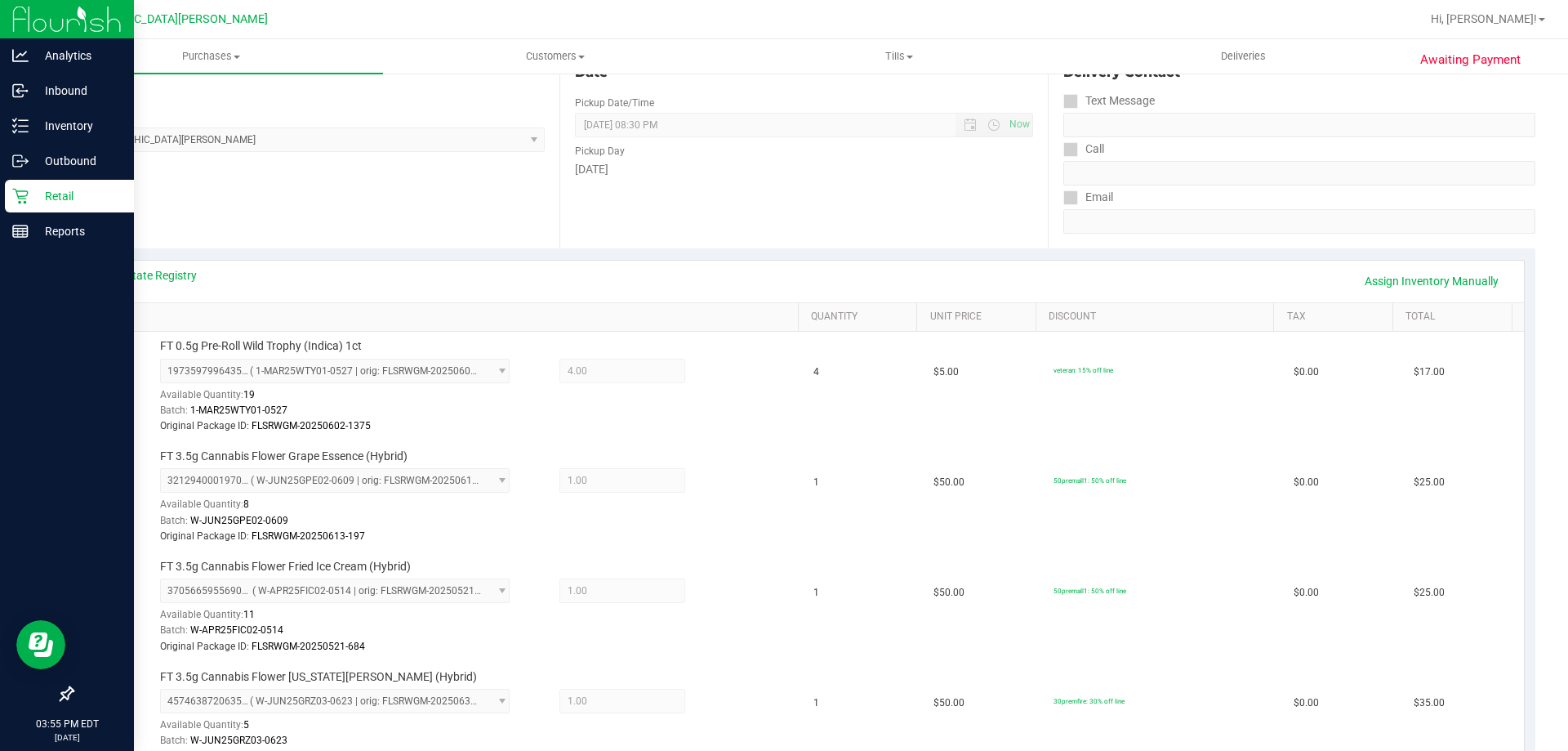 scroll, scrollTop: 163, scrollLeft: 0, axis: vertical 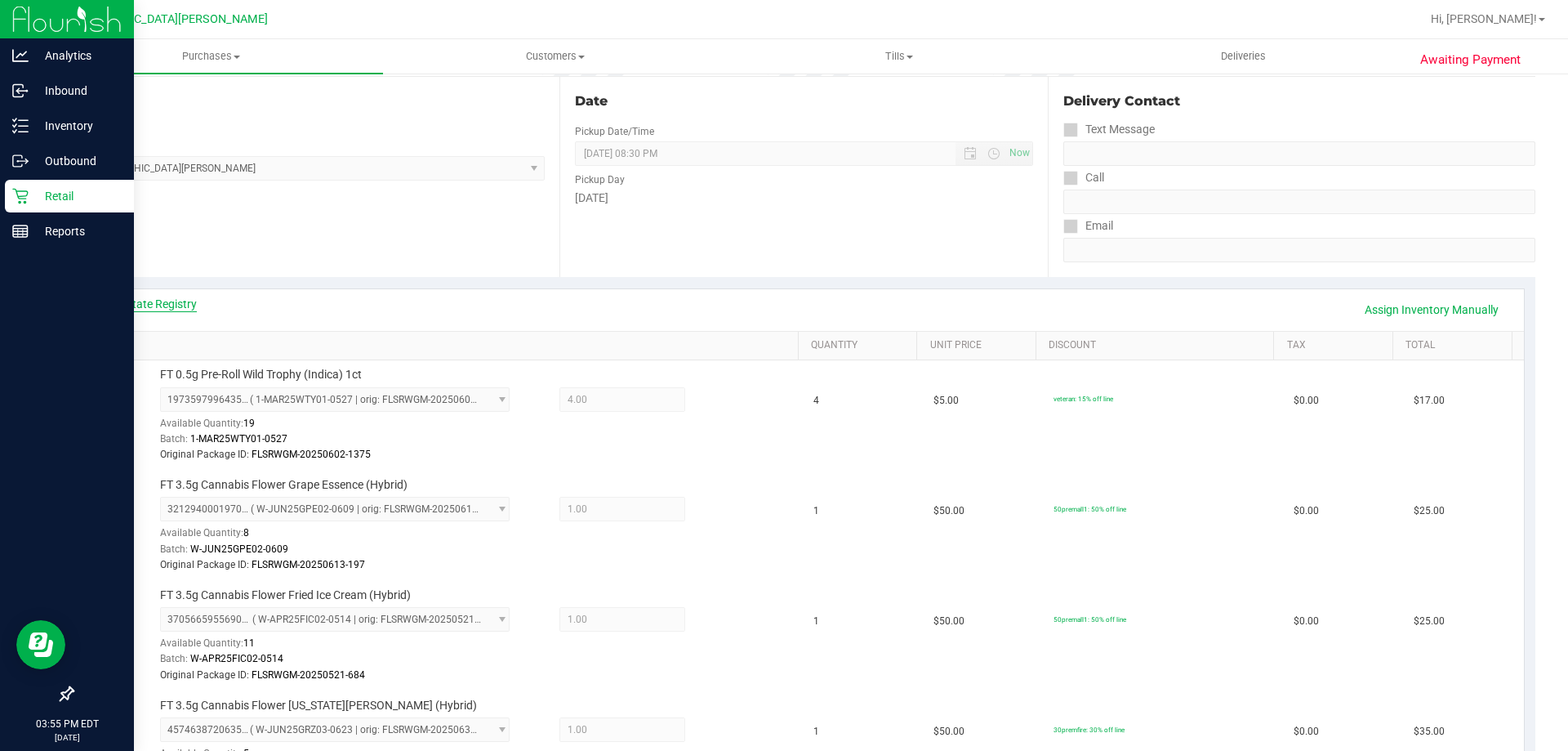 click on "View State Registry" at bounding box center (148, 304) 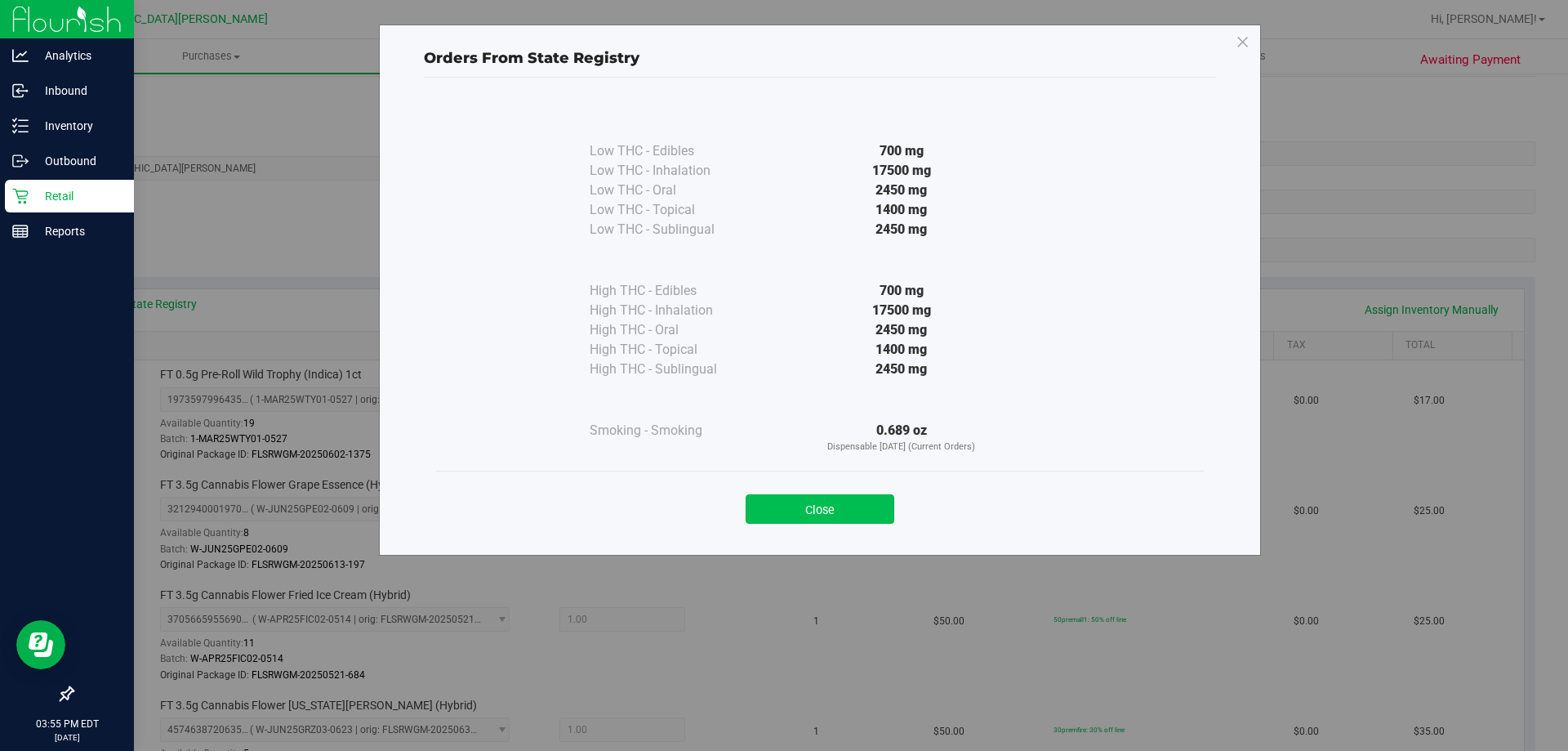 click on "Close" at bounding box center (820, 509) 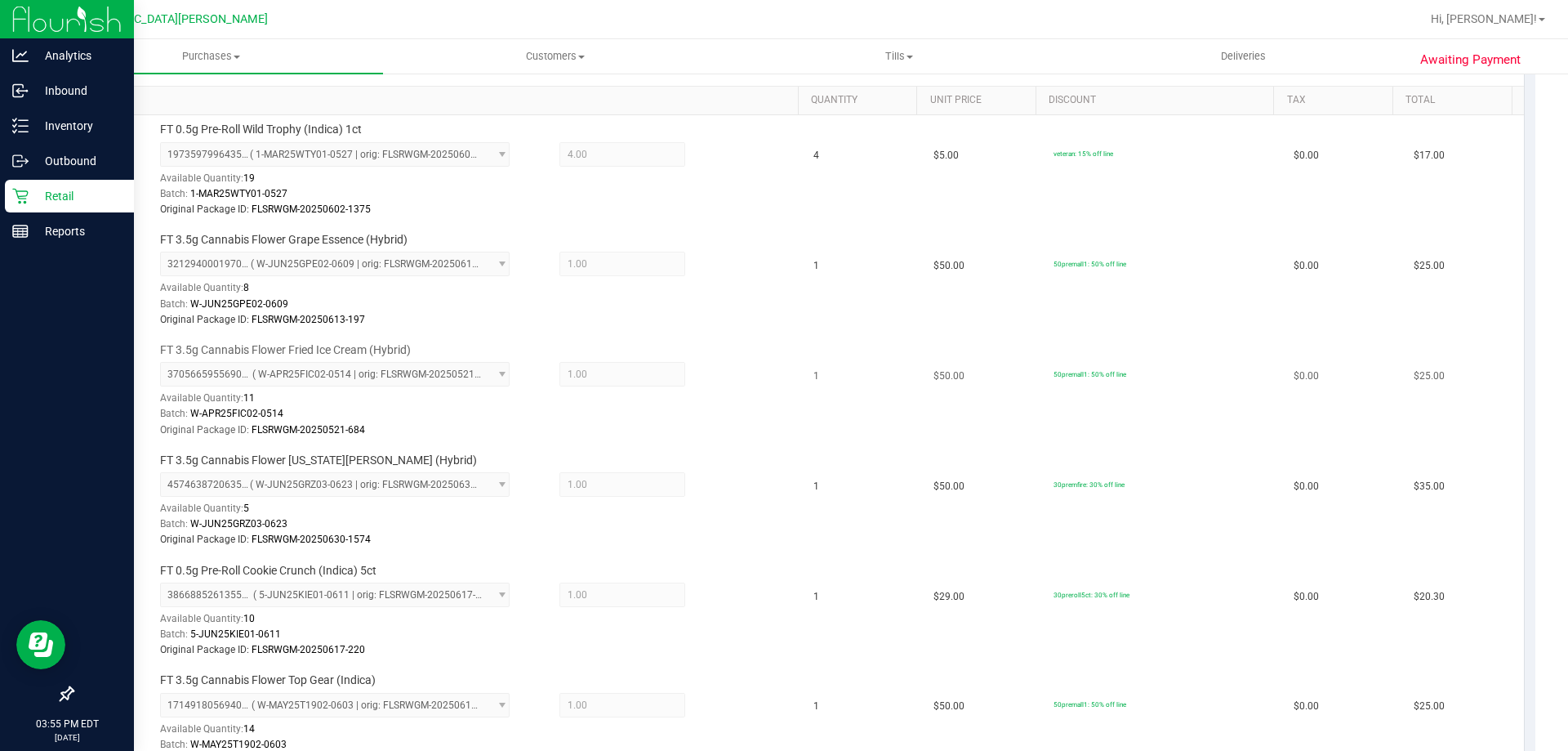 scroll, scrollTop: 0, scrollLeft: 0, axis: both 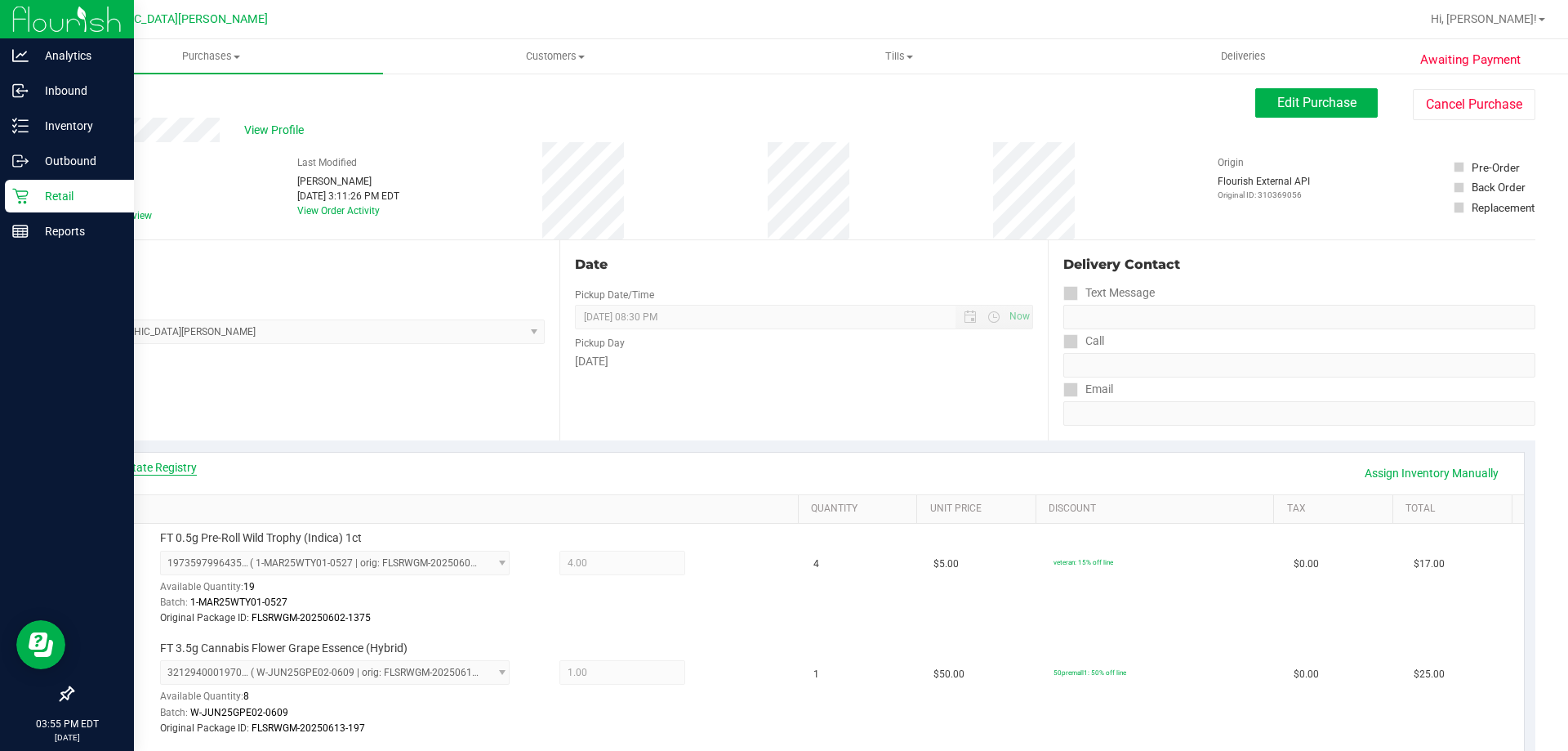click on "View State Registry" at bounding box center [148, 467] 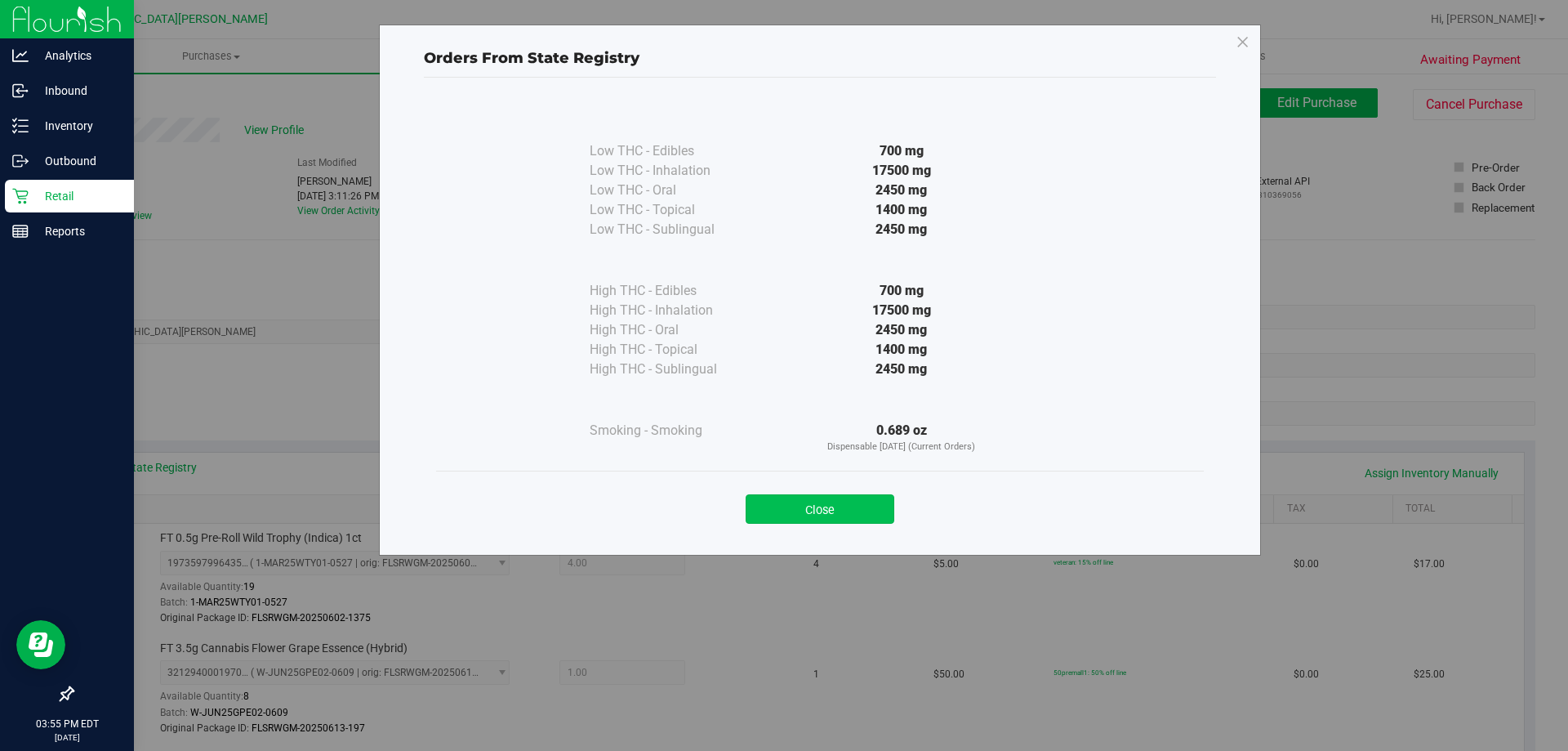 click on "Close" at bounding box center (820, 509) 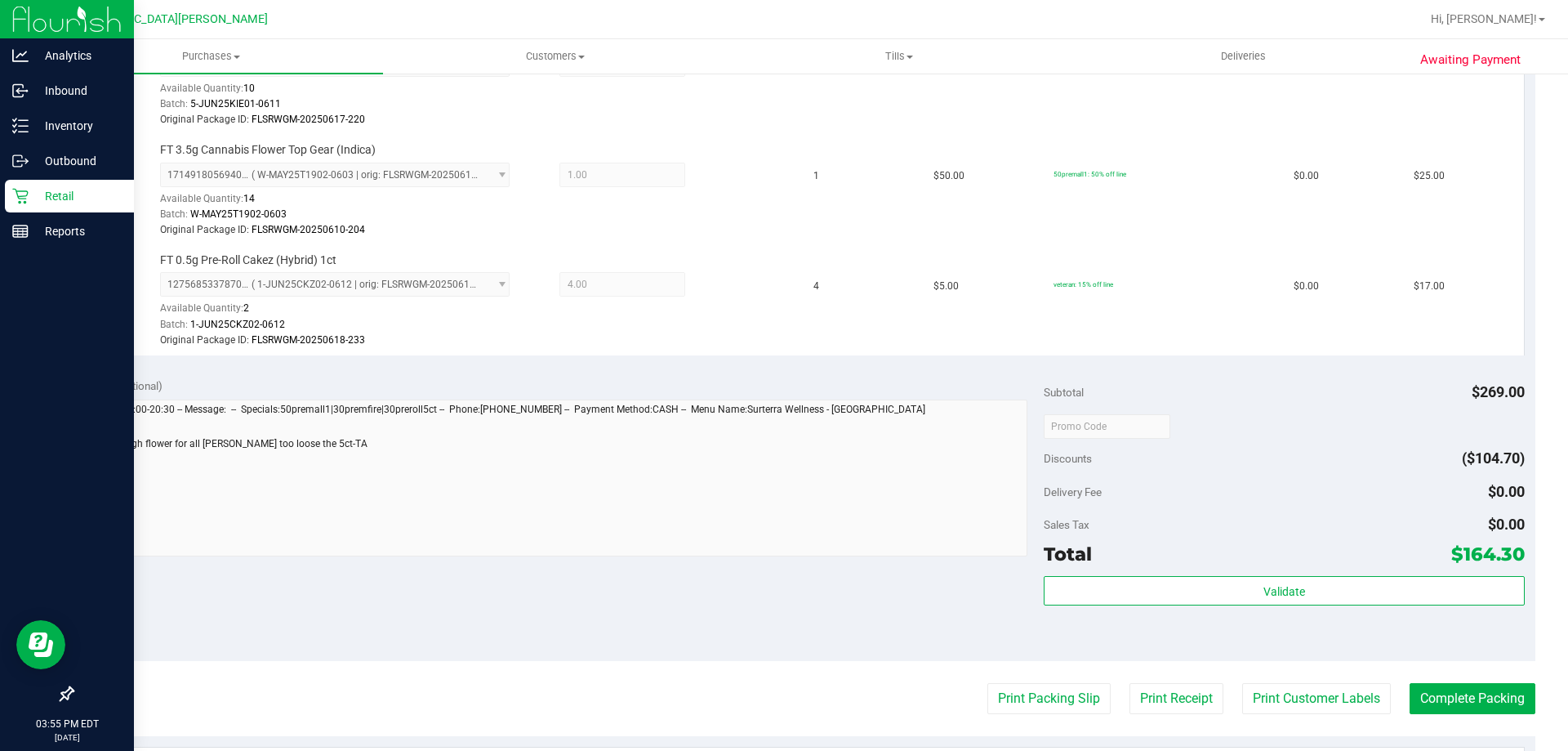 scroll, scrollTop: 1062, scrollLeft: 0, axis: vertical 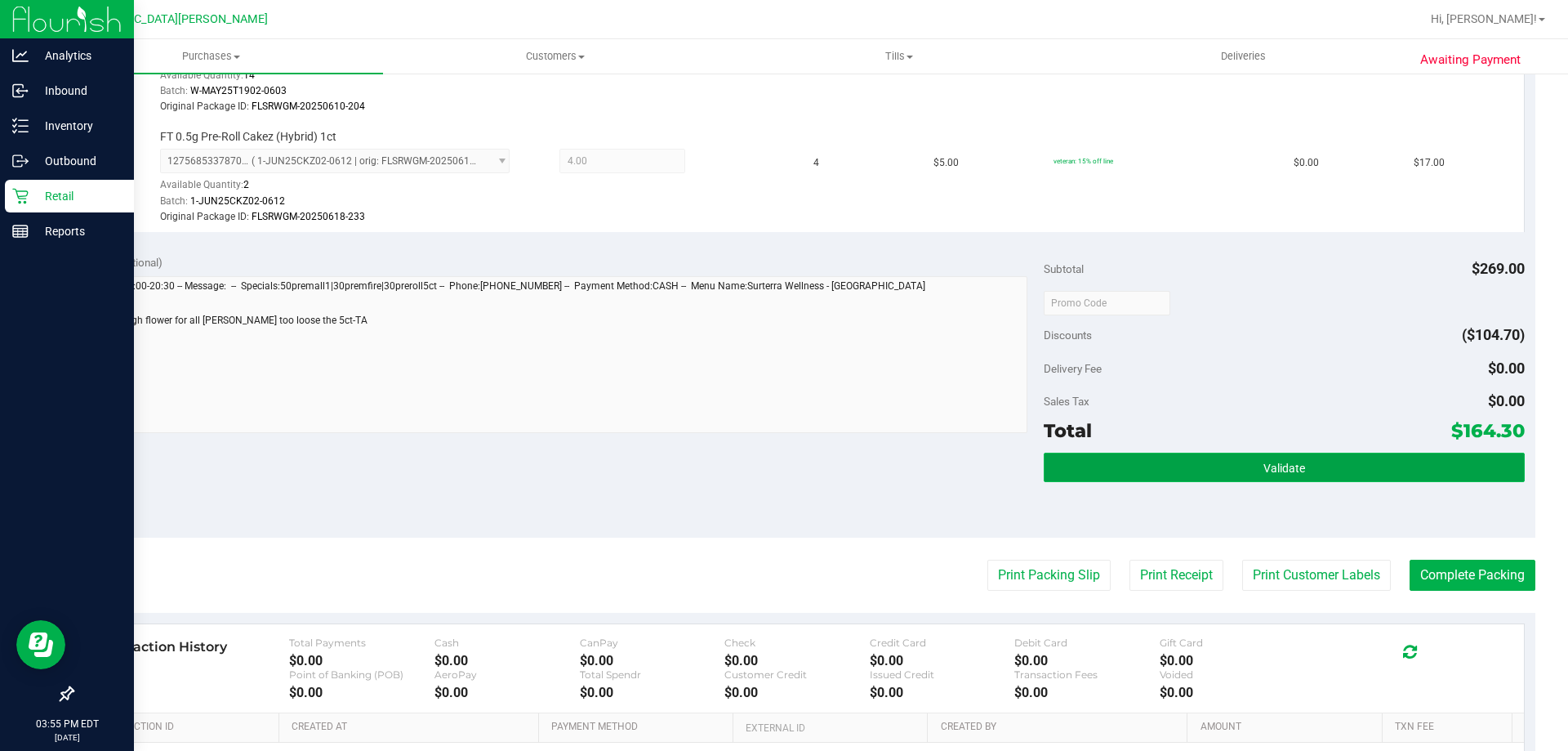 click on "Validate" at bounding box center [1284, 467] 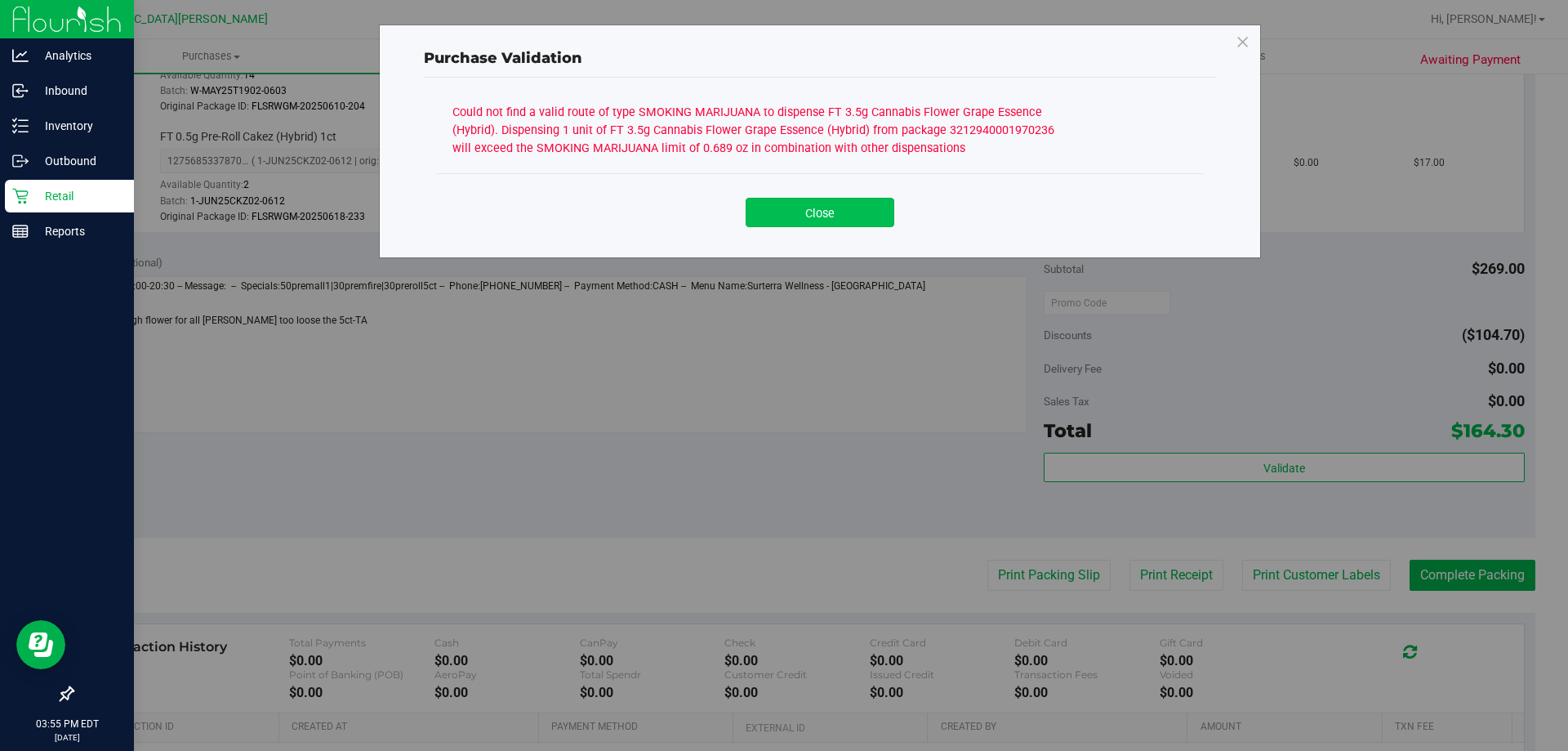 click on "Close" at bounding box center (820, 212) 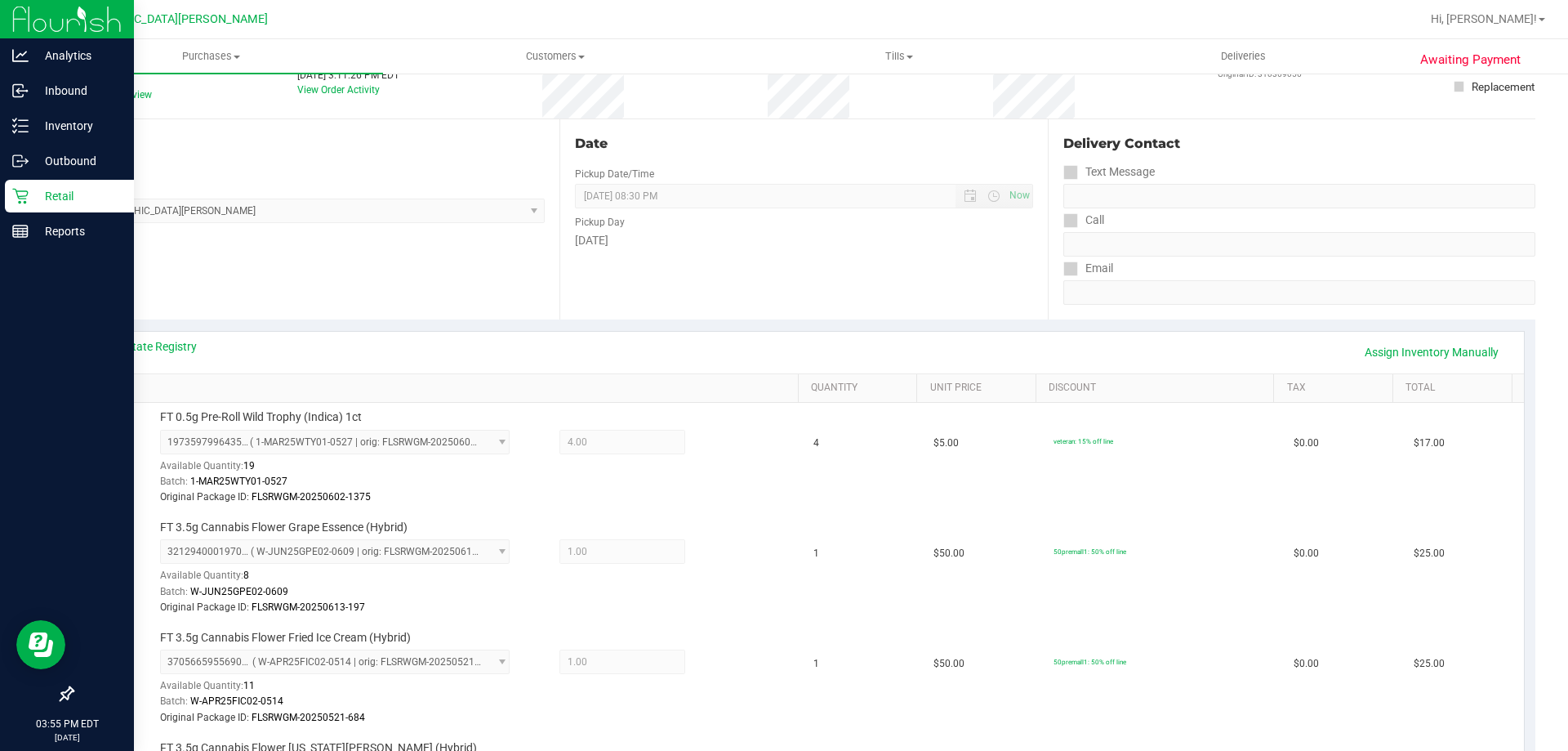 scroll, scrollTop: 0, scrollLeft: 0, axis: both 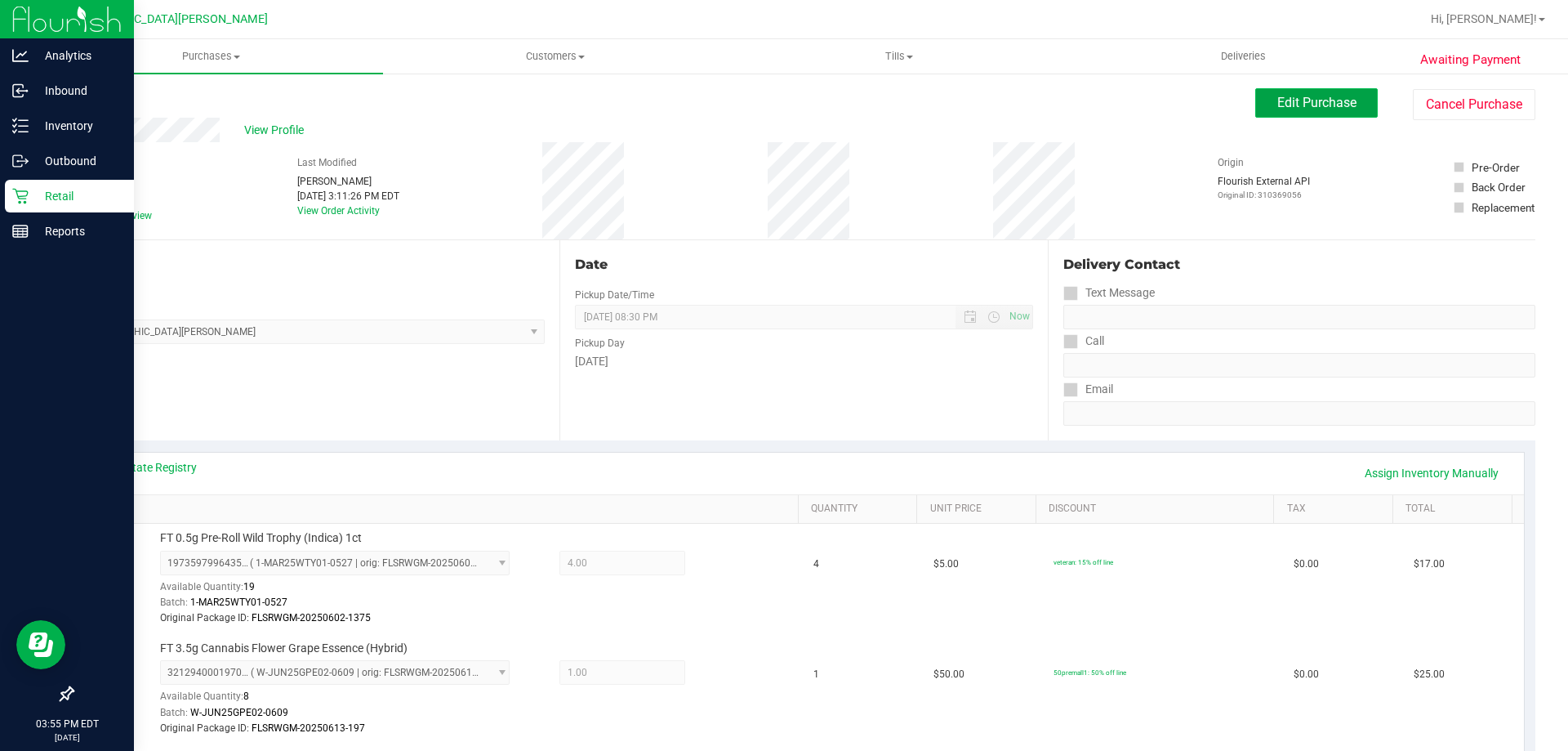 click on "Edit Purchase" at bounding box center (1316, 102) 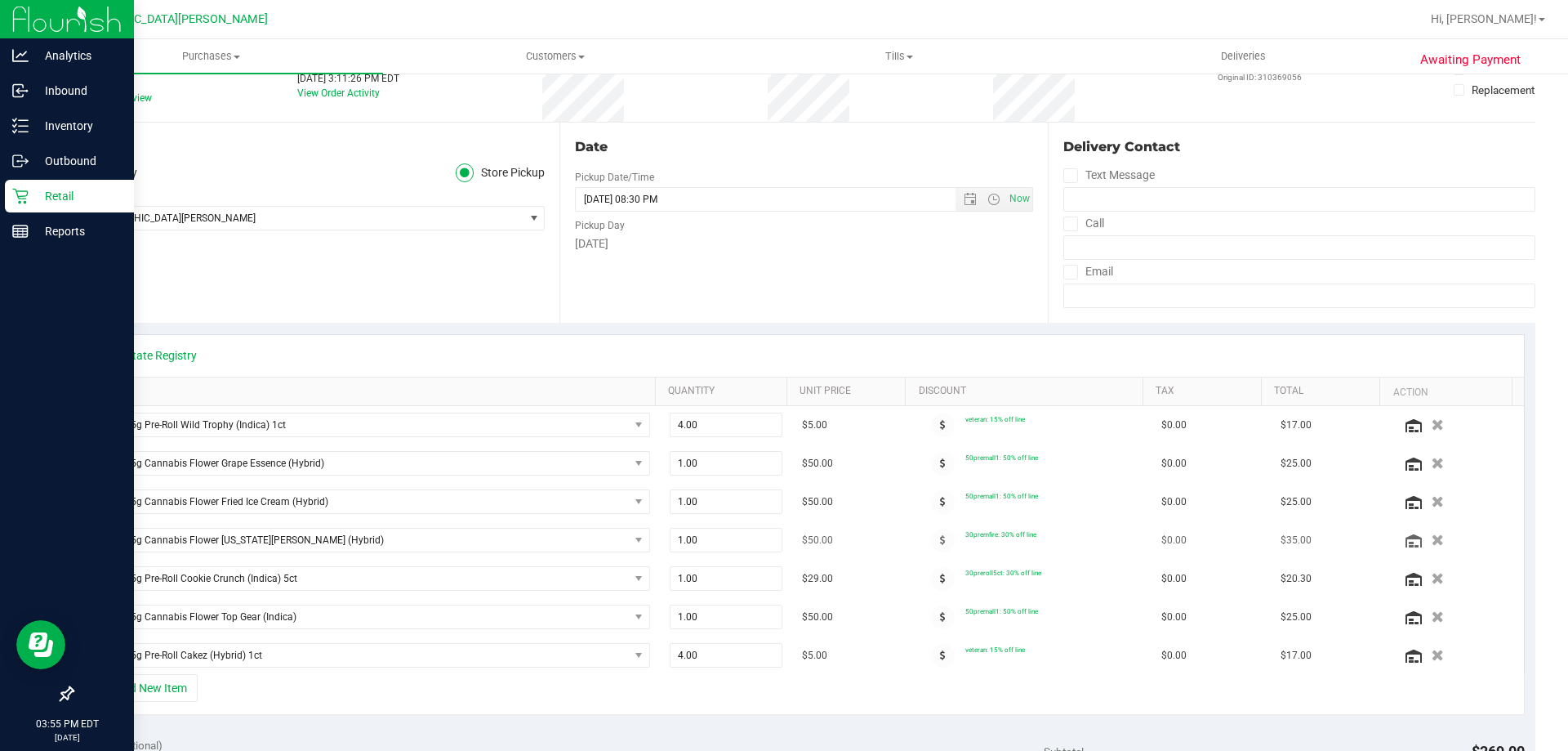 scroll, scrollTop: 327, scrollLeft: 0, axis: vertical 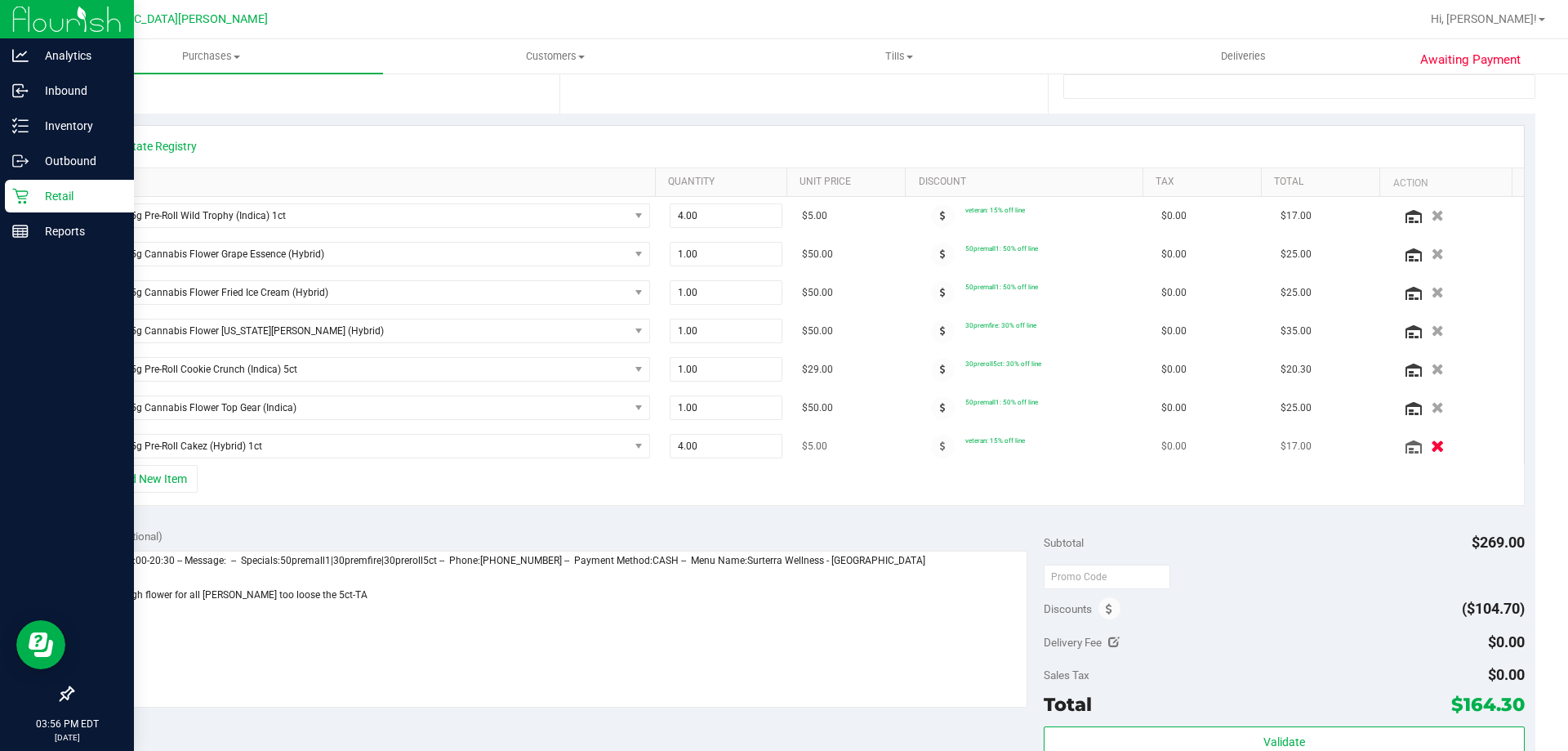 click at bounding box center (1437, 446) 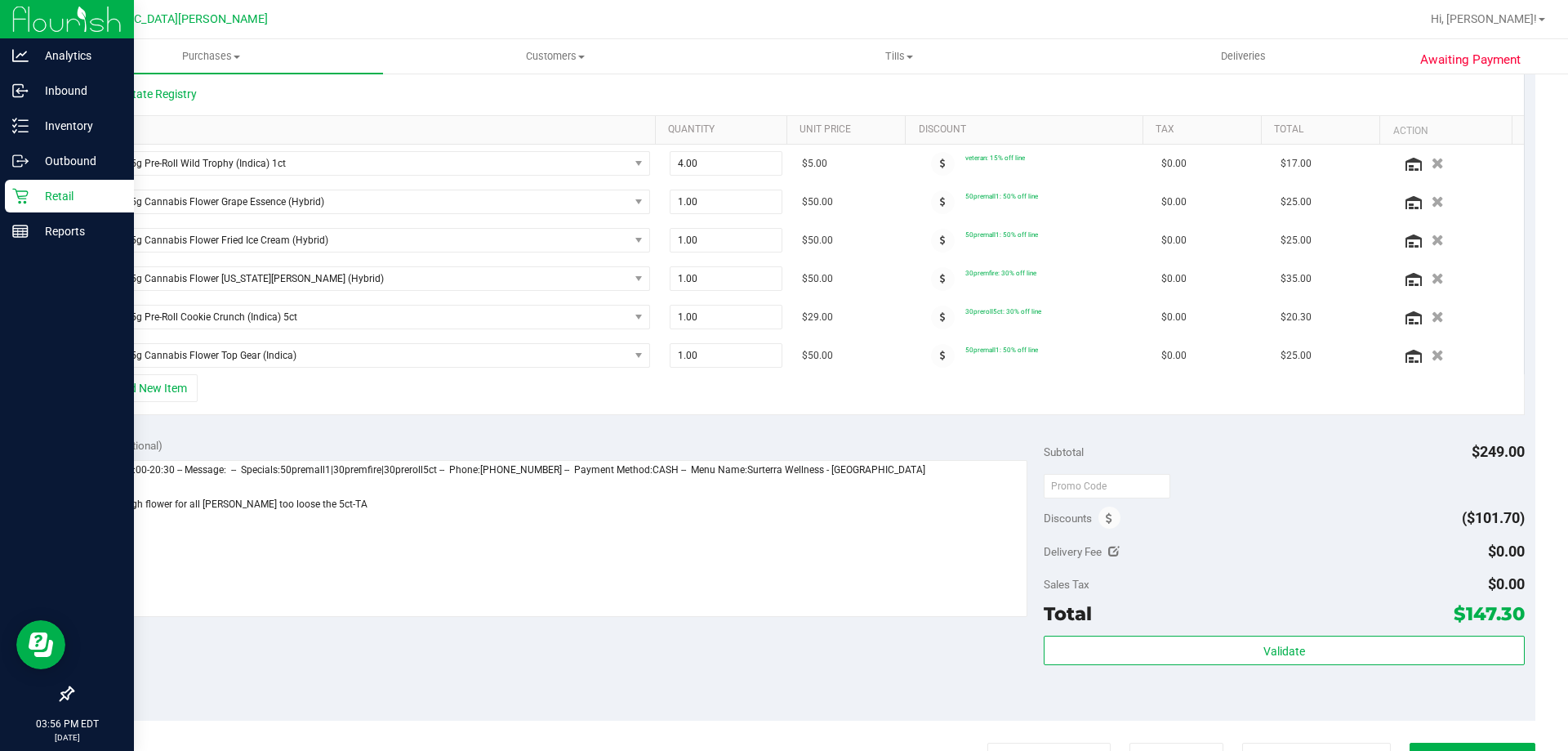scroll, scrollTop: 409, scrollLeft: 0, axis: vertical 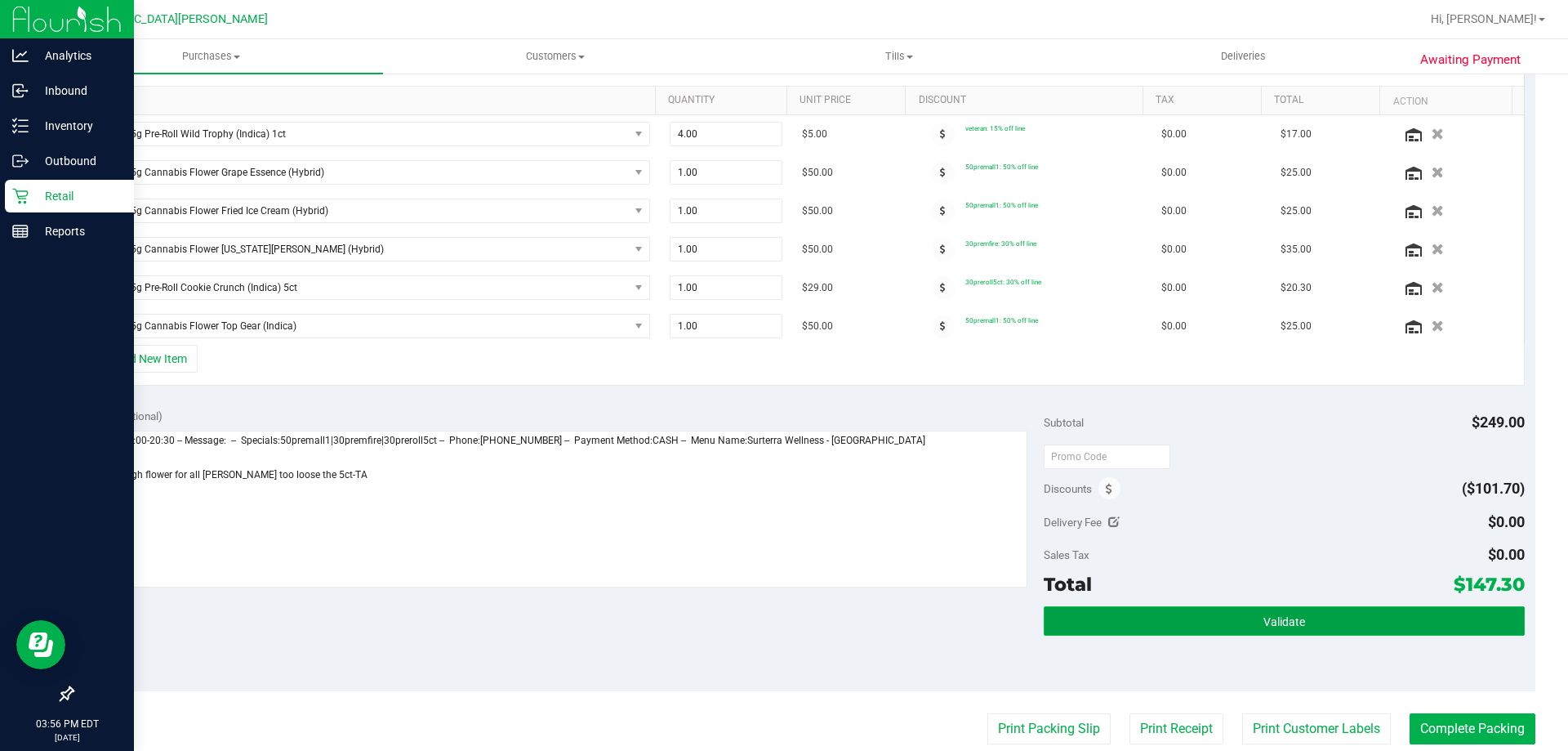 click on "Validate" at bounding box center (1284, 622) 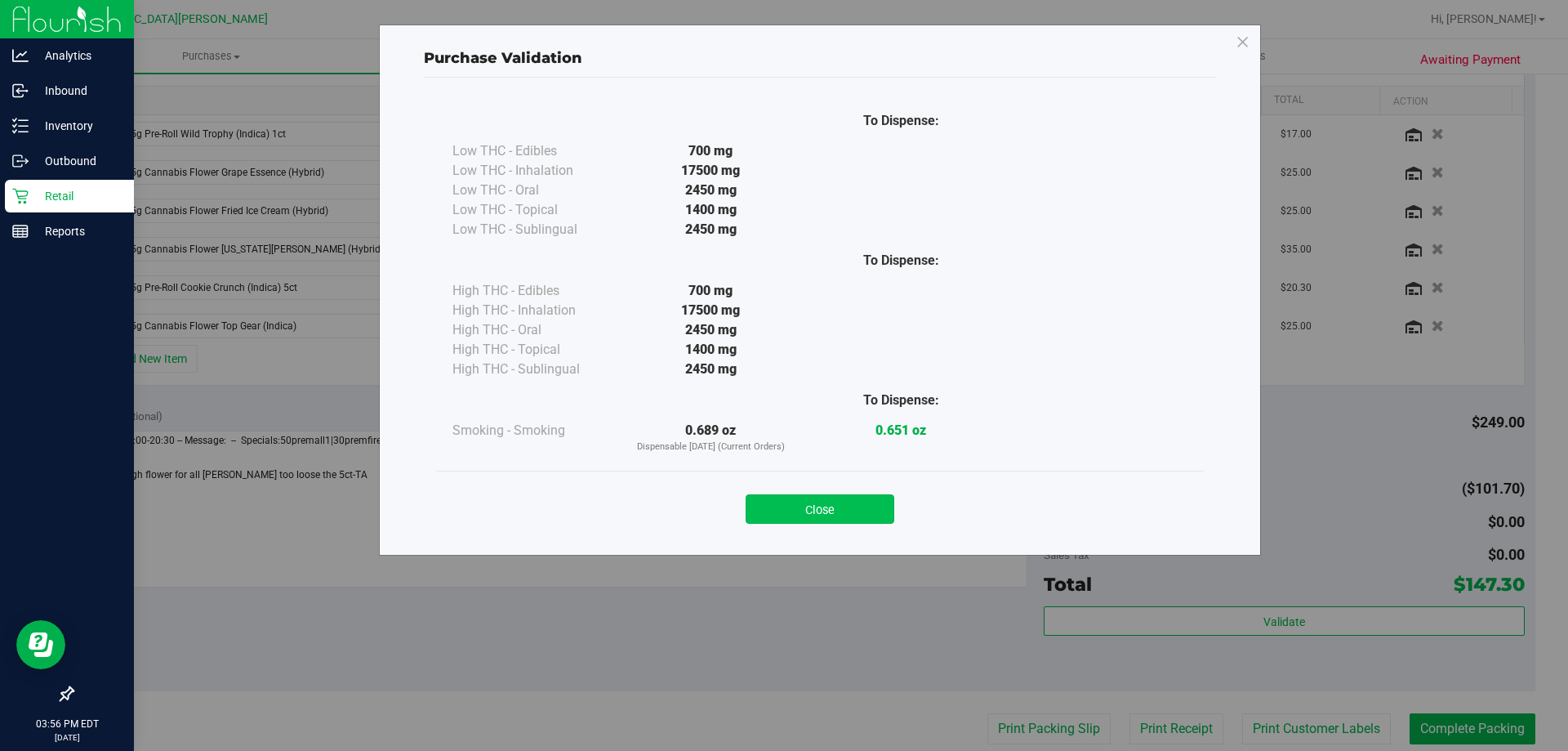click on "Close" at bounding box center (820, 509) 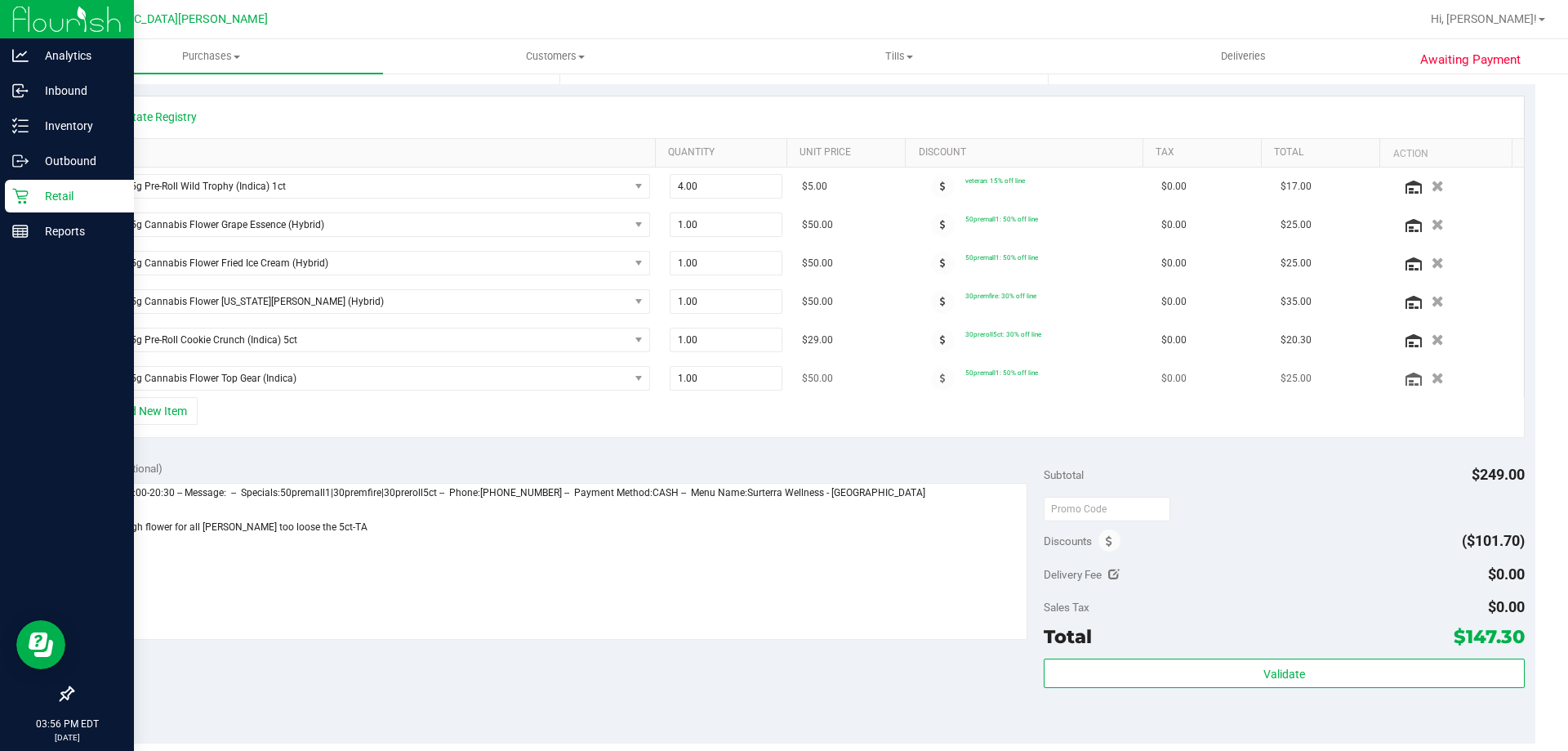 scroll, scrollTop: 327, scrollLeft: 0, axis: vertical 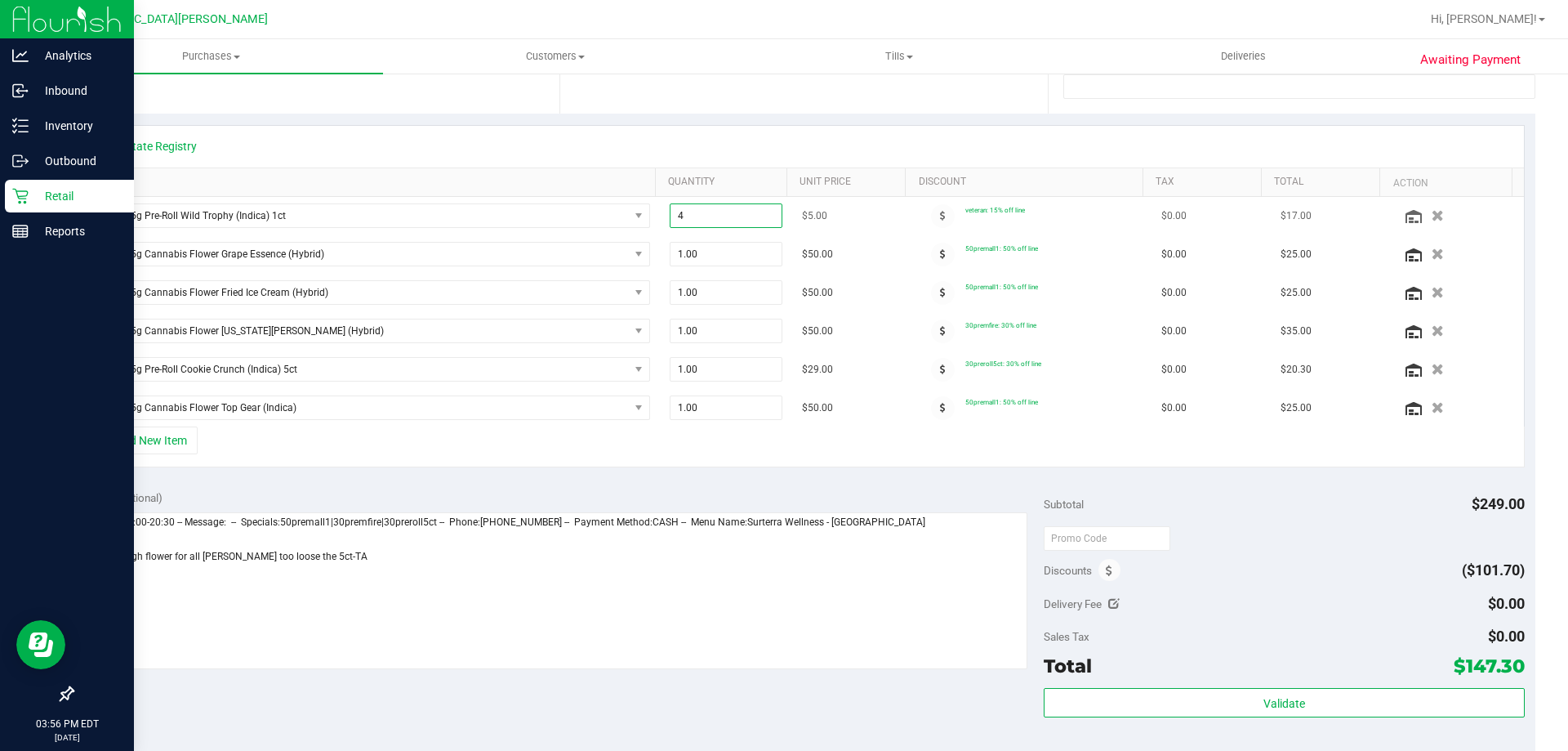 click on "4.00 4" at bounding box center [726, 216] 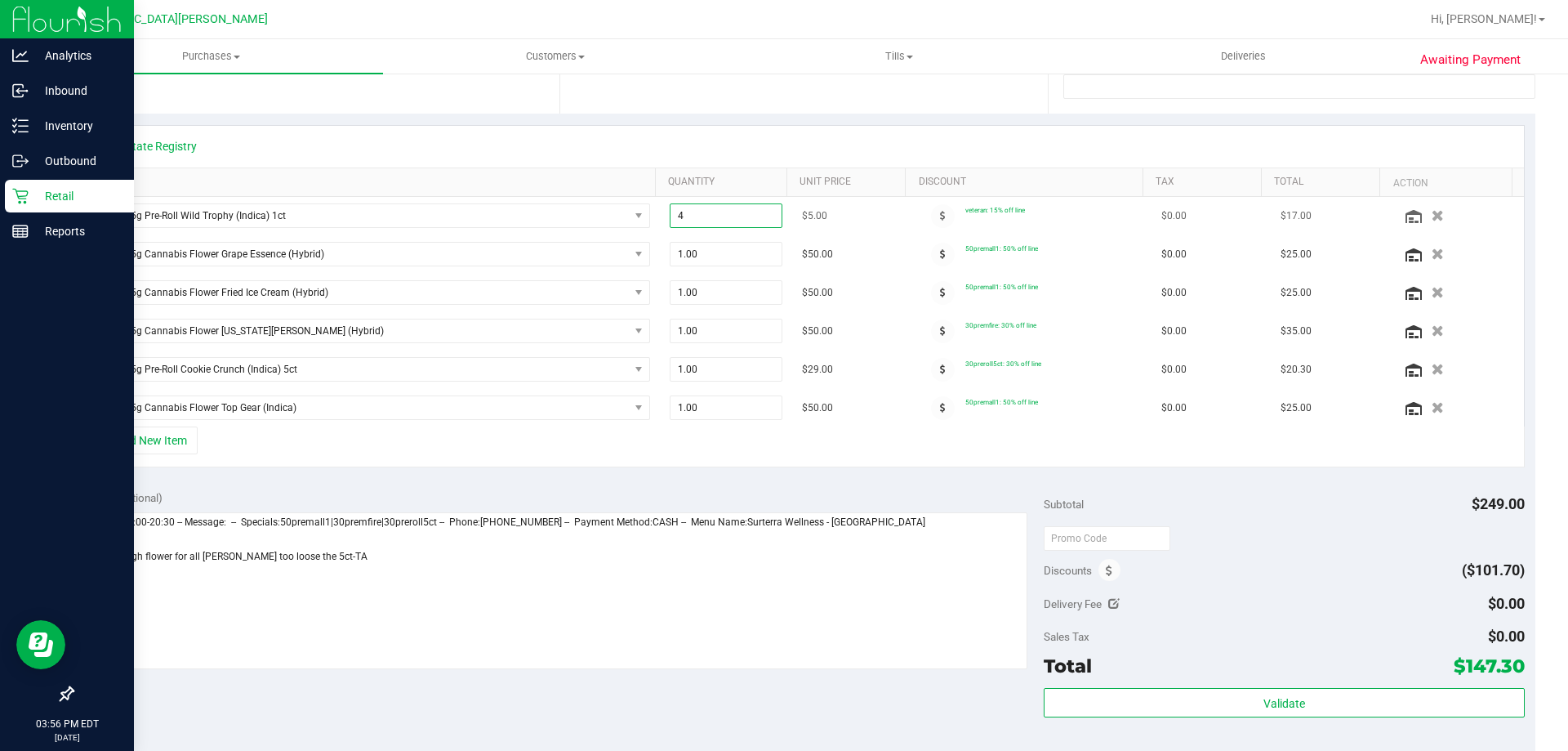 click on "$5.00" at bounding box center (852, 216) 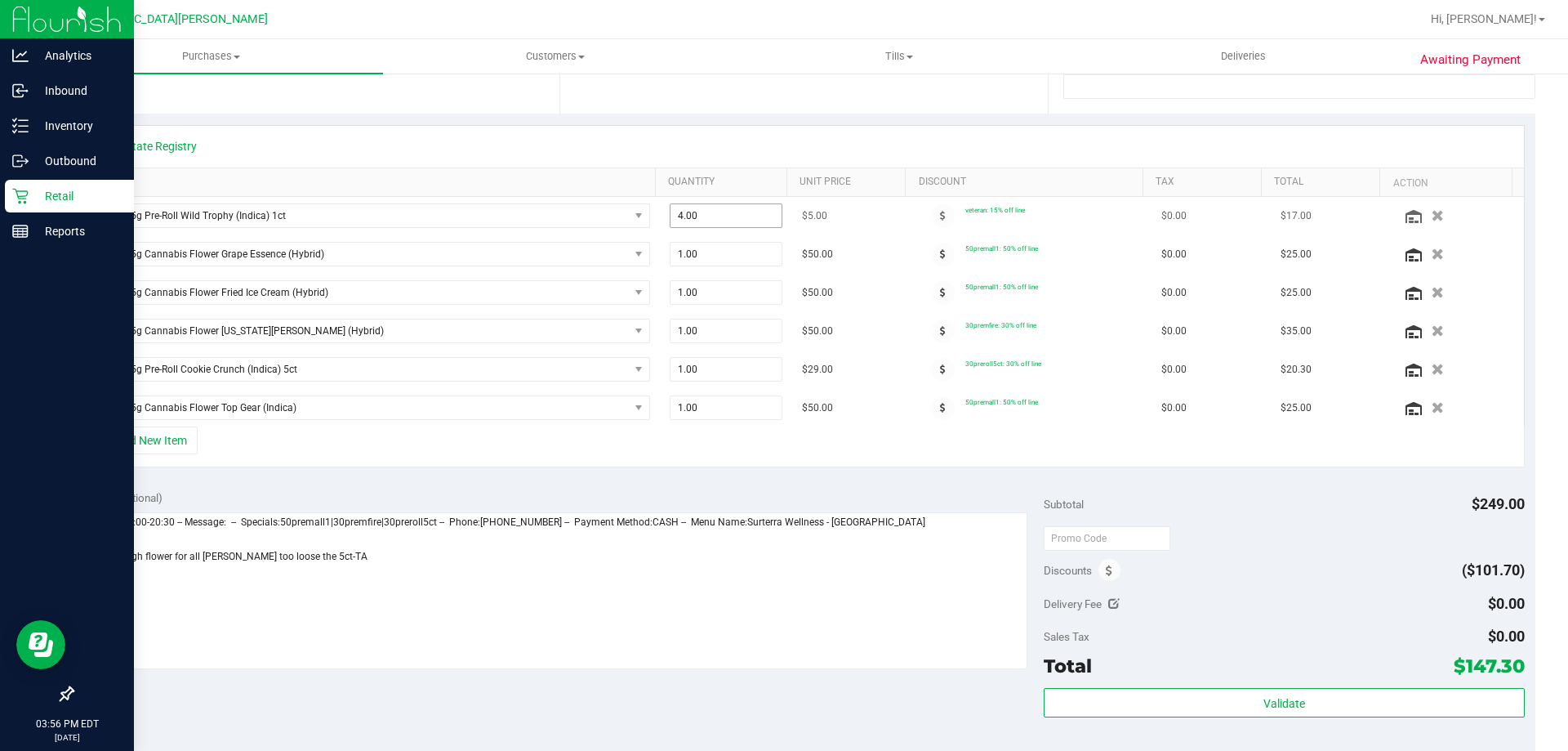 click on "4.00 4" at bounding box center [726, 216] 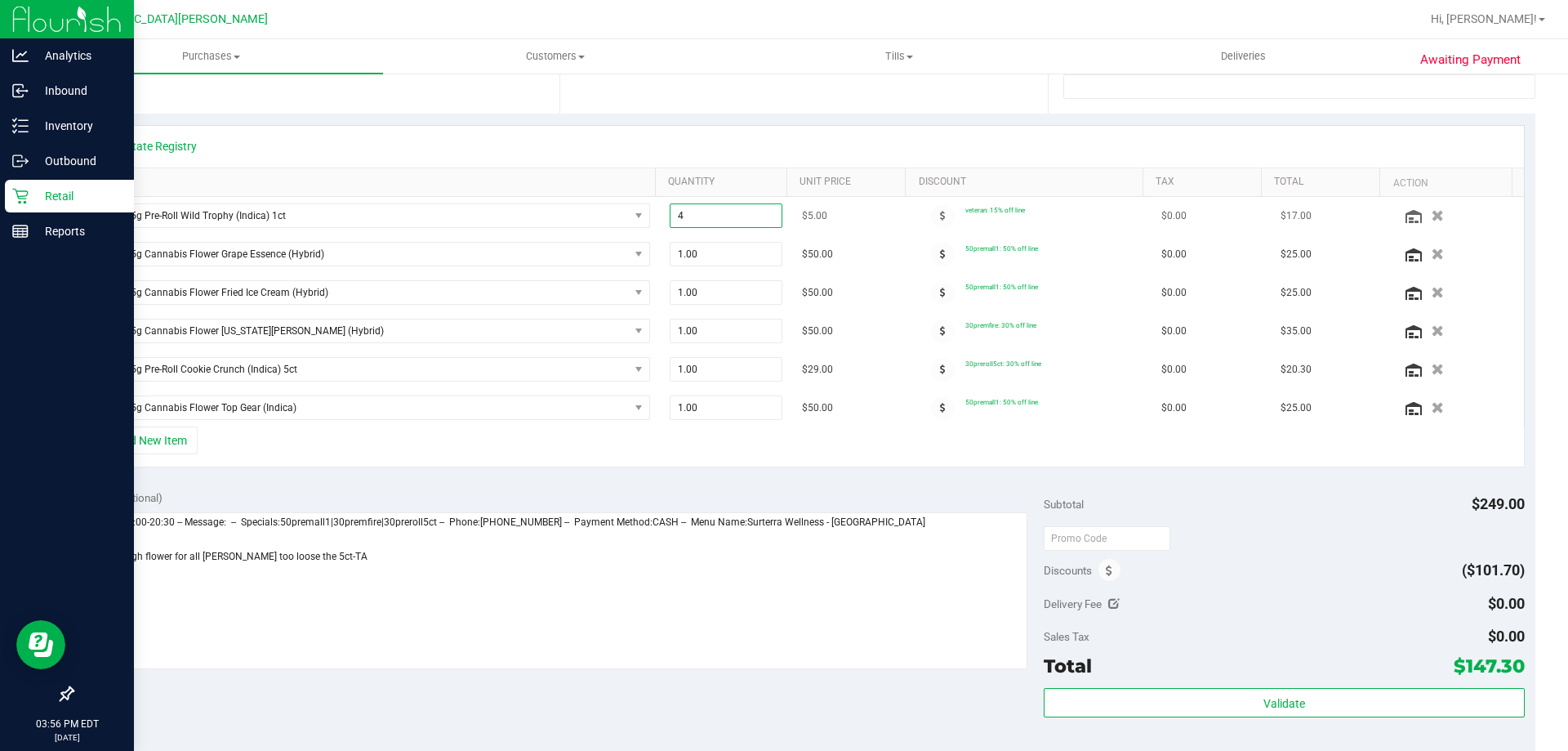 click on "4" at bounding box center (726, 216) 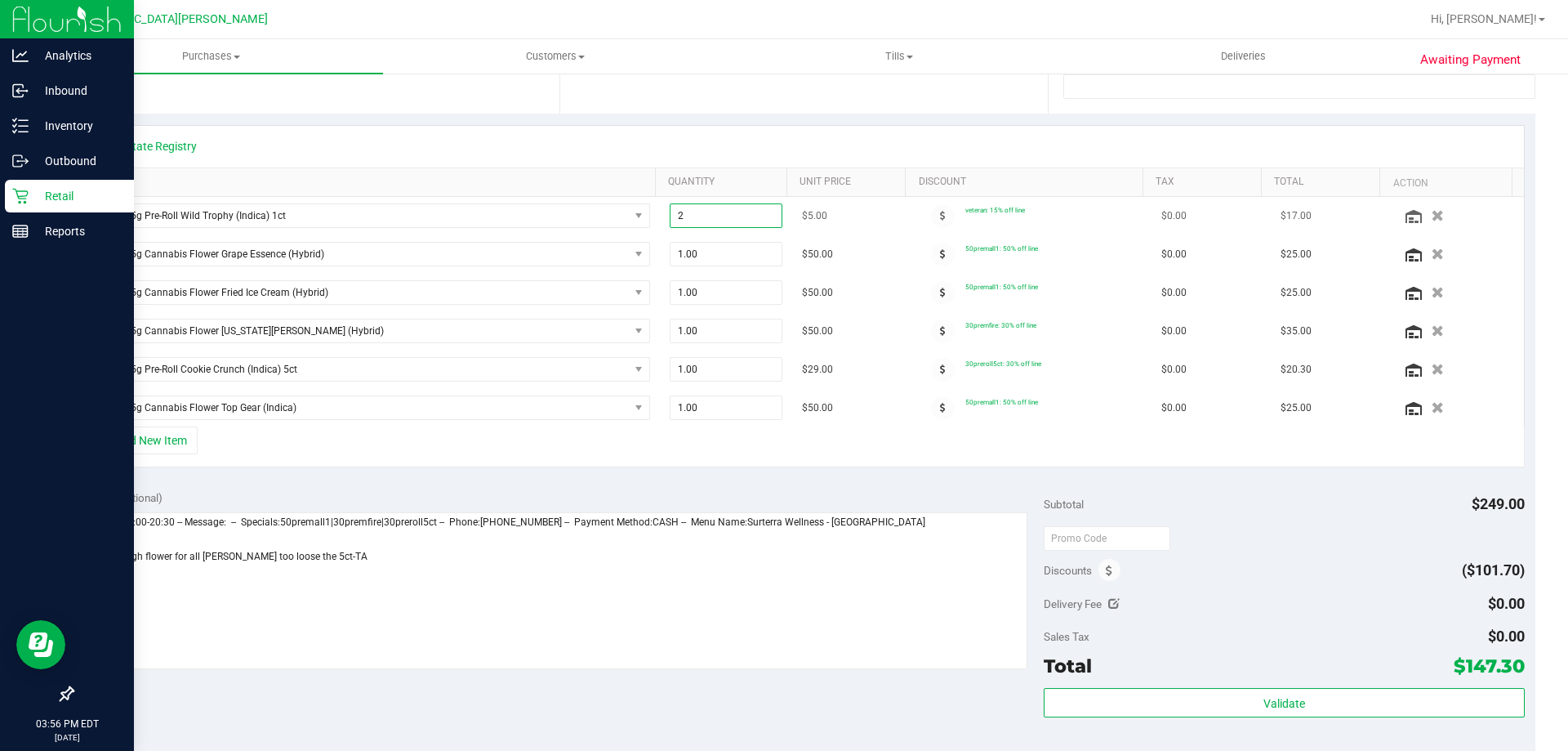 type on "4.00" 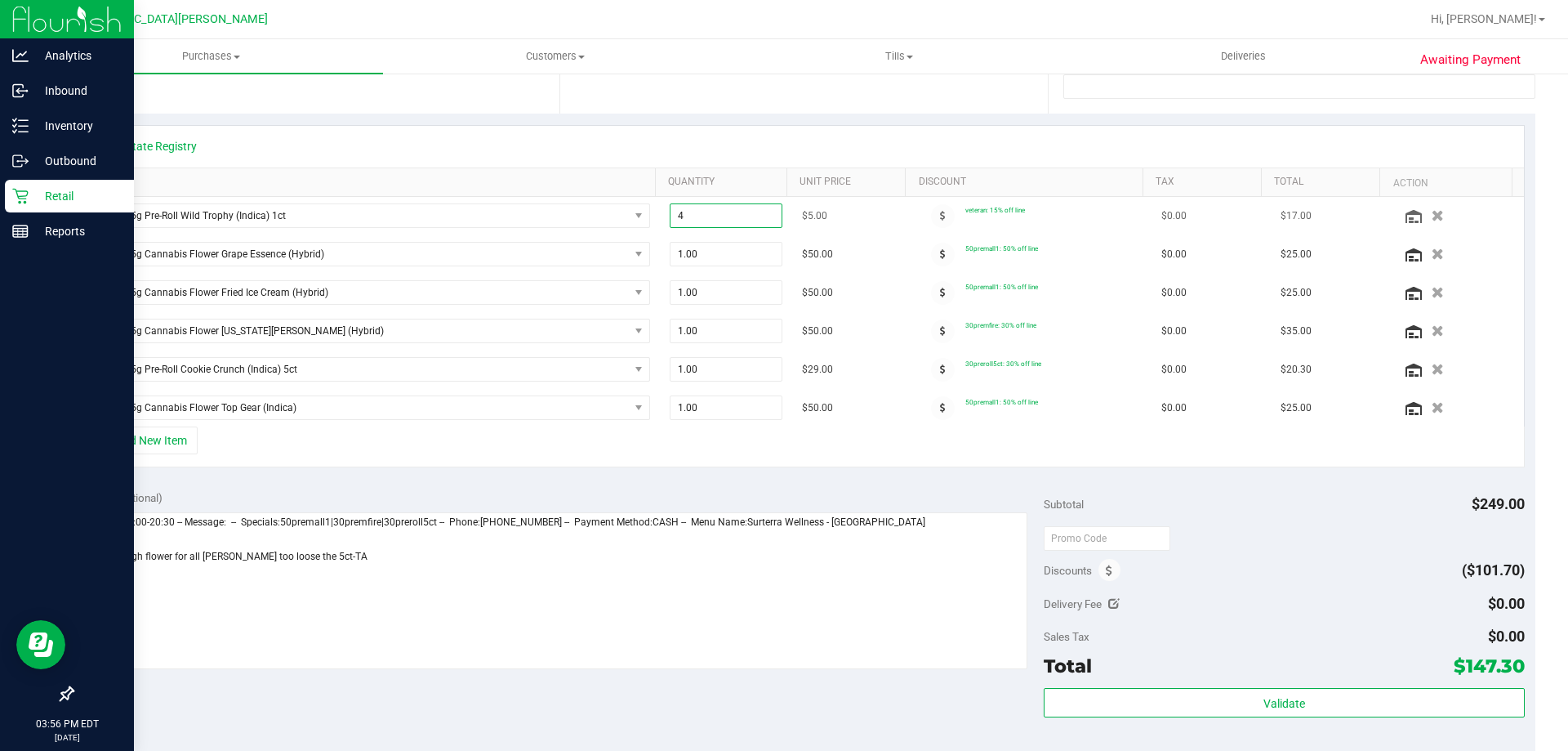 click on "$5.00" at bounding box center (852, 216) 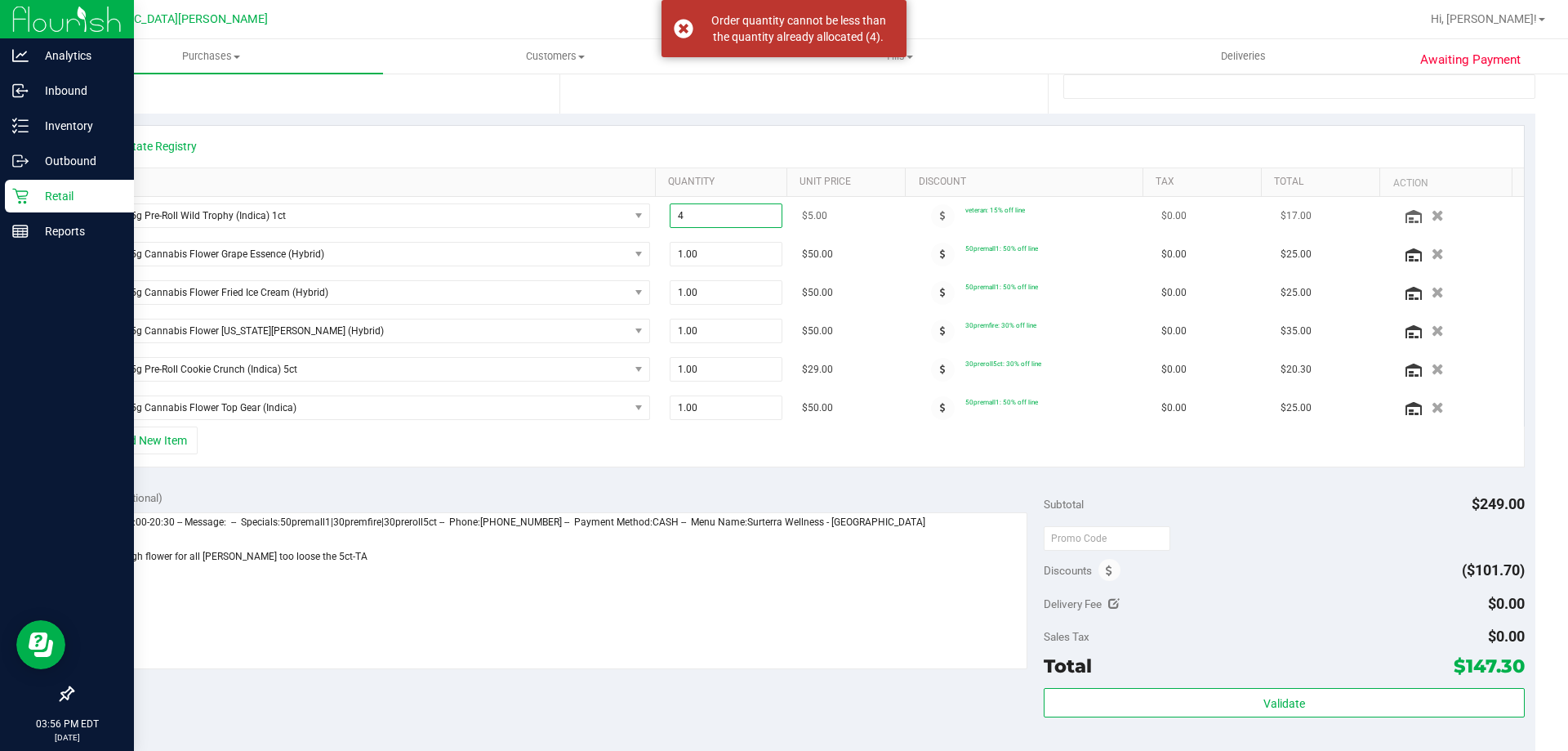 click on "$5.00" at bounding box center (852, 216) 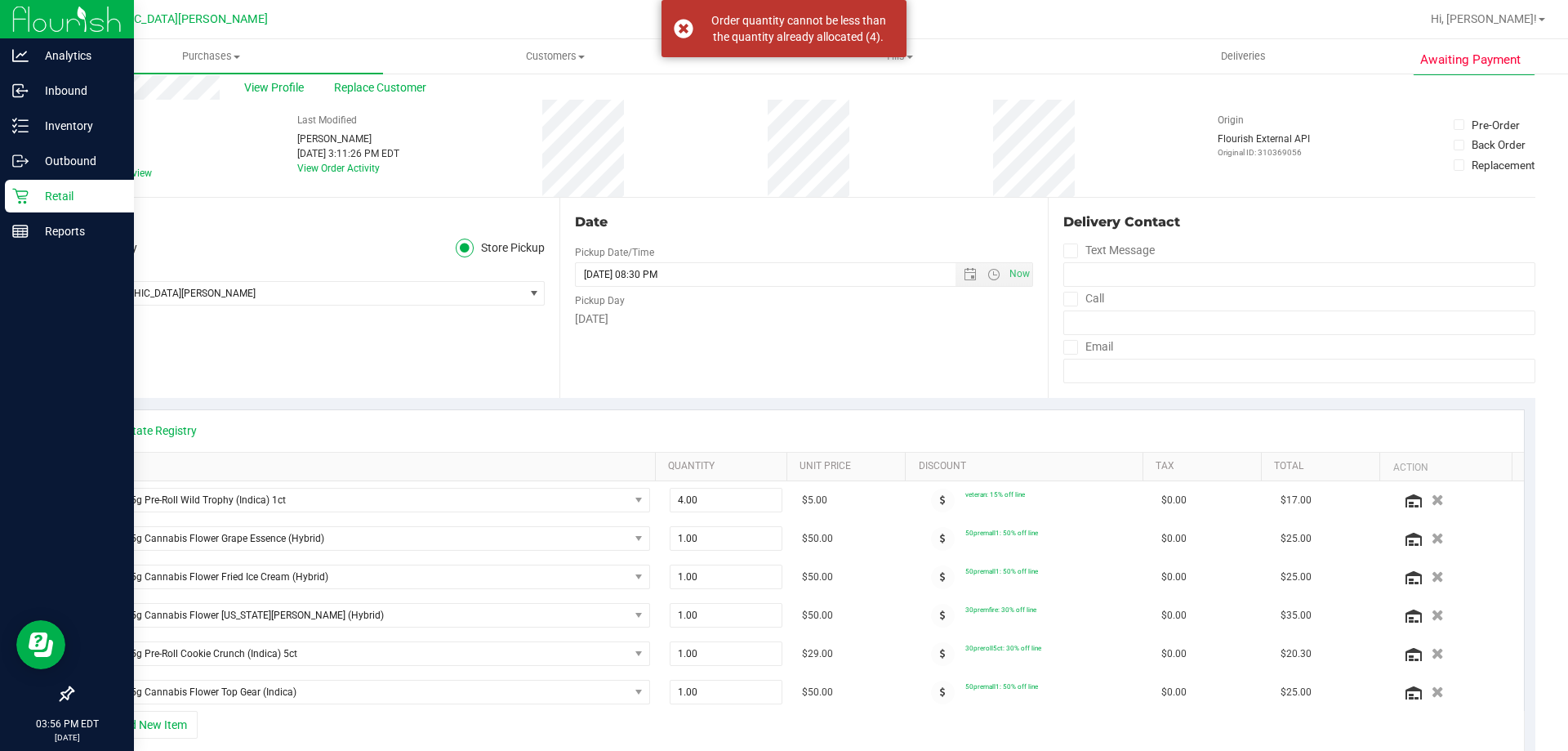 scroll, scrollTop: 82, scrollLeft: 0, axis: vertical 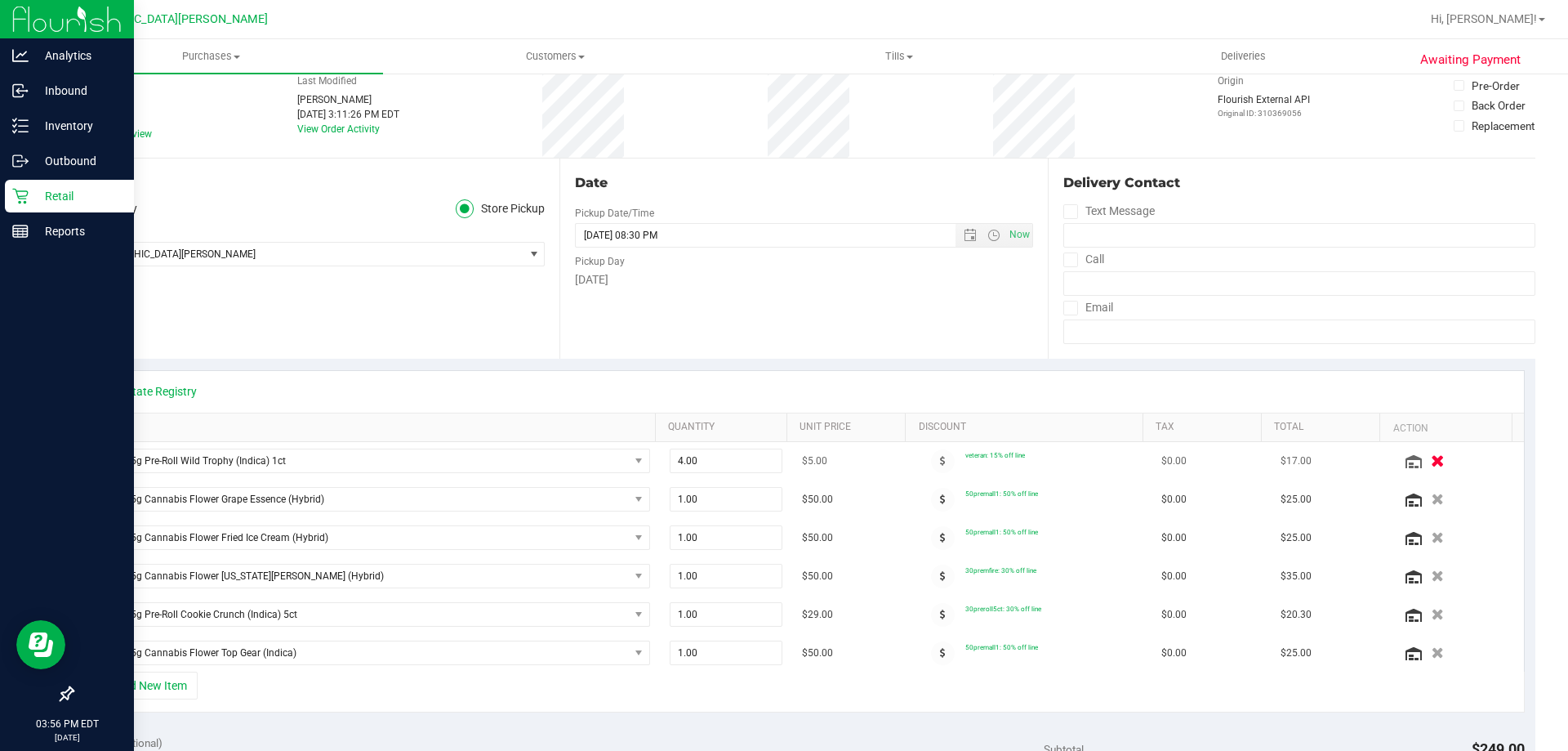 click at bounding box center (1437, 461) 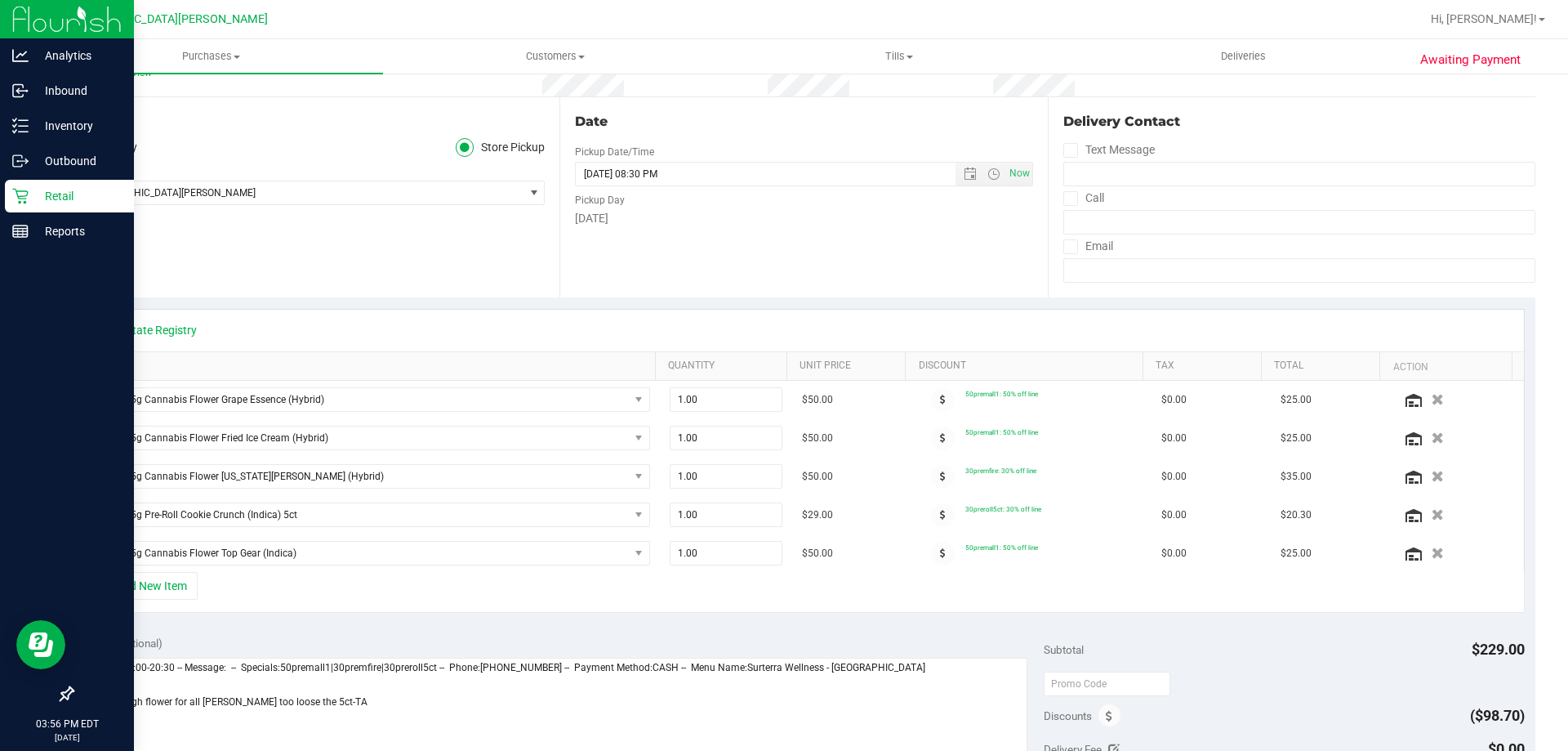 scroll, scrollTop: 245, scrollLeft: 0, axis: vertical 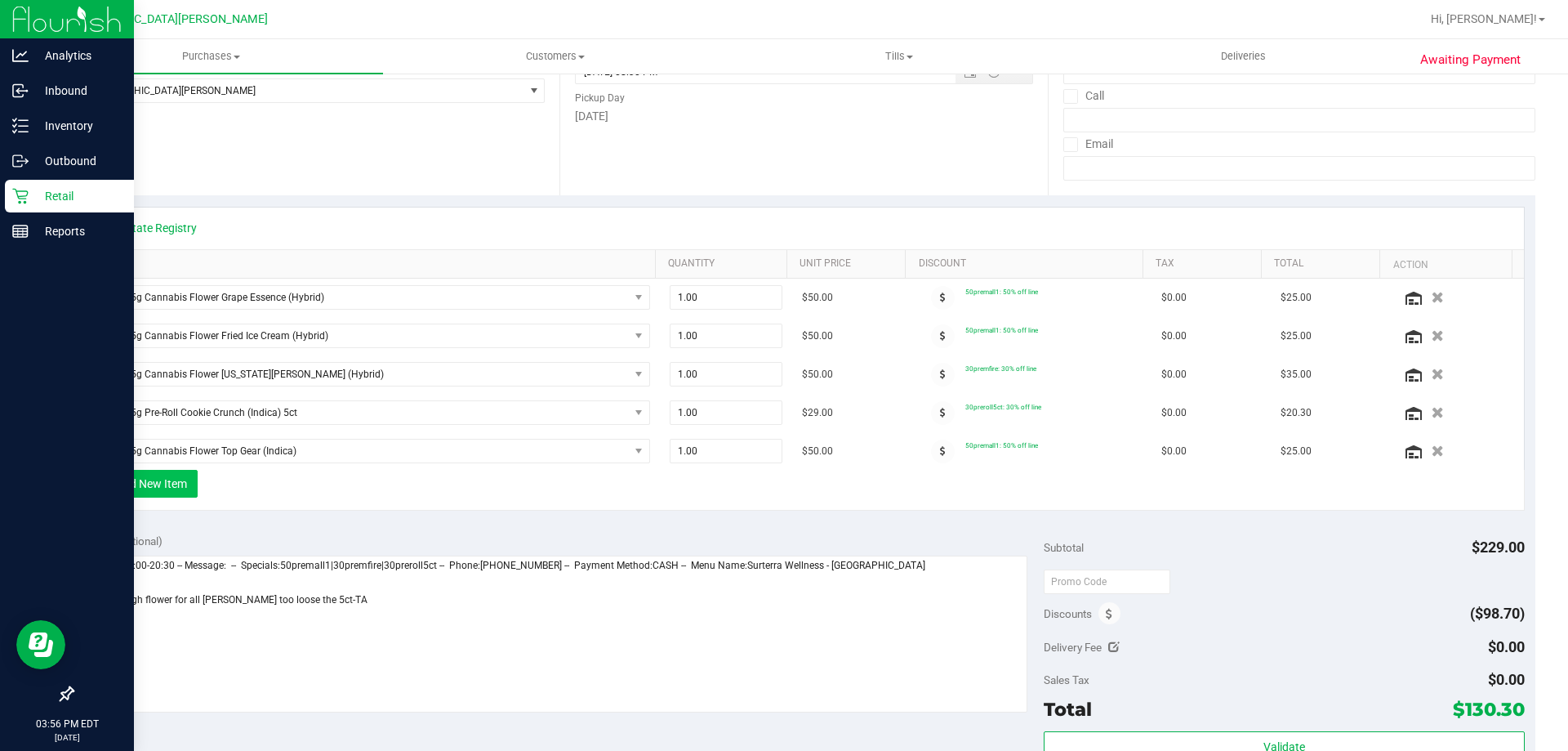 click on "+ Add New Item" at bounding box center (147, 484) 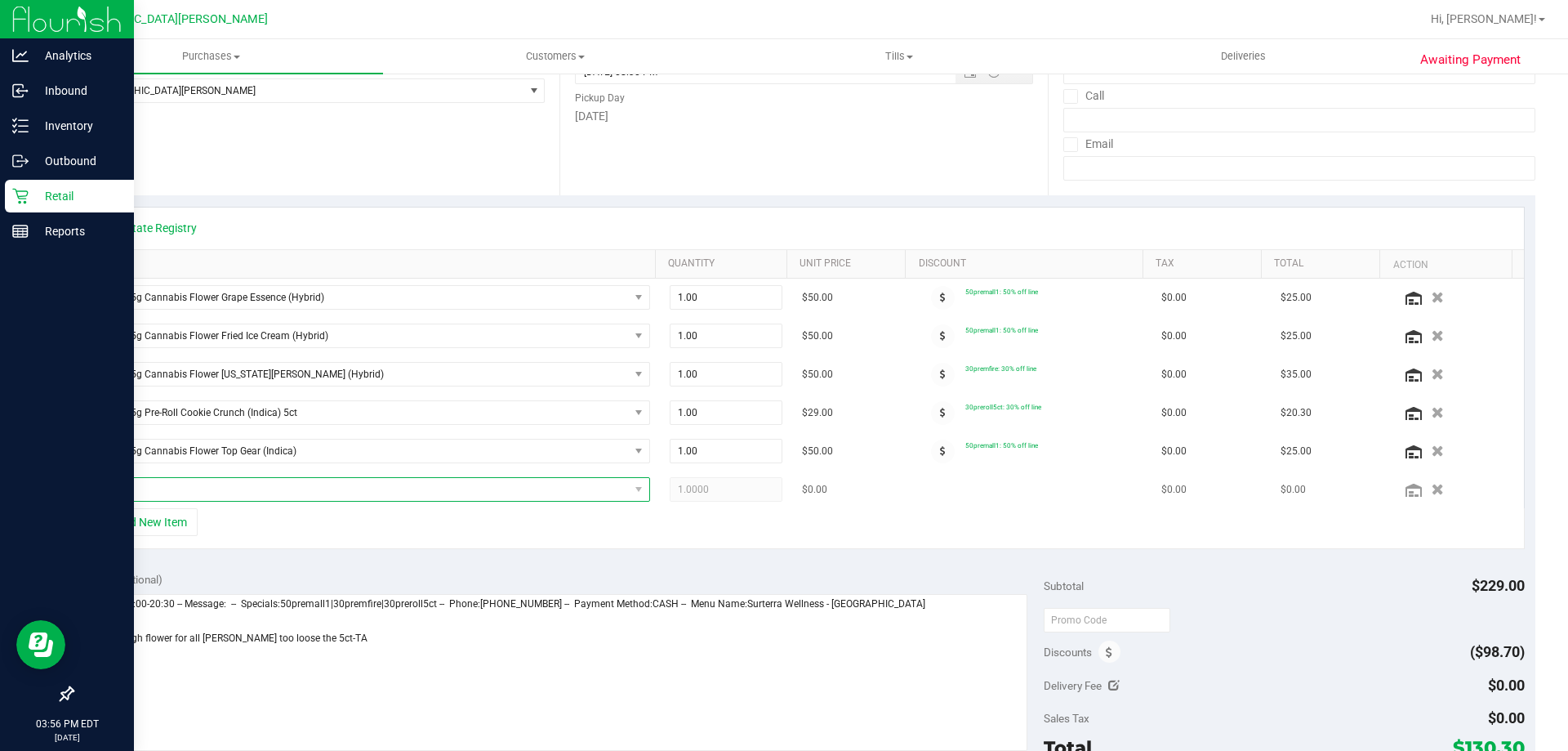 click at bounding box center (362, 489) 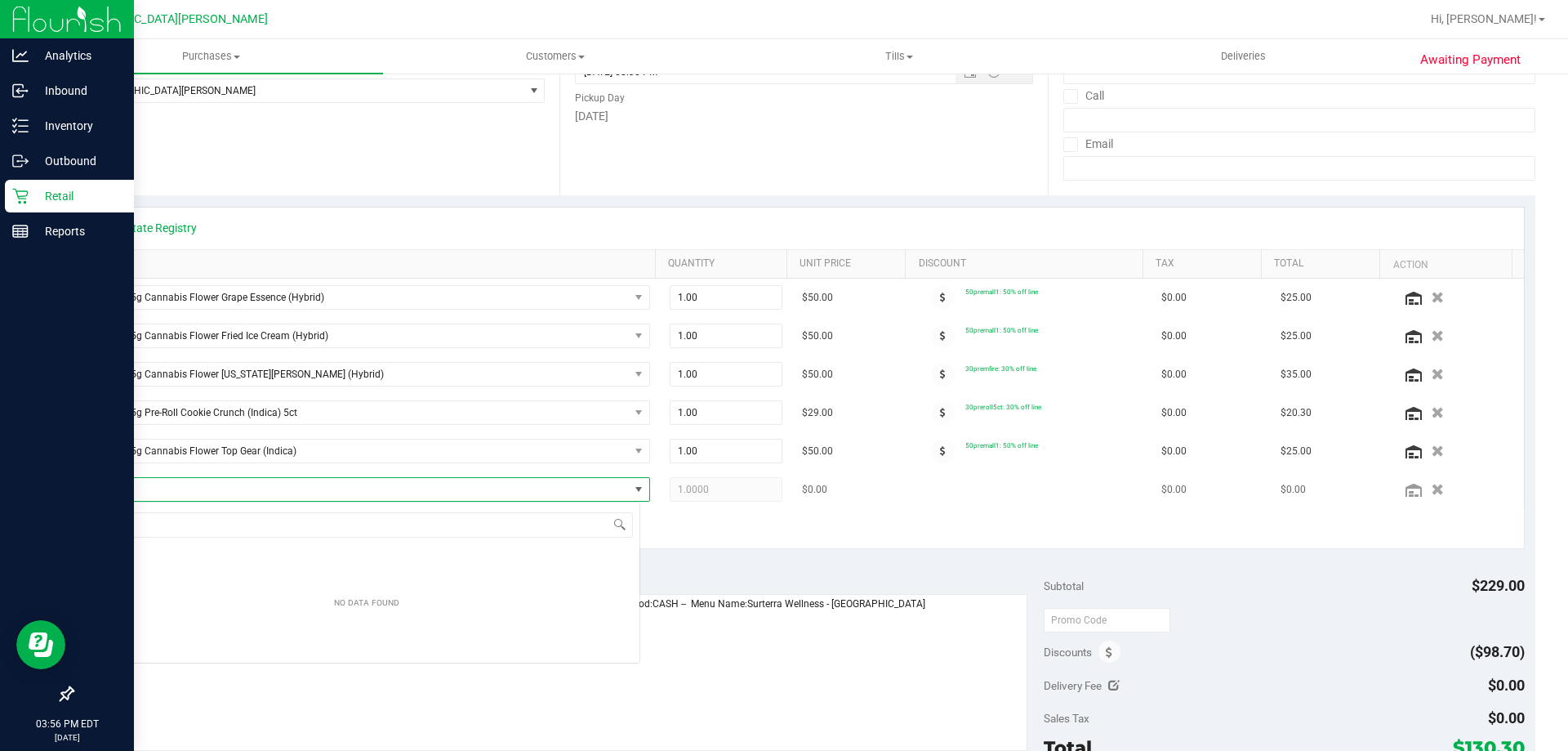 scroll, scrollTop: 81695, scrollLeft: 81120, axis: both 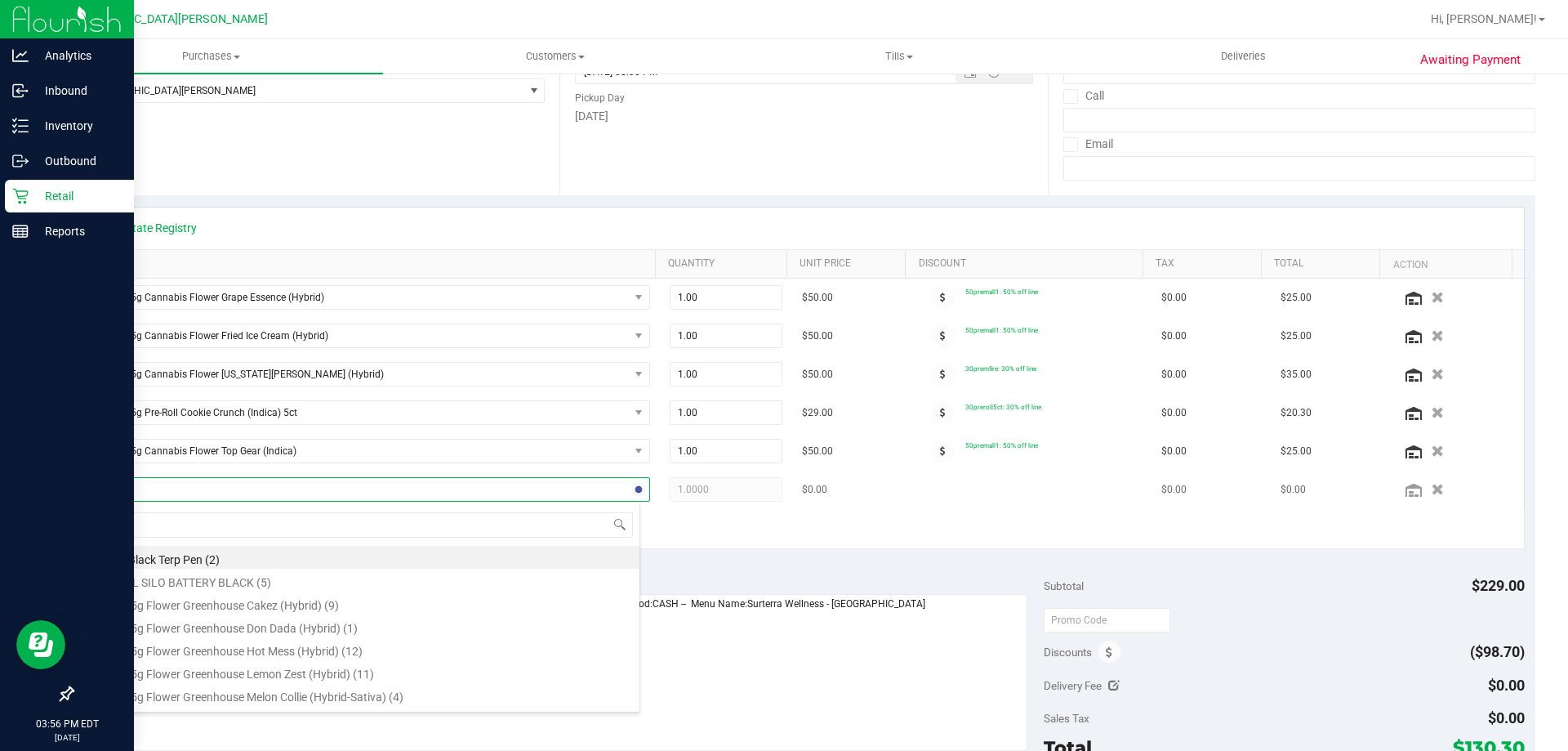 type on "wty" 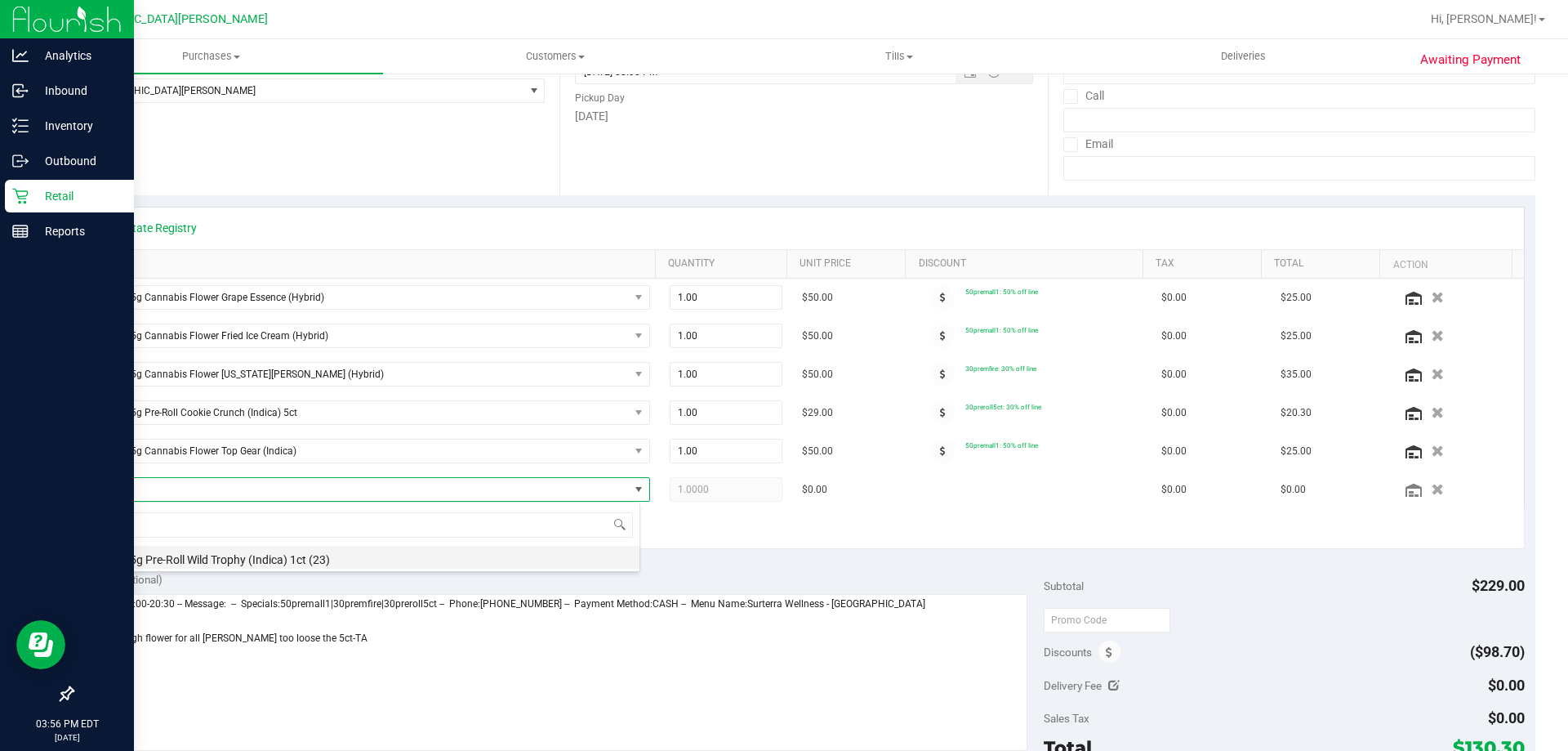 click on "FT 0.5g Pre-Roll Wild Trophy (Indica) 1ct (23)" at bounding box center (367, 557) 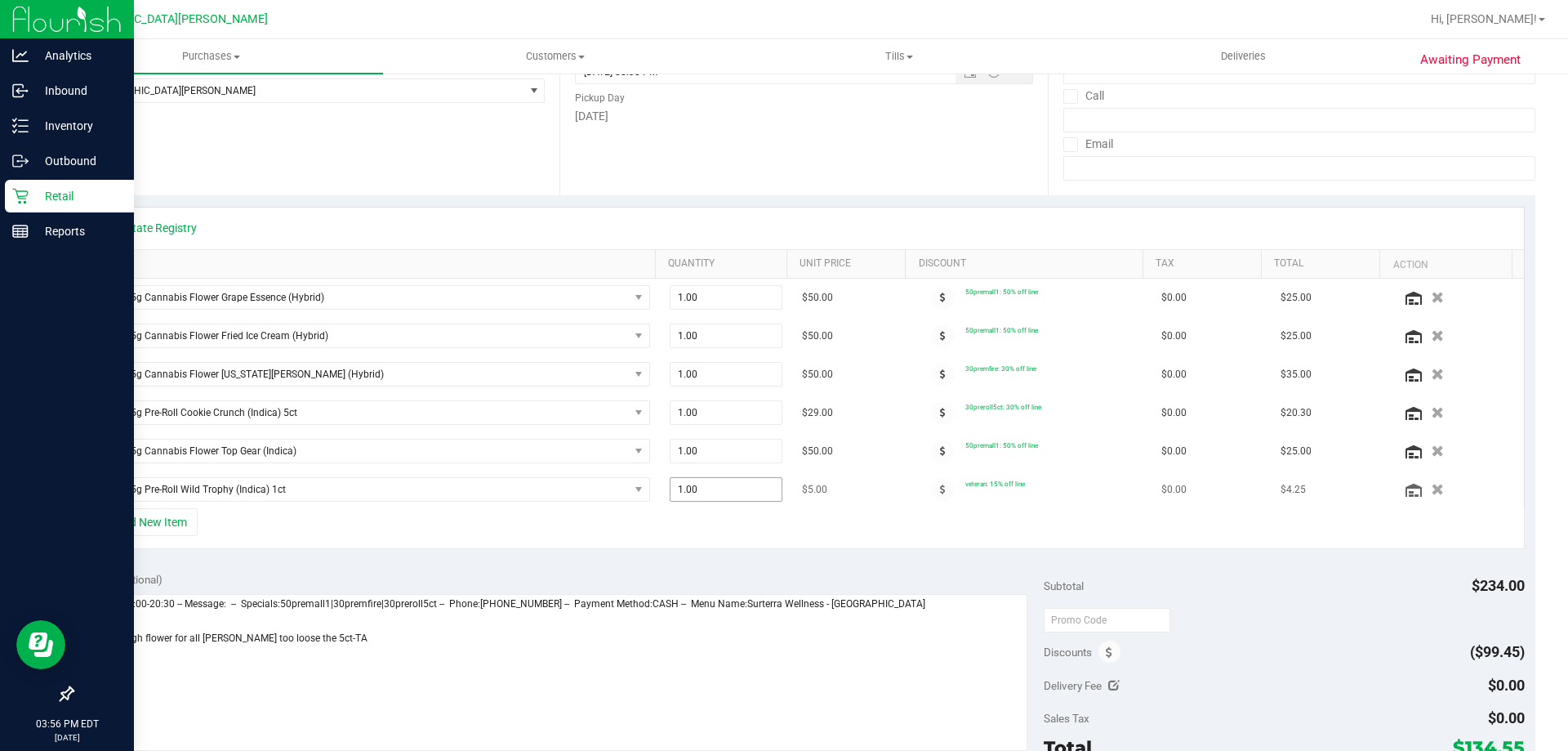 click on "1.00 1" at bounding box center (726, 489) 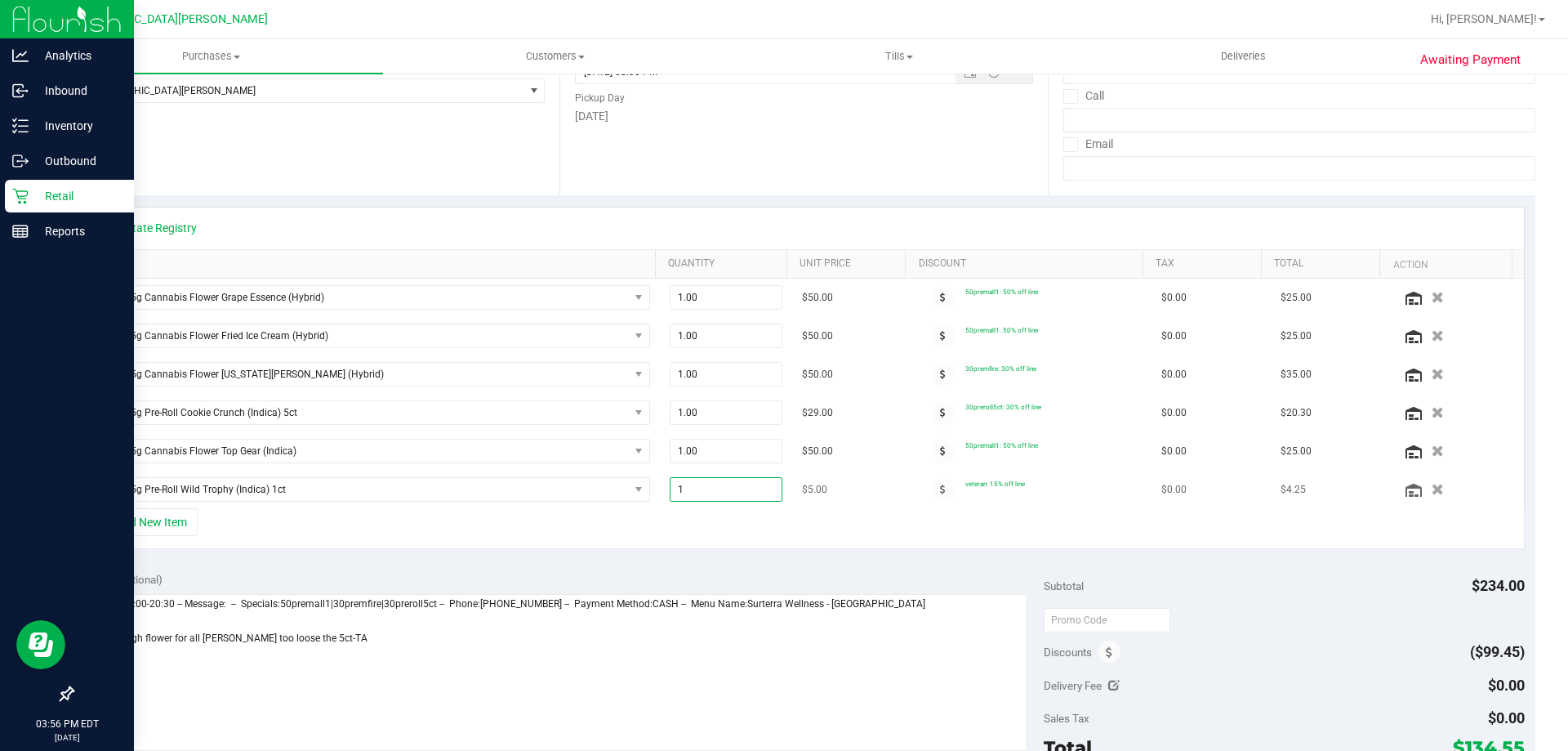 click on "1" at bounding box center (726, 489) 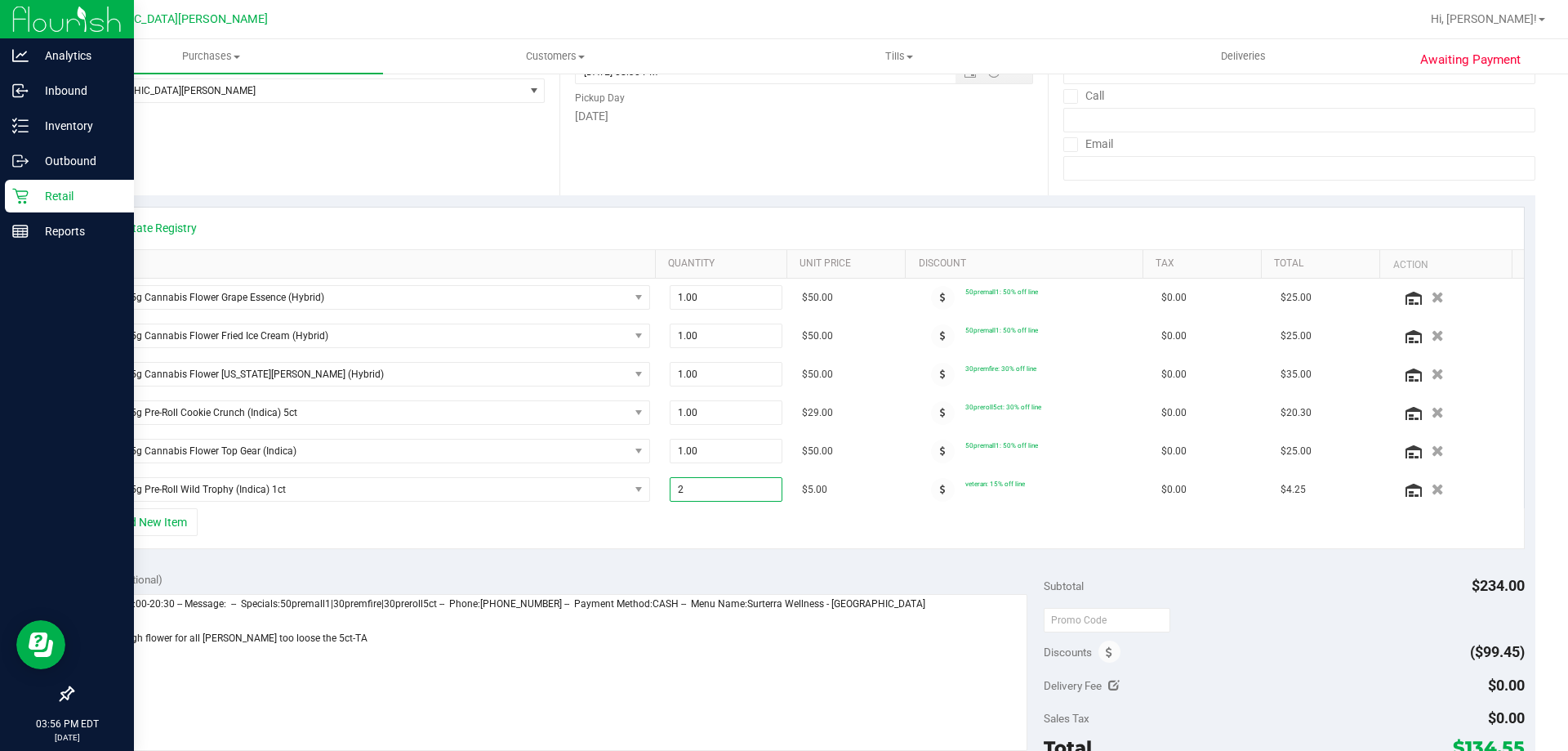type on "2.00" 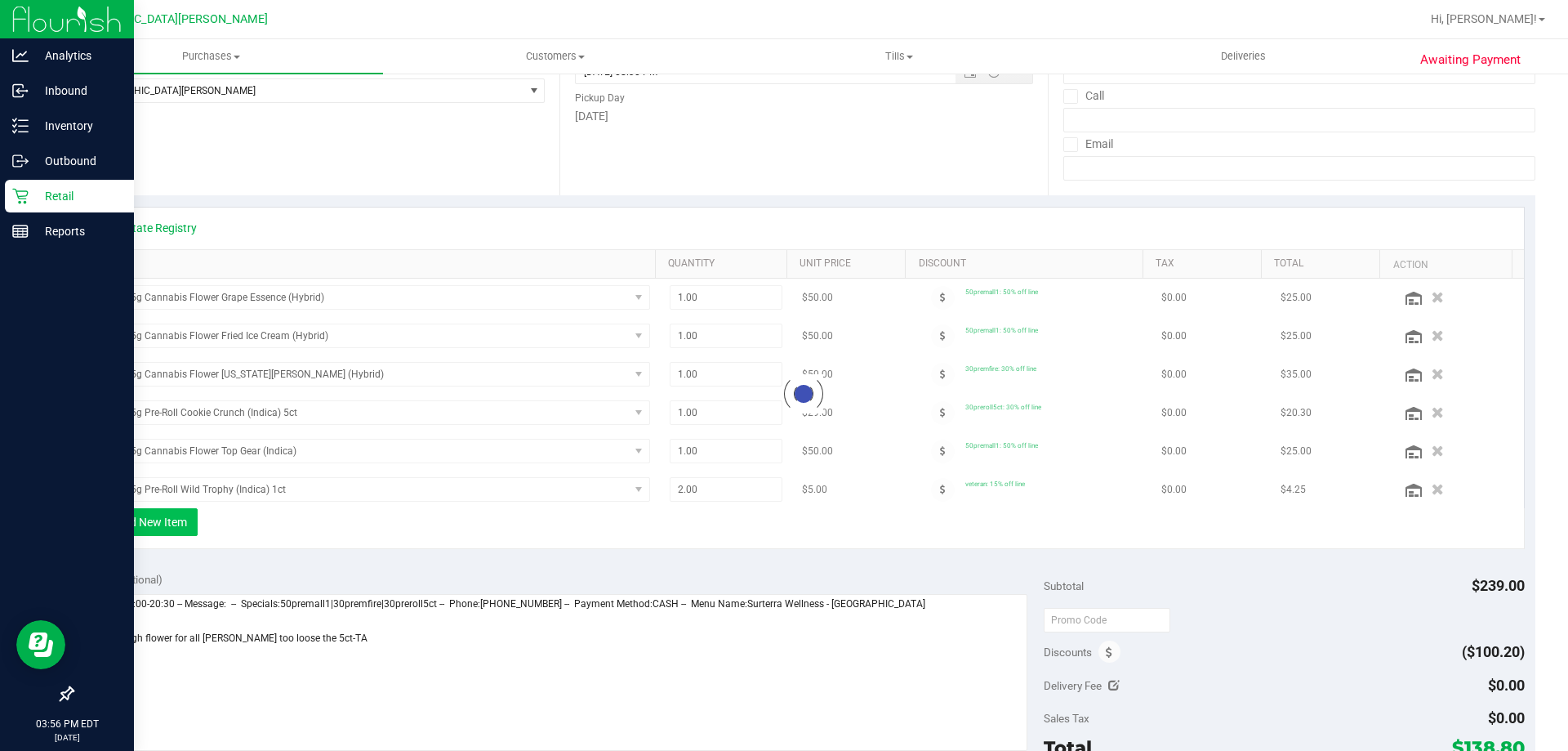 click on "+ Add New Item" at bounding box center (147, 522) 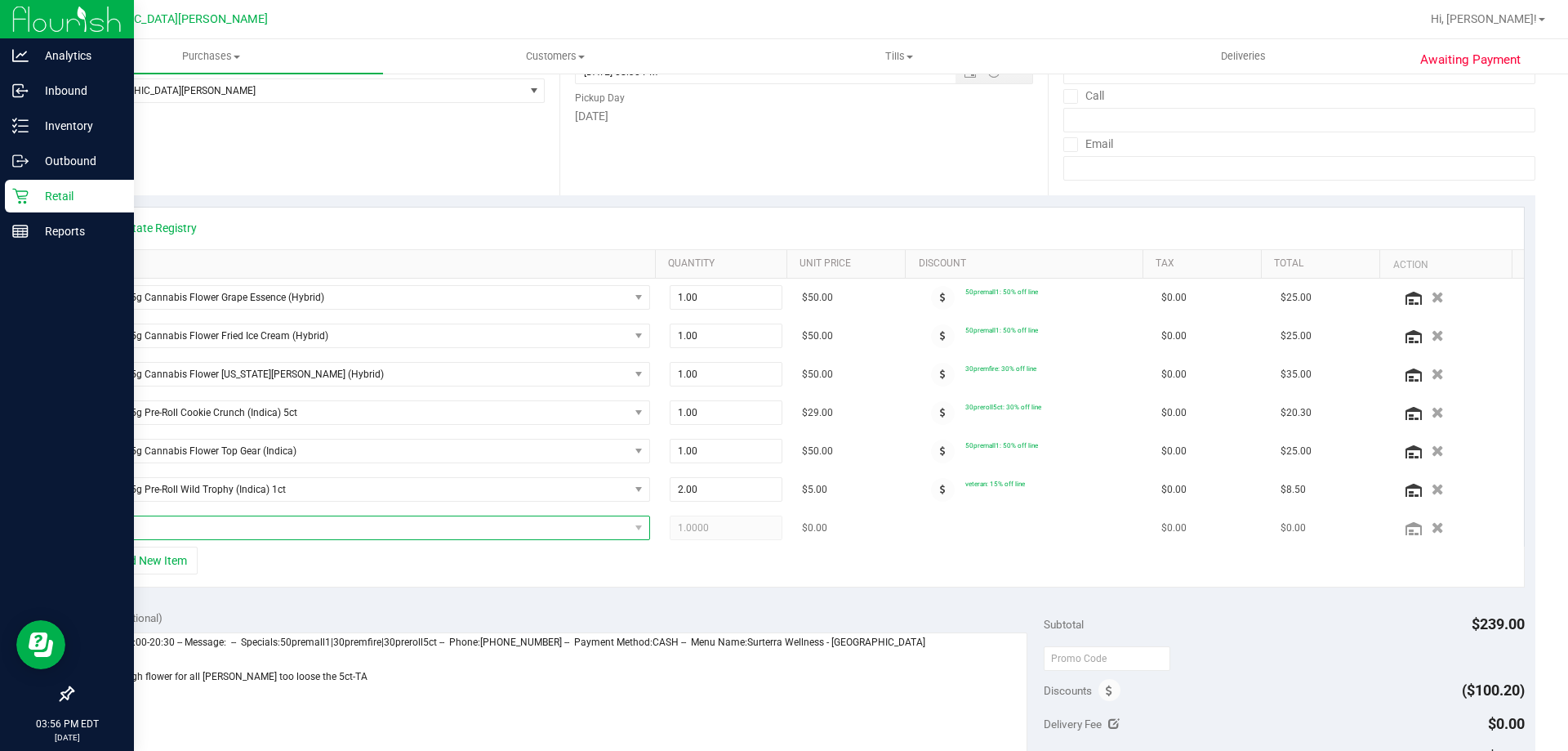 click at bounding box center [362, 528] 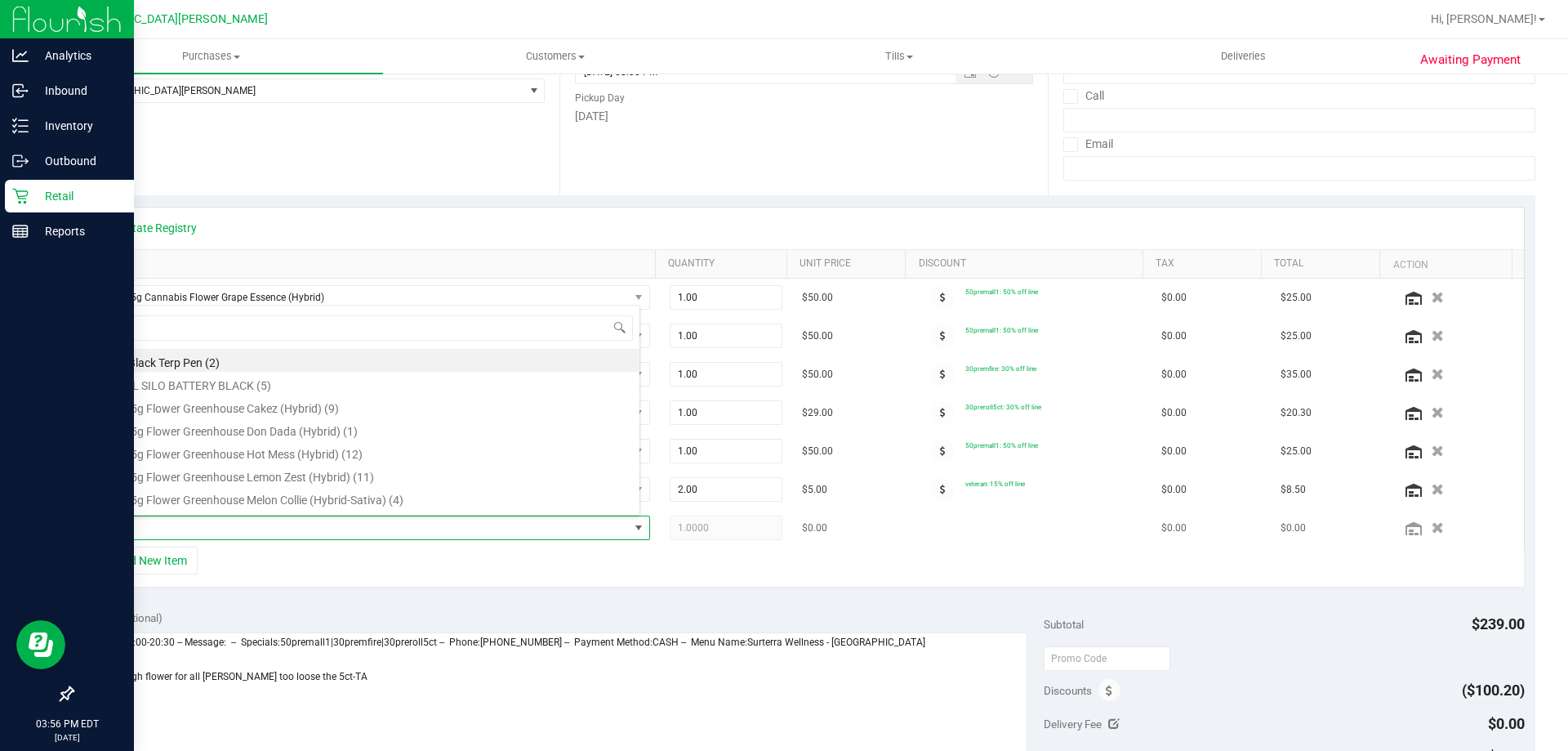 scroll, scrollTop: 81695, scrollLeft: 81120, axis: both 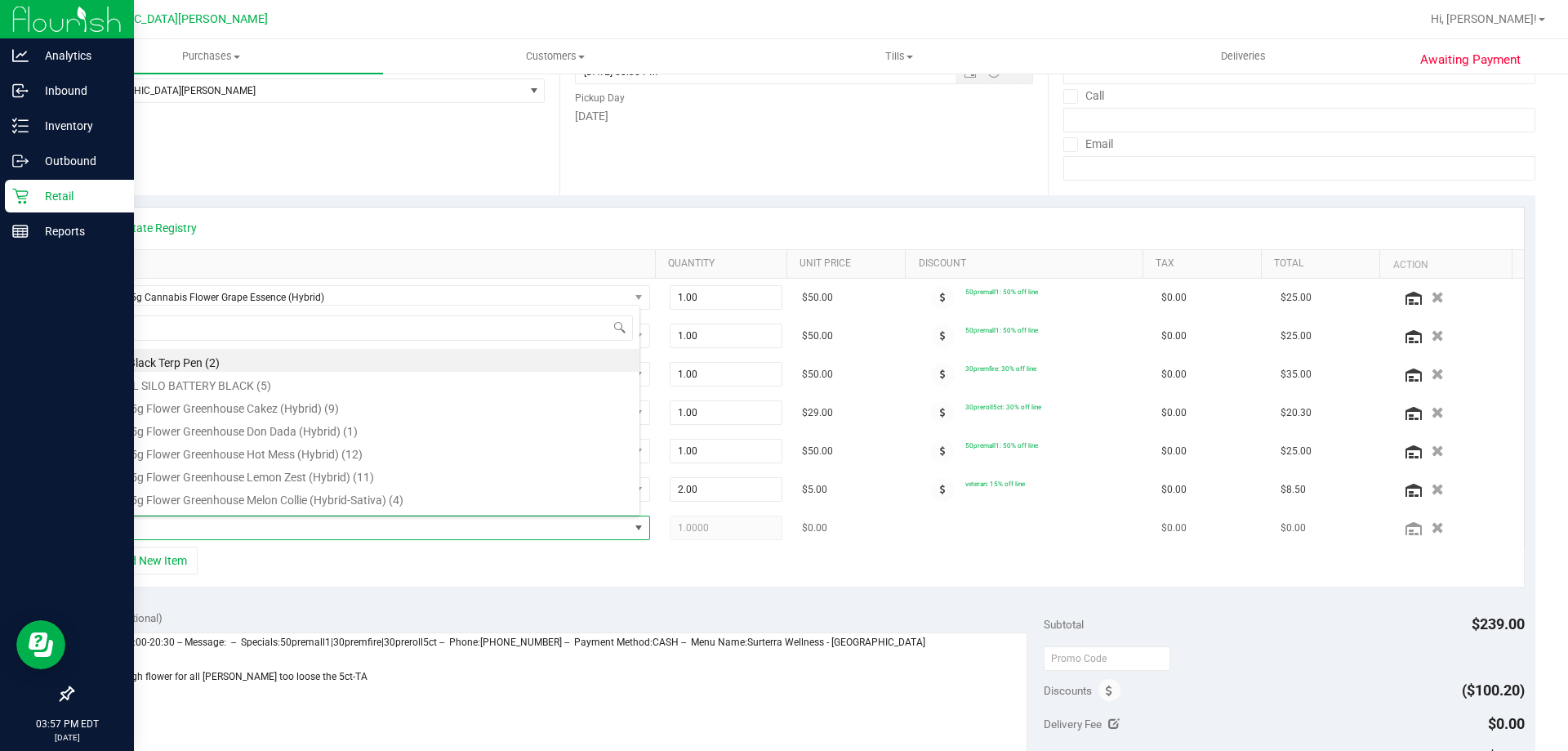 click at bounding box center (362, 528) 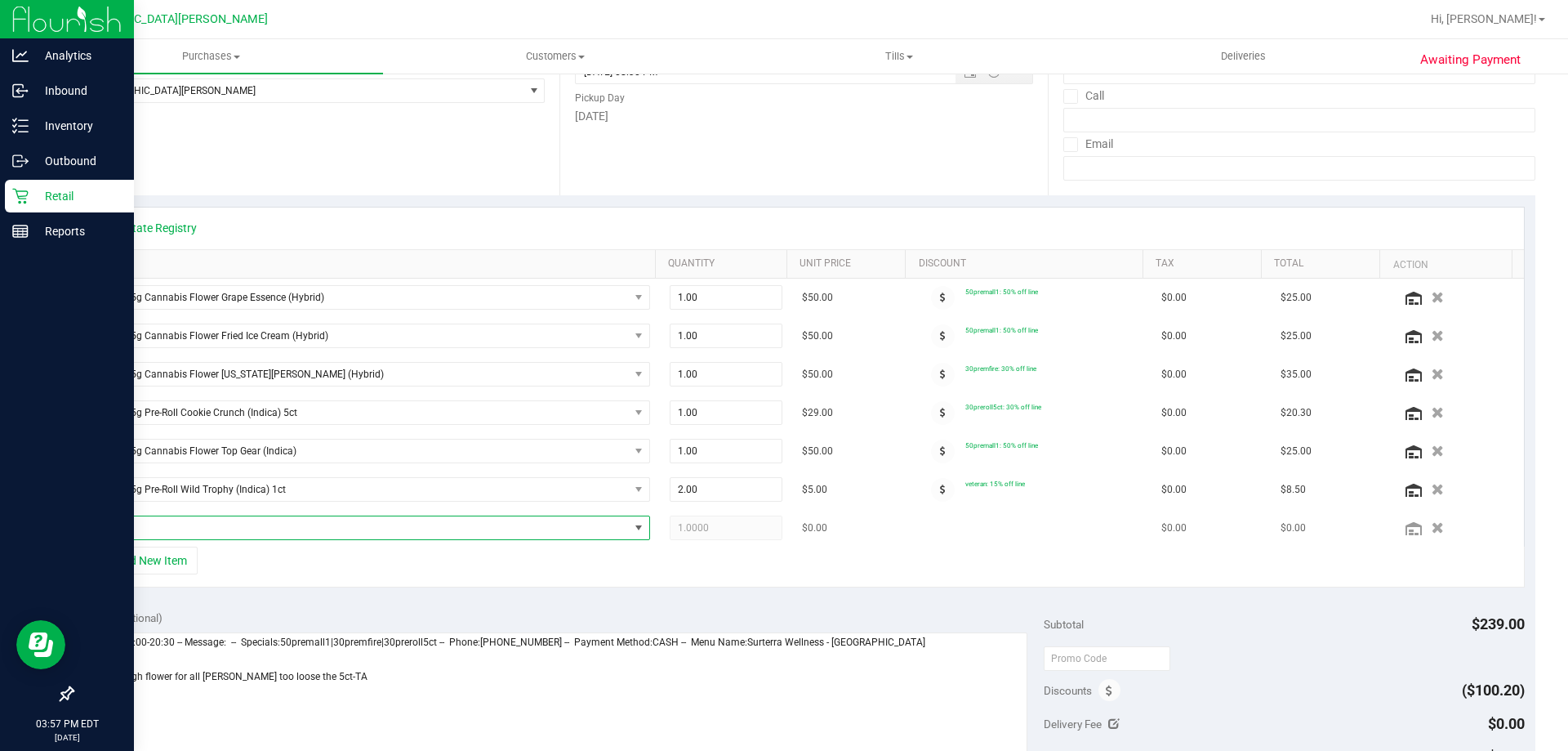 click at bounding box center (362, 528) 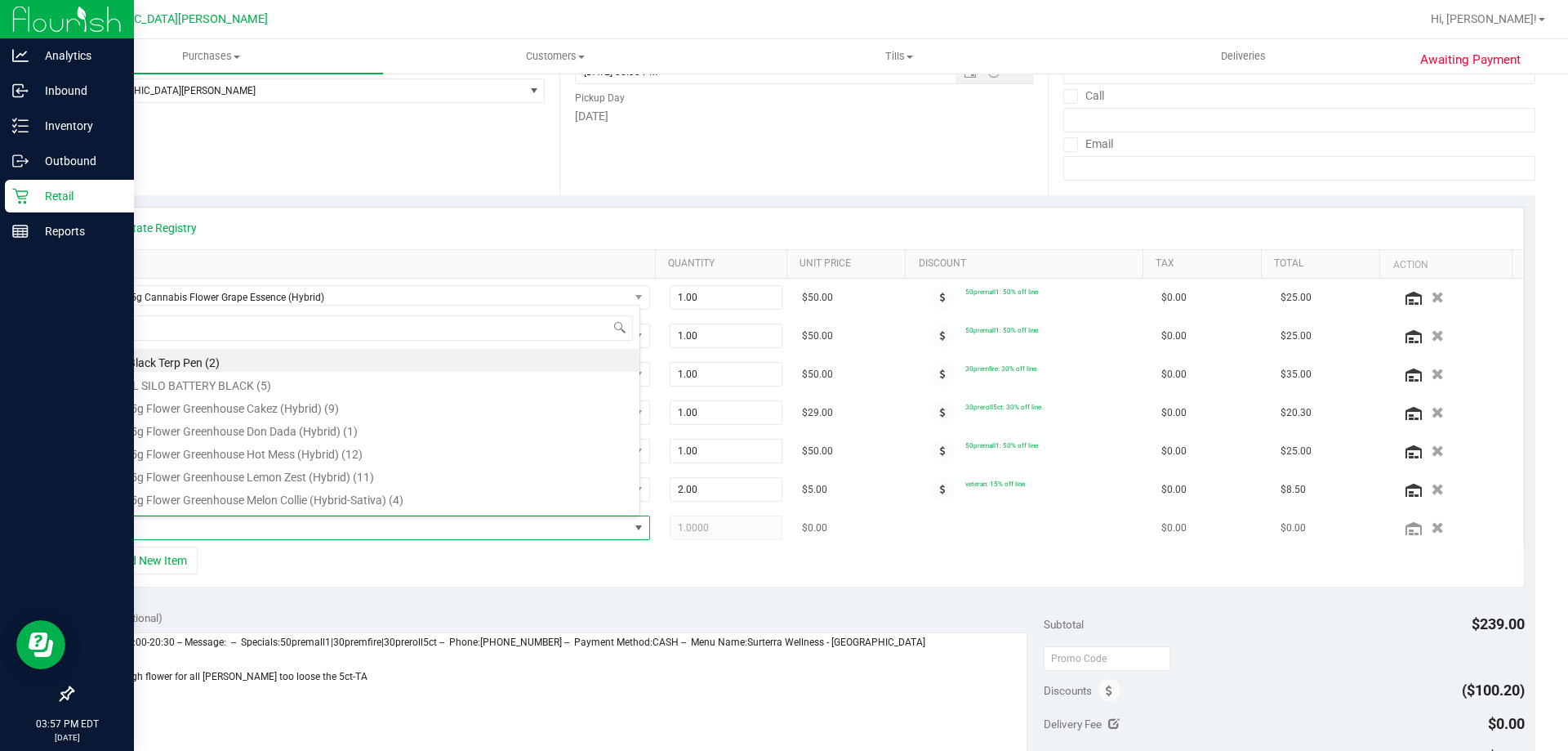scroll, scrollTop: 81695, scrollLeft: 81120, axis: both 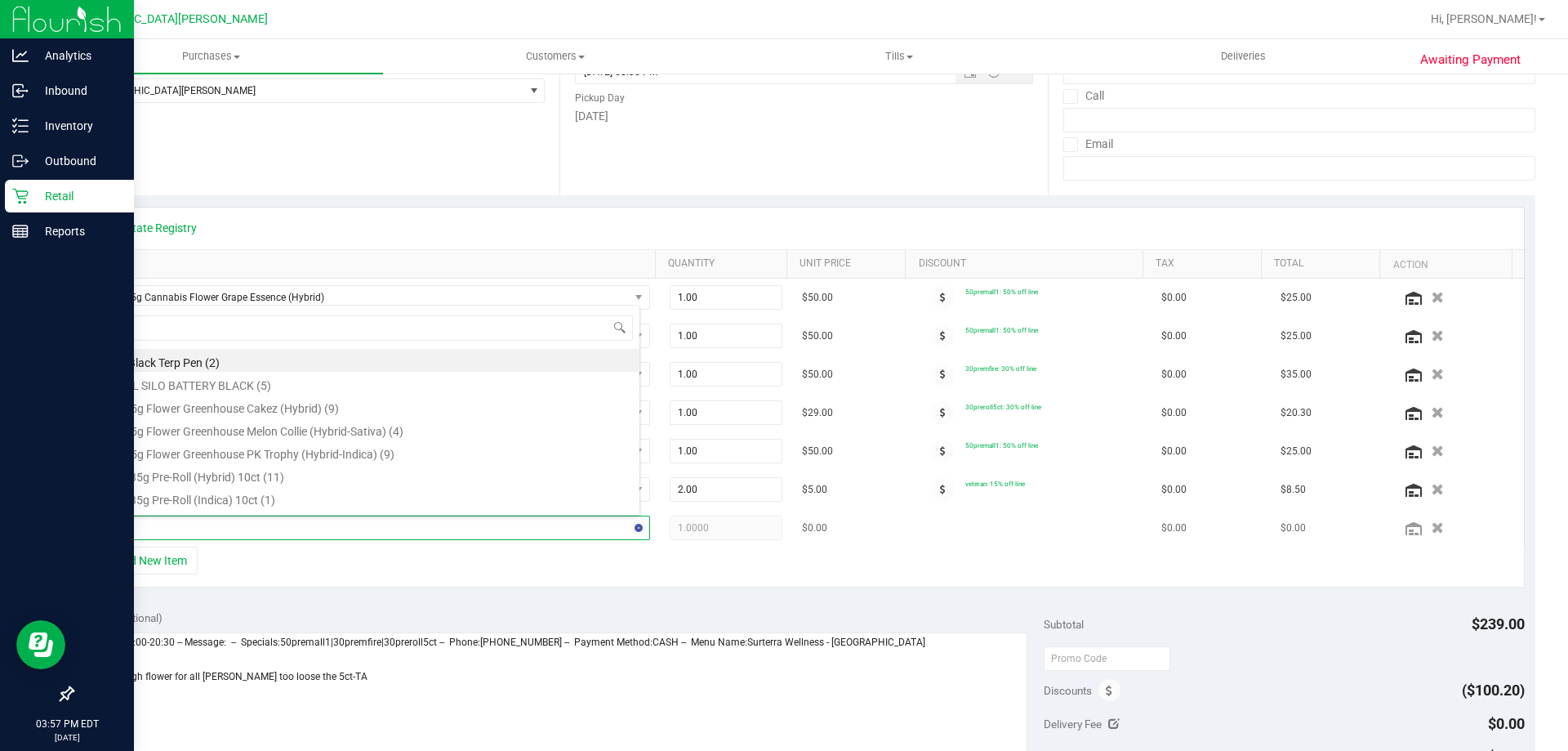 type on "ckz" 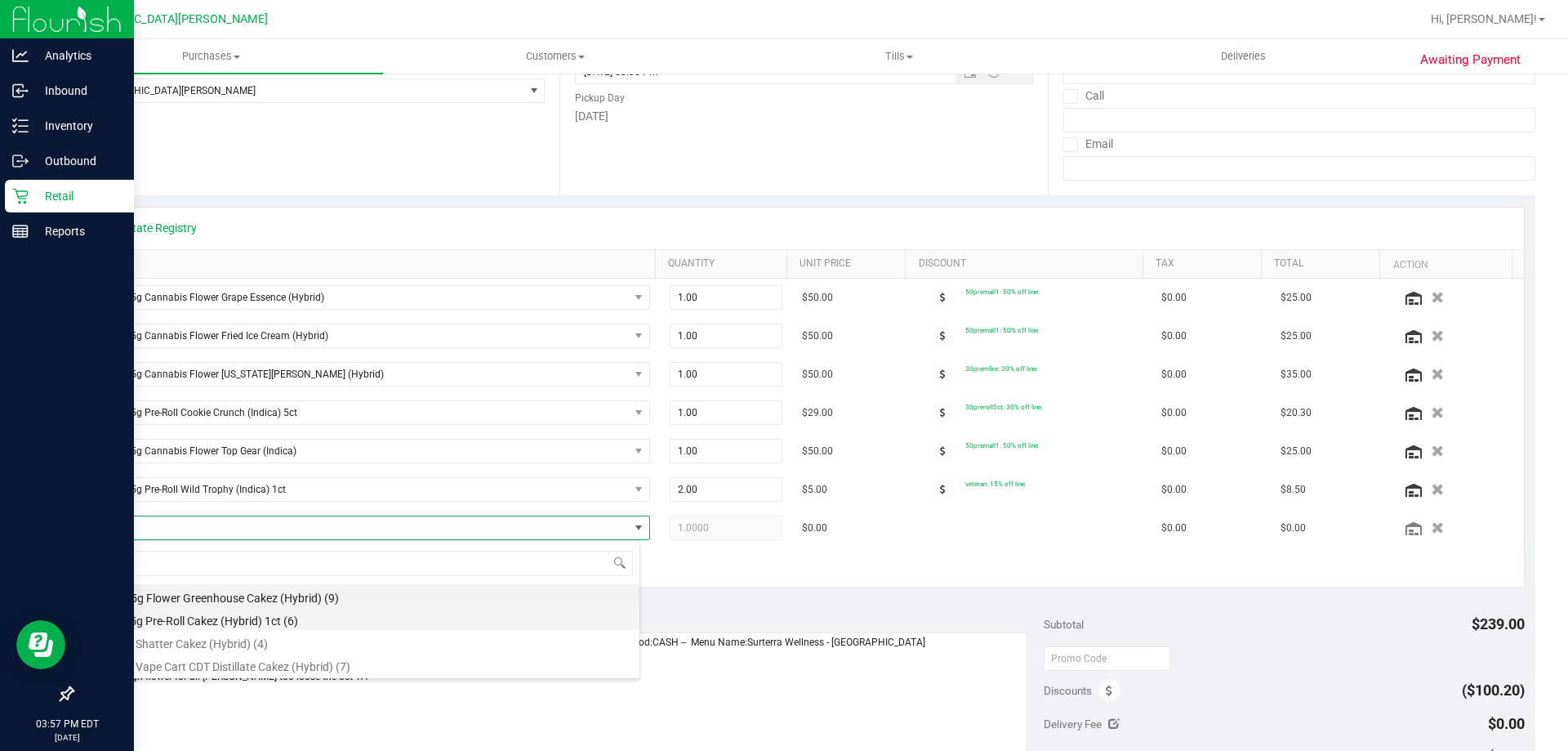 click on "FT 0.5g Pre-Roll Cakez (Hybrid) 1ct (6)" at bounding box center [367, 619] 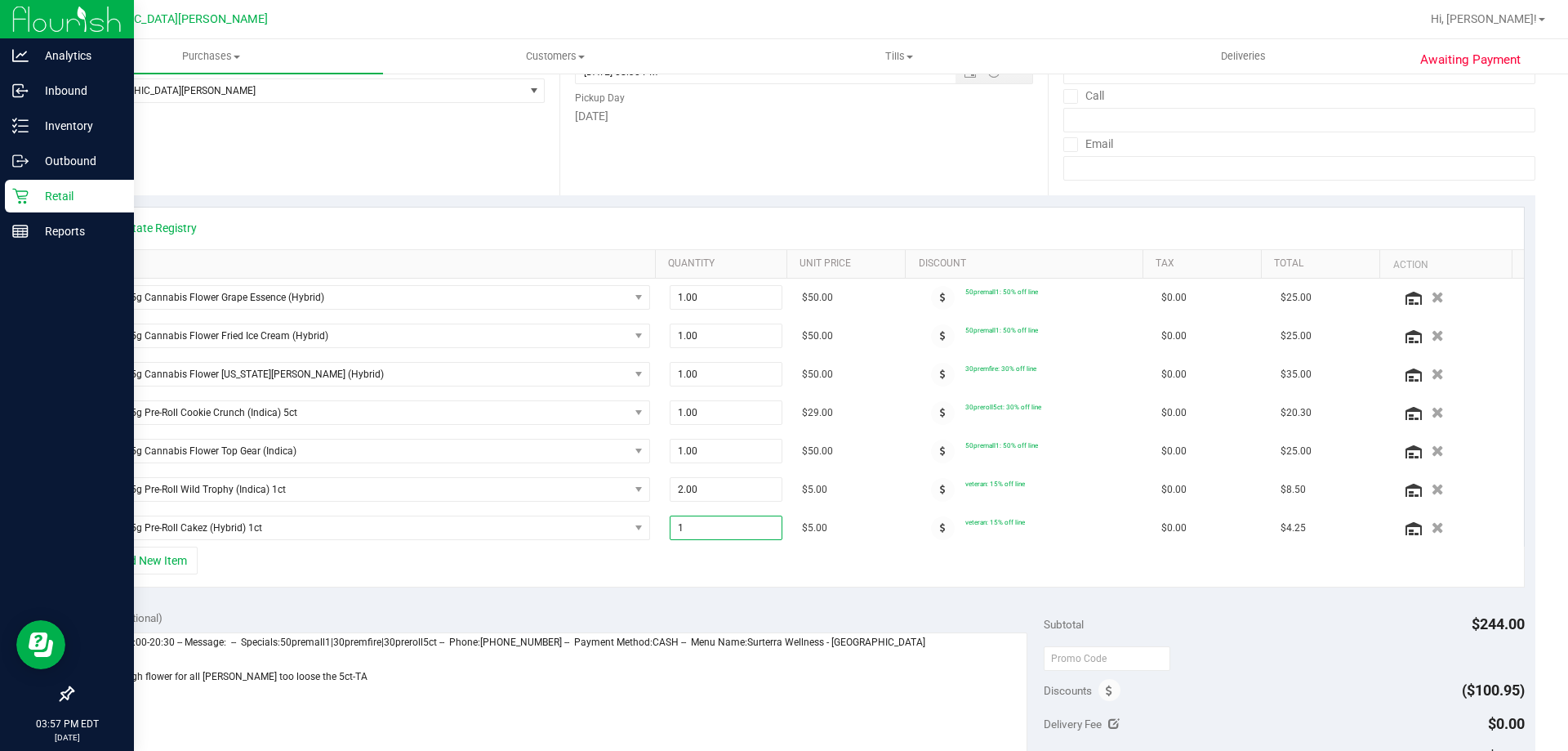 click on "1" at bounding box center (726, 528) 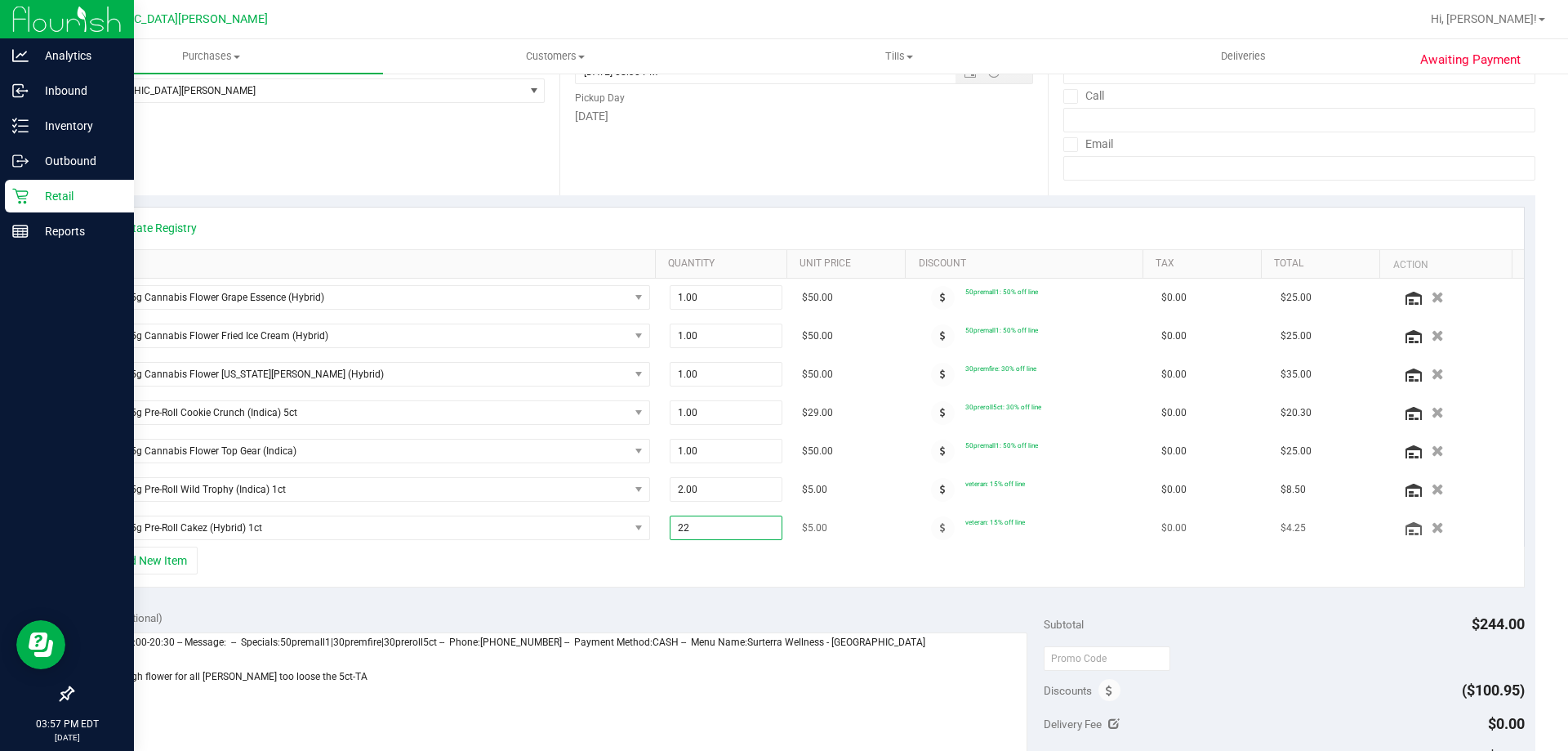 type on "2" 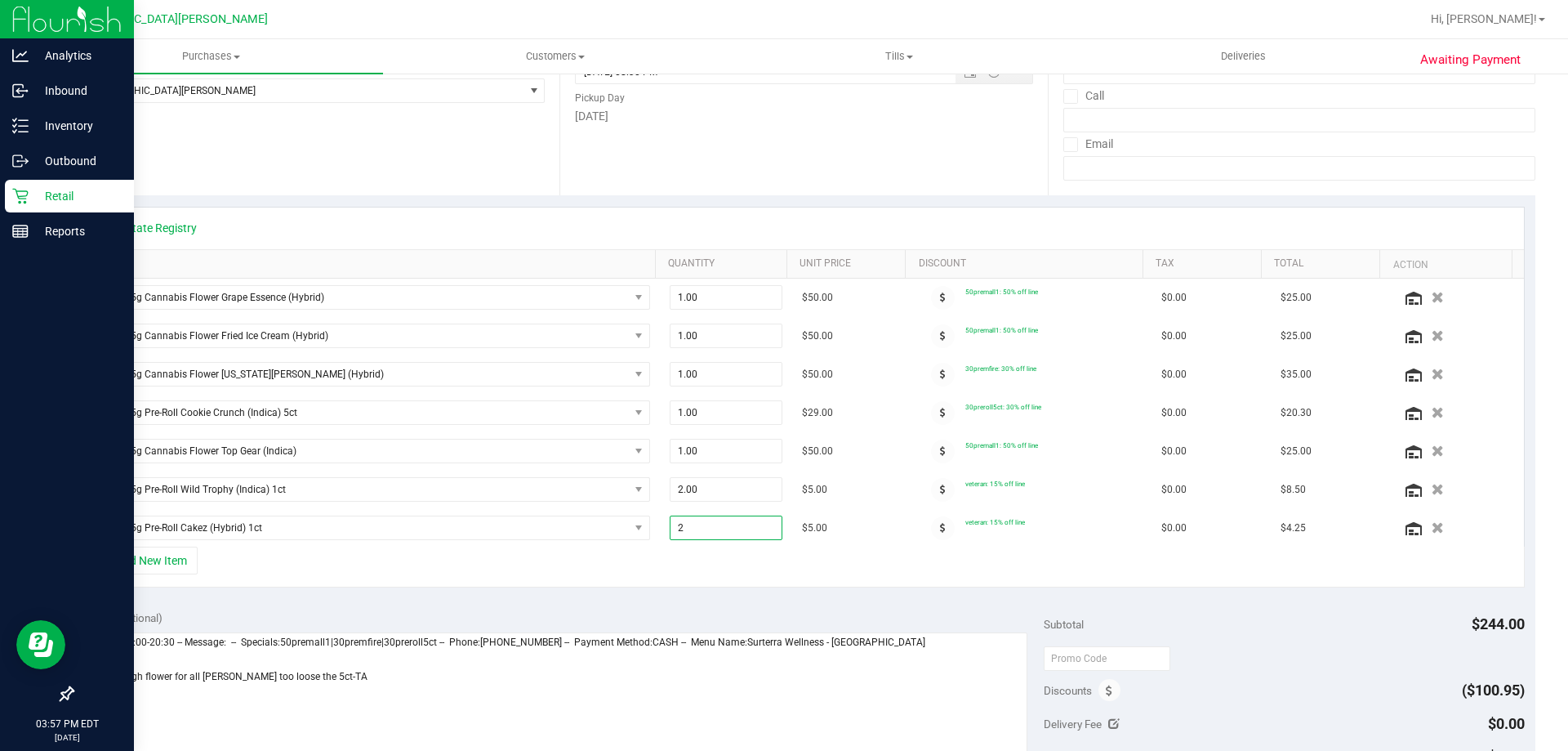 type on "2.00" 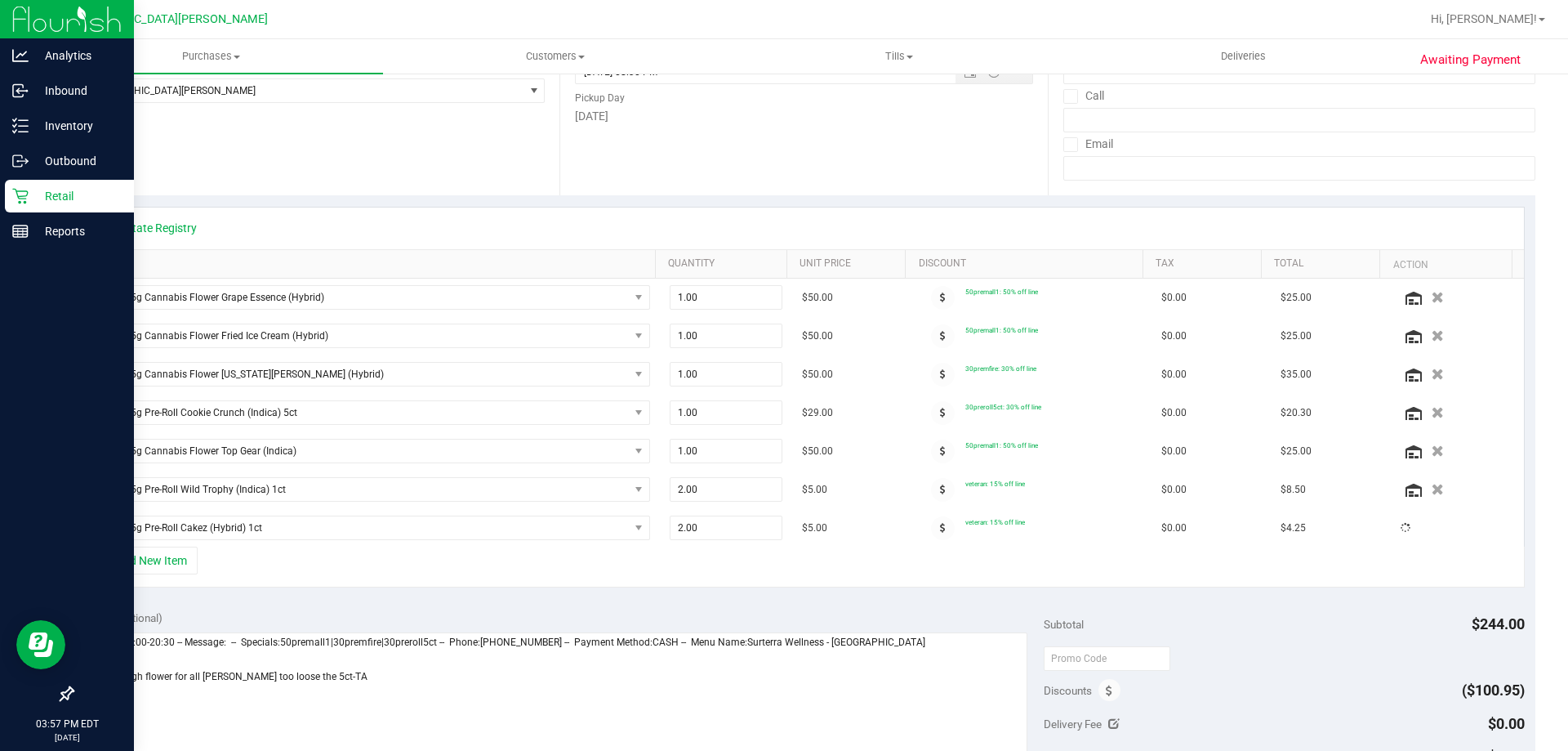 click on "+ Add New Item" at bounding box center [804, 567] 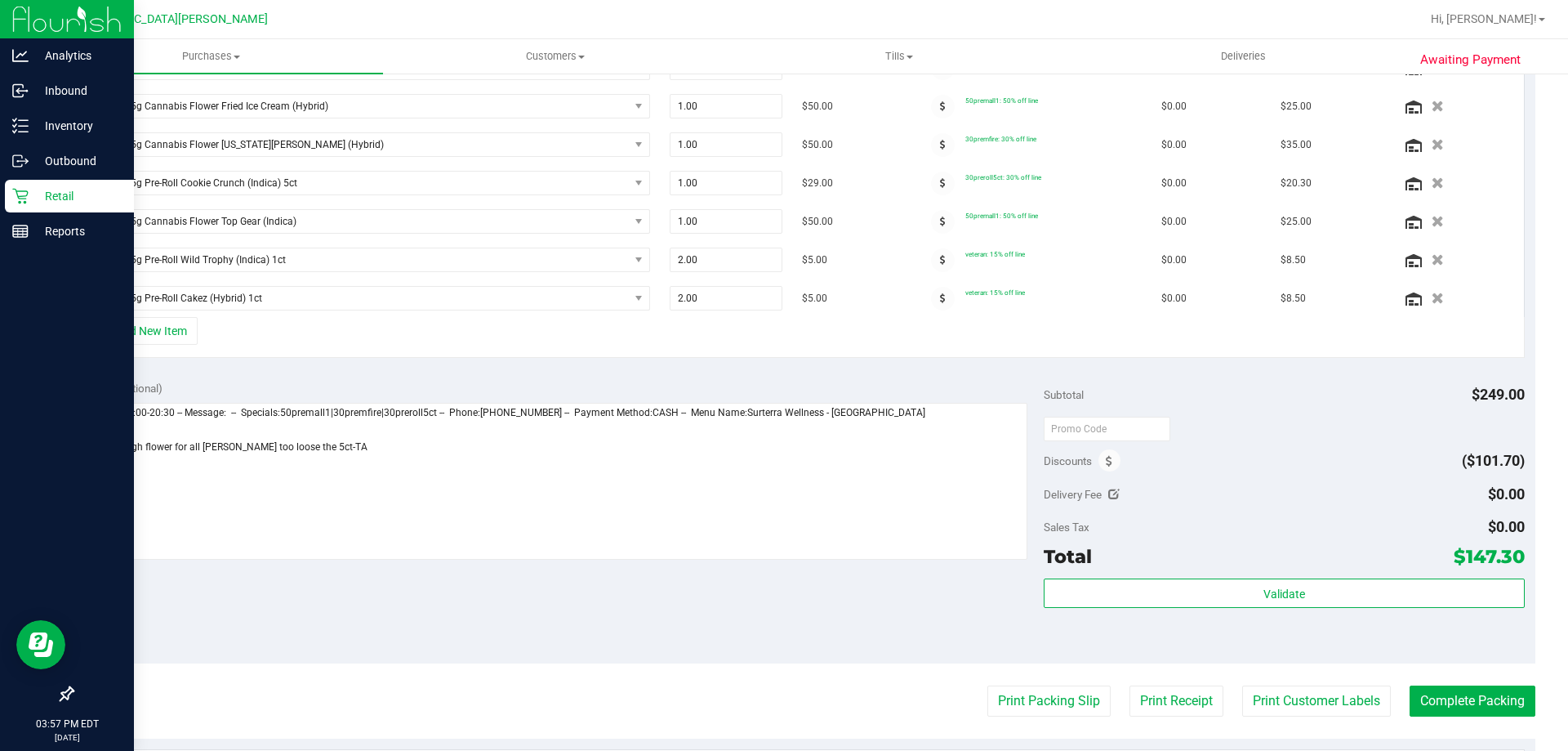 scroll, scrollTop: 490, scrollLeft: 0, axis: vertical 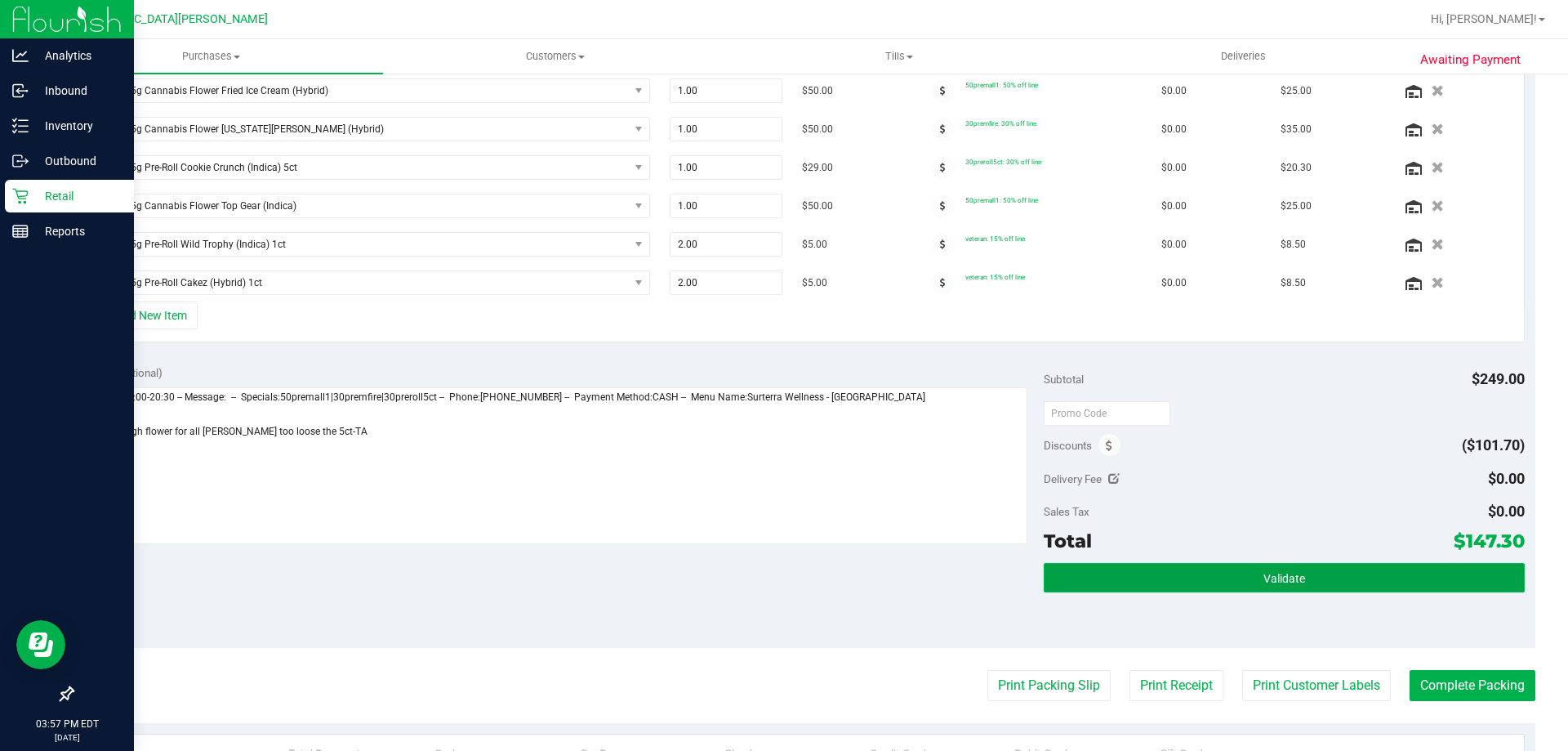 click on "Validate" at bounding box center (1284, 578) 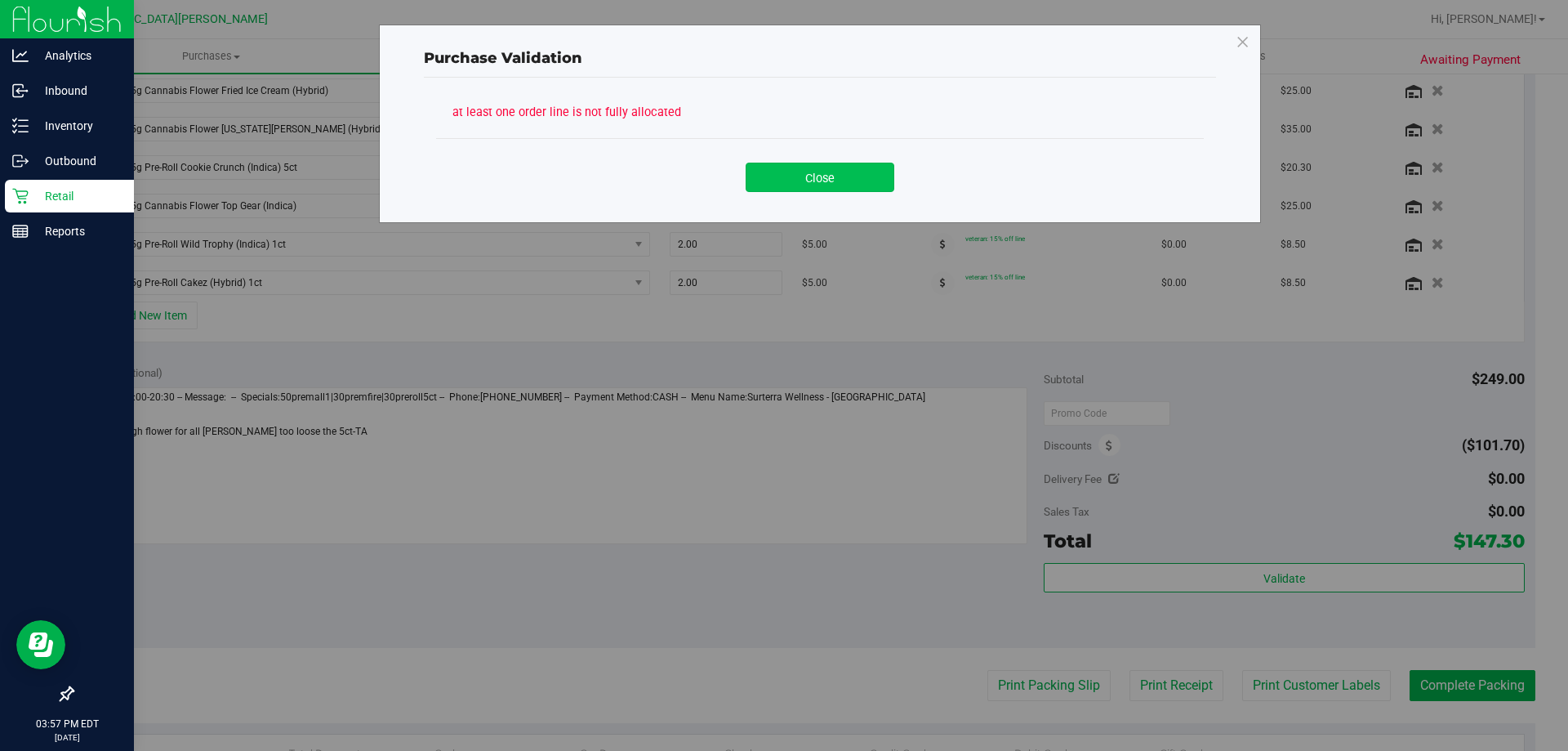 click on "Close" at bounding box center [820, 177] 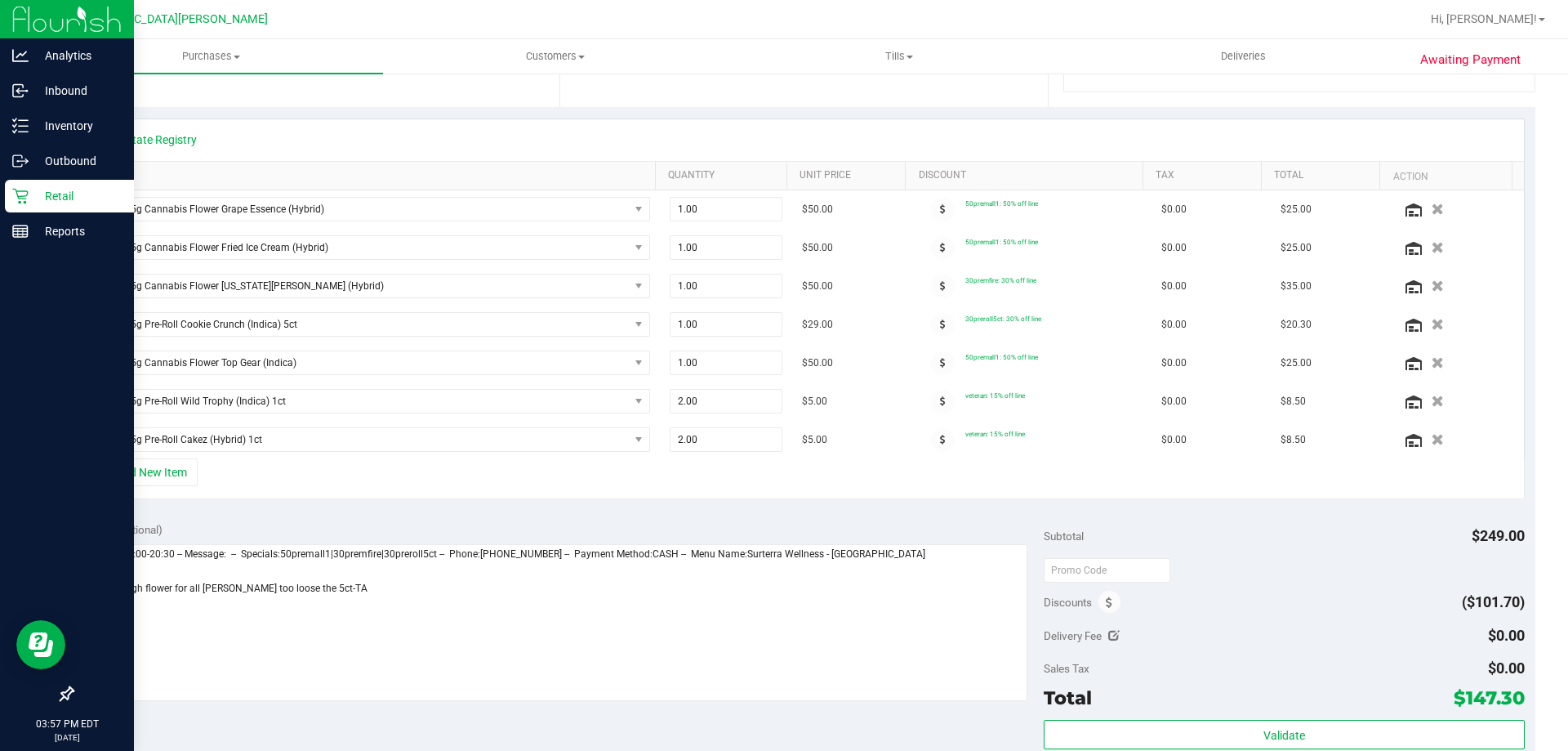 scroll, scrollTop: 327, scrollLeft: 0, axis: vertical 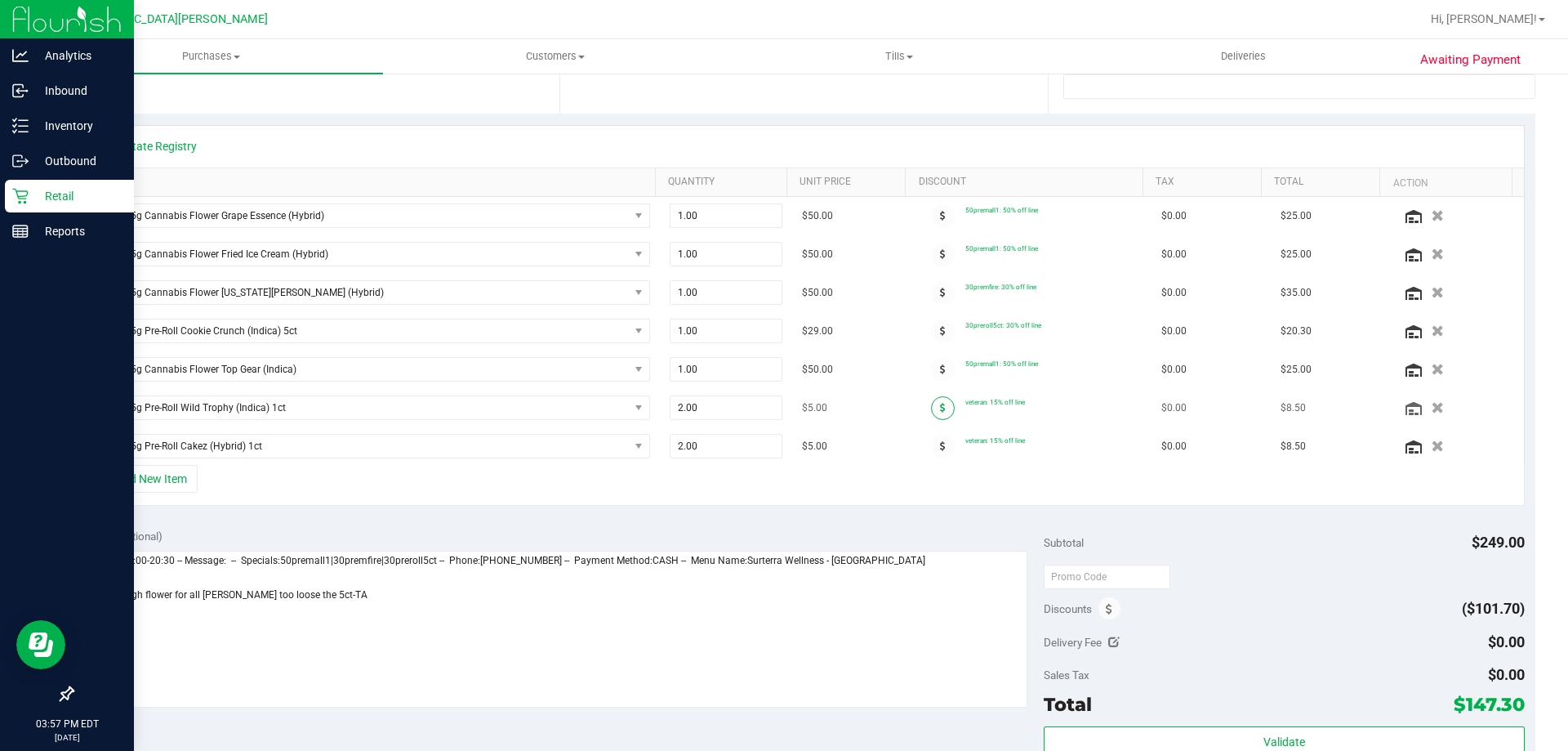 click at bounding box center (942, 408) 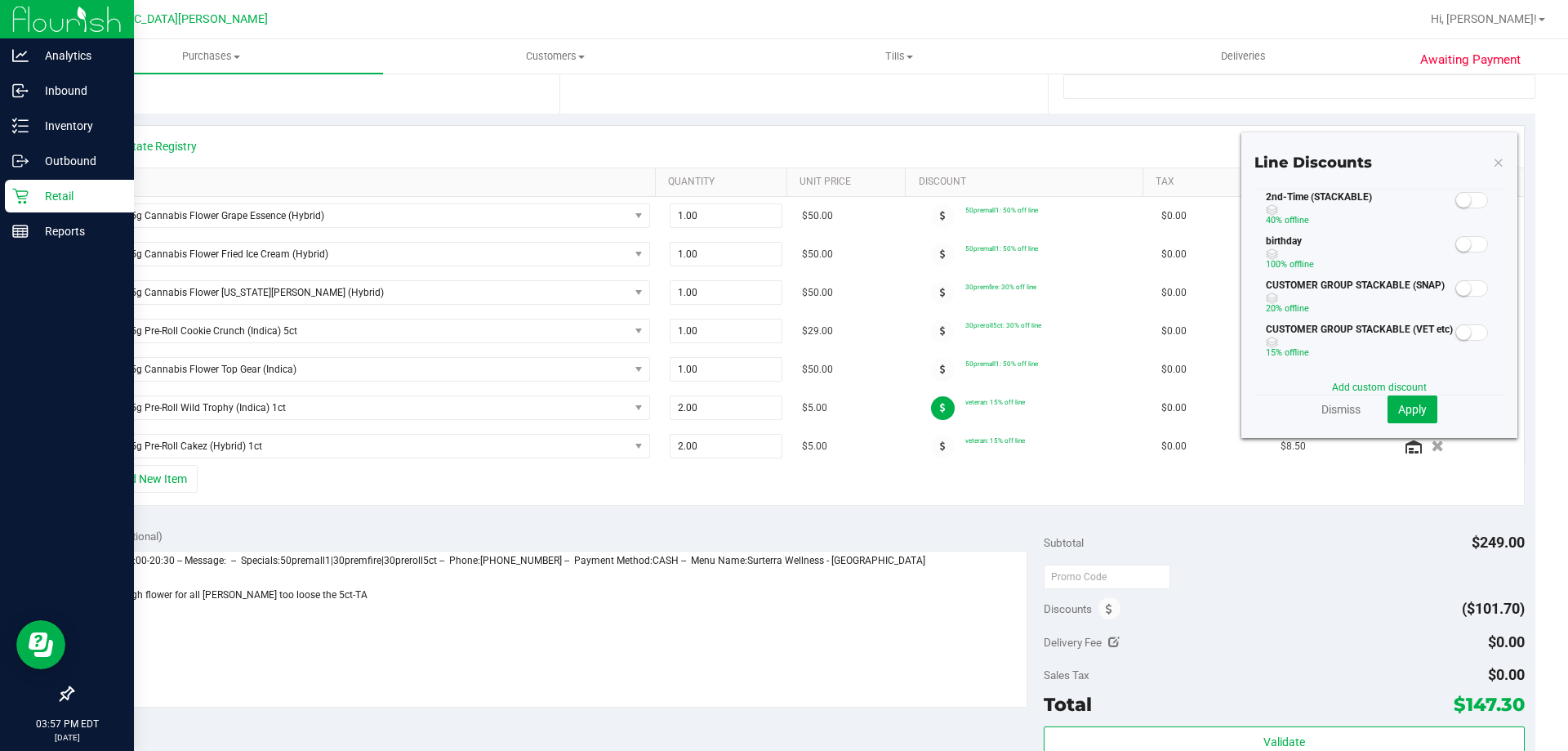 click at bounding box center [1499, 162] 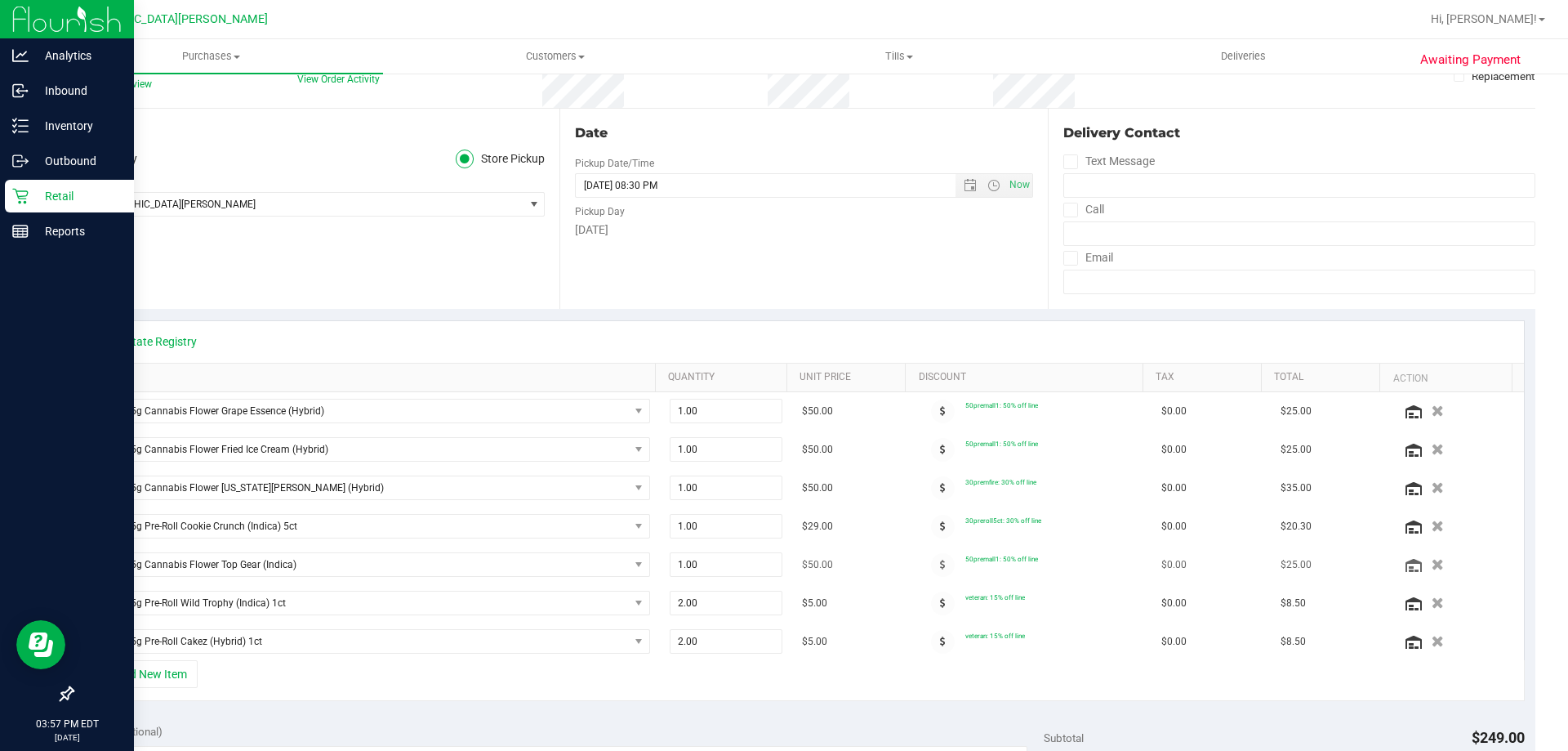 scroll, scrollTop: 245, scrollLeft: 0, axis: vertical 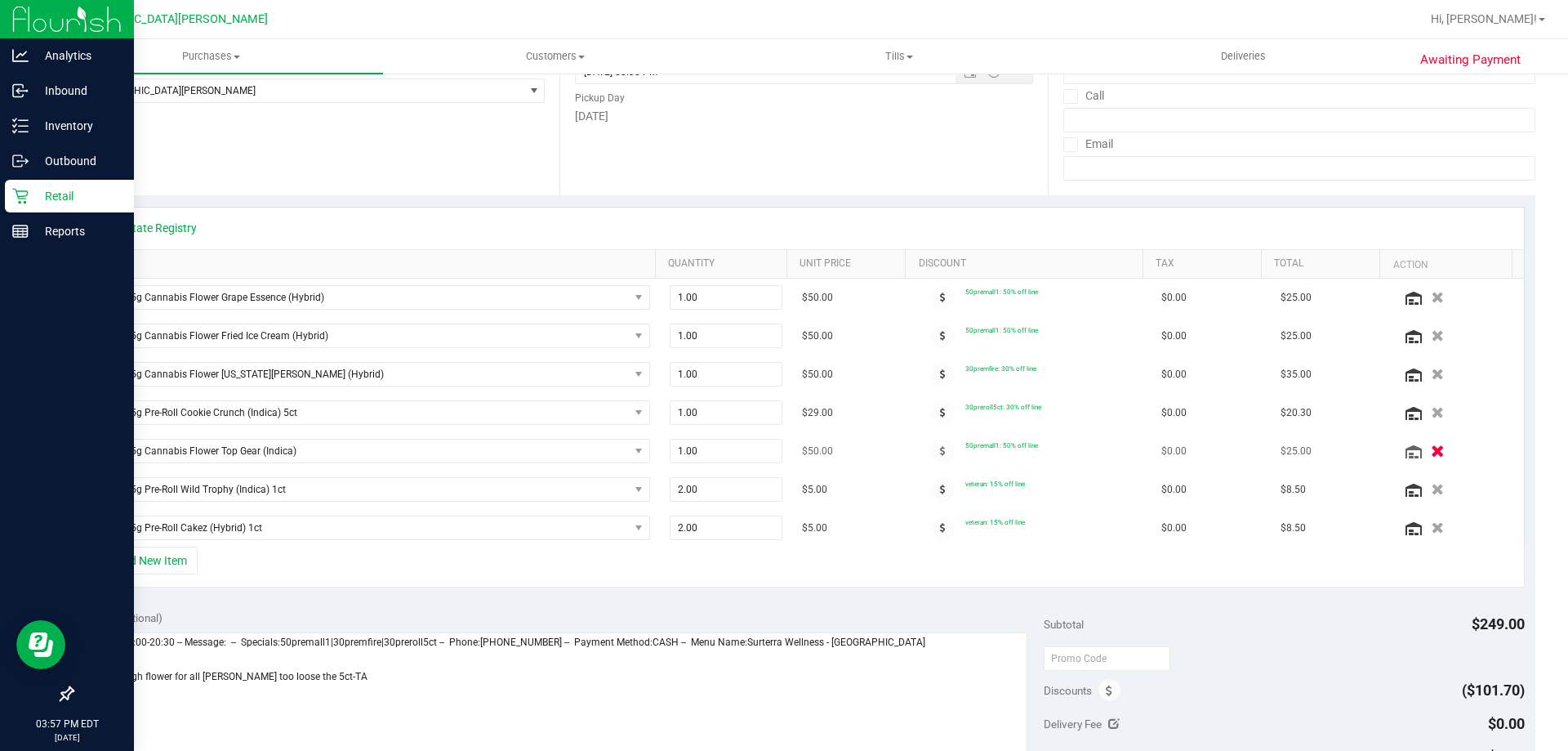 click at bounding box center (1437, 451) 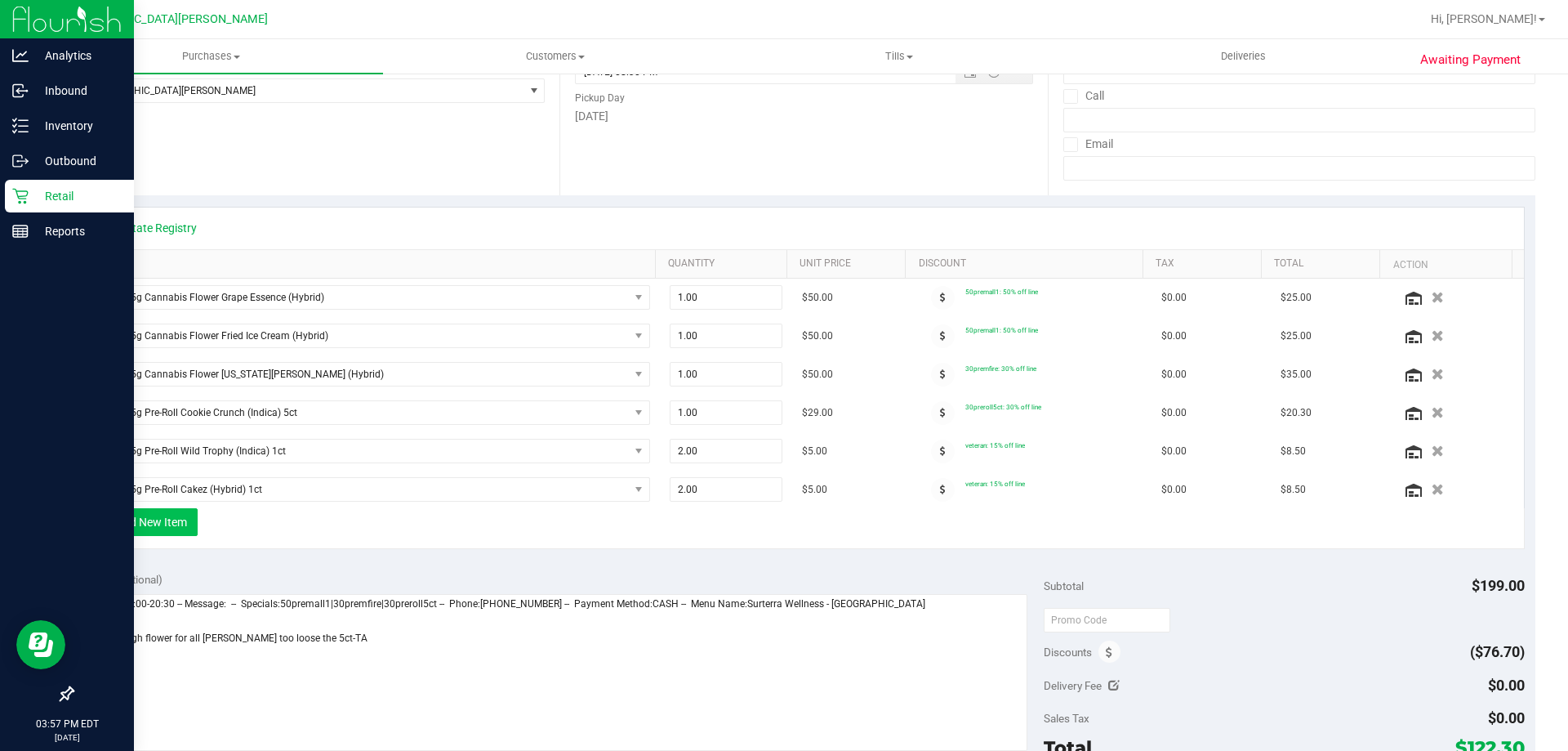 click on "+ Add New Item" at bounding box center (147, 522) 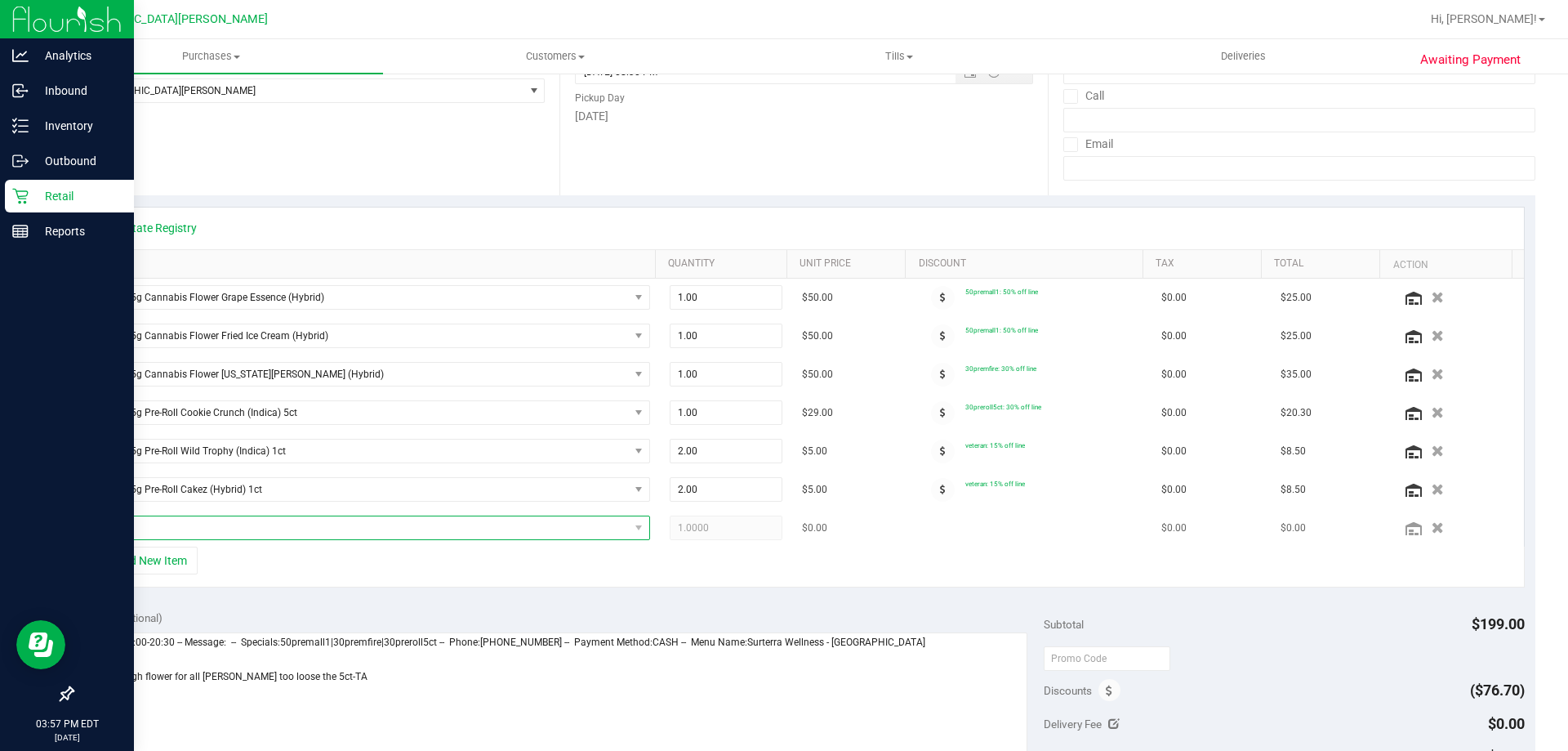 click at bounding box center [362, 528] 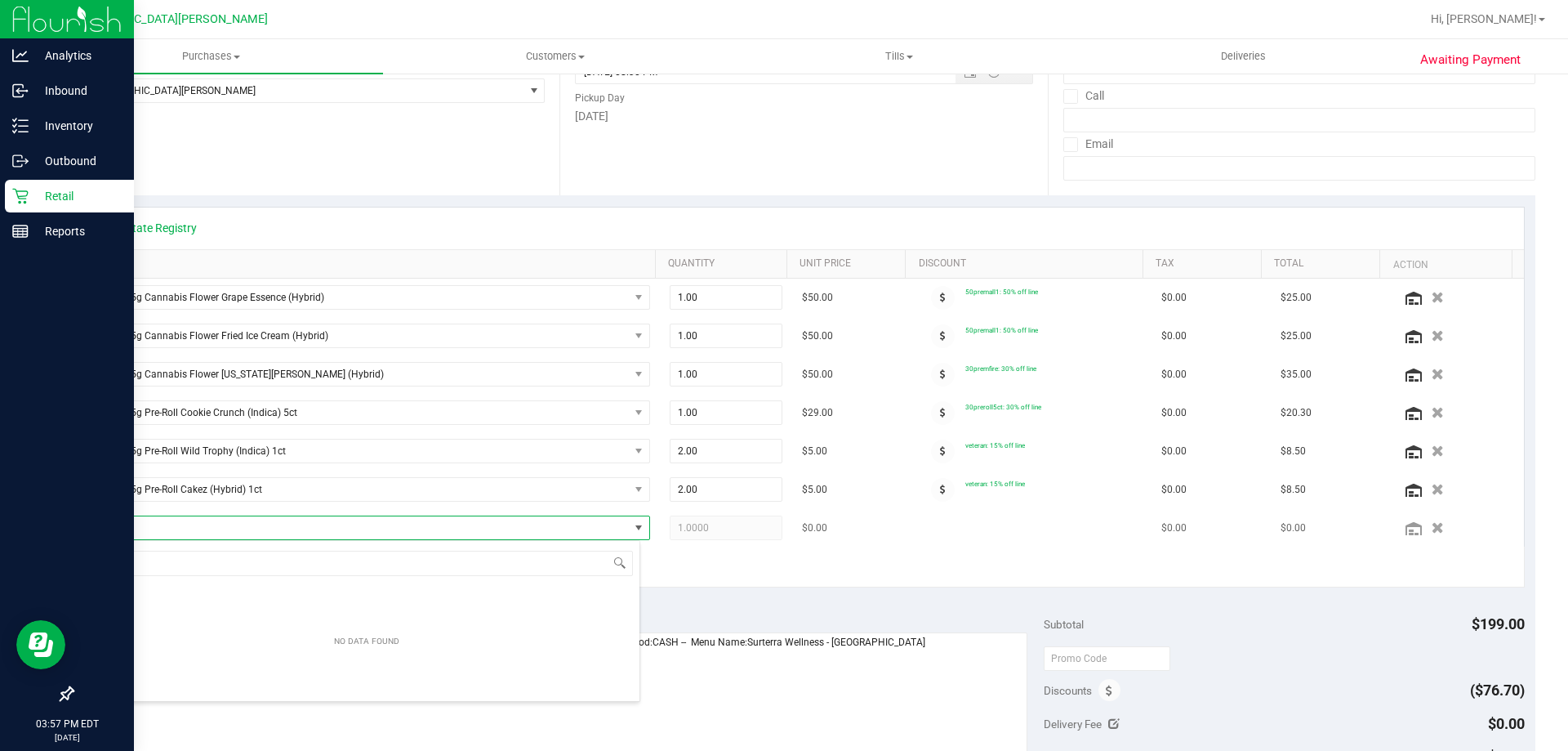 scroll, scrollTop: 81695, scrollLeft: 81120, axis: both 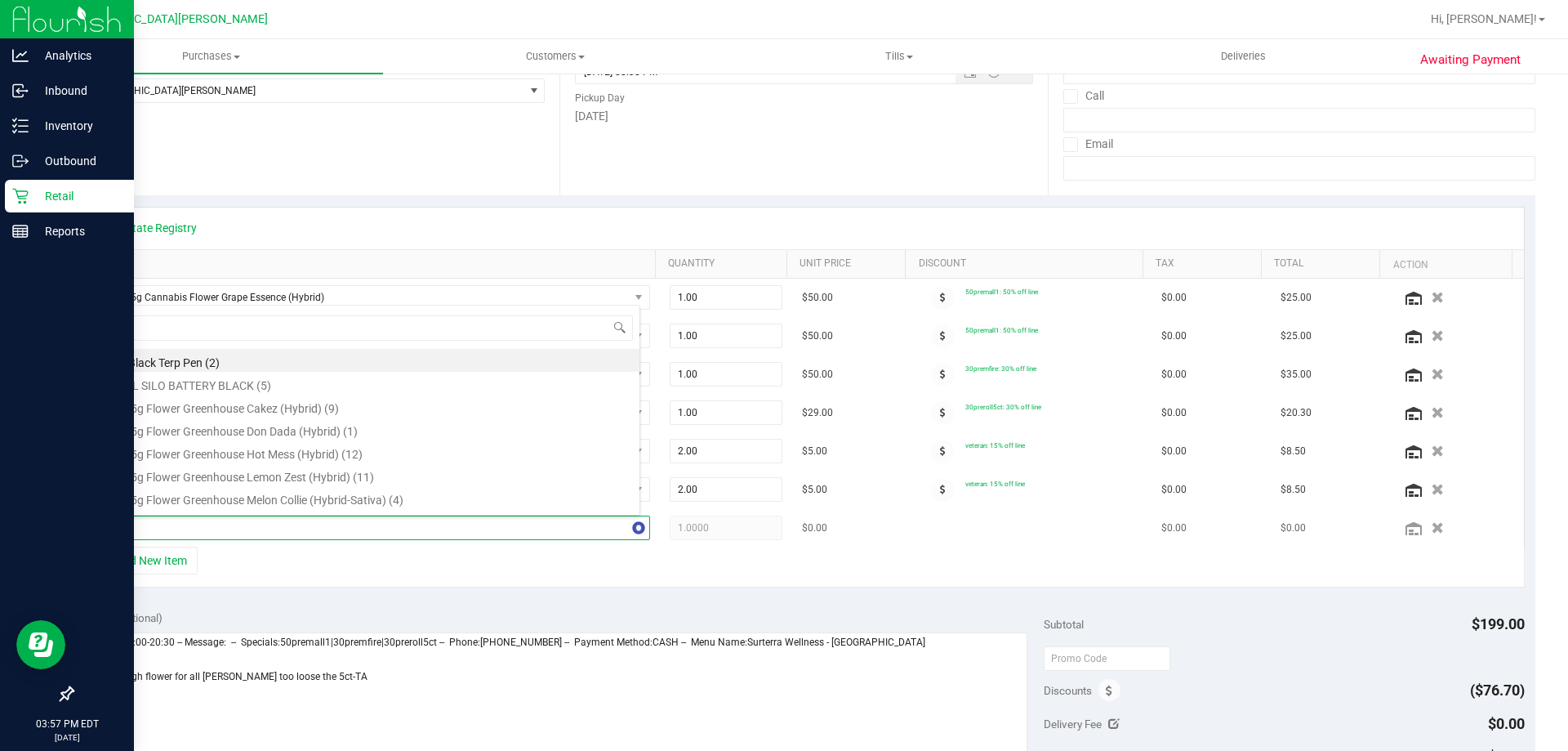 type on "bct" 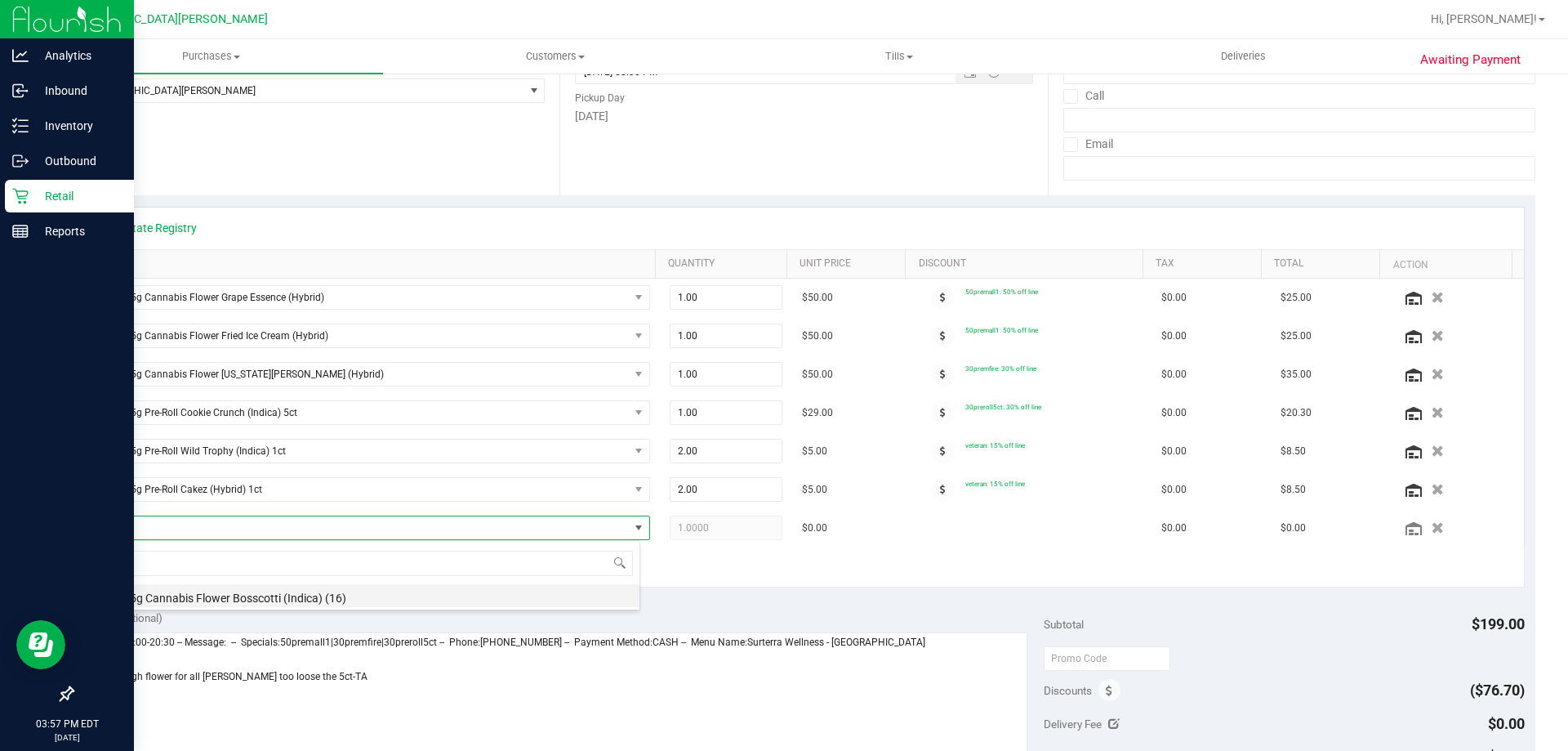 click on "FT 3.5g Cannabis Flower Bosscotti (Indica) (16)" at bounding box center (367, 596) 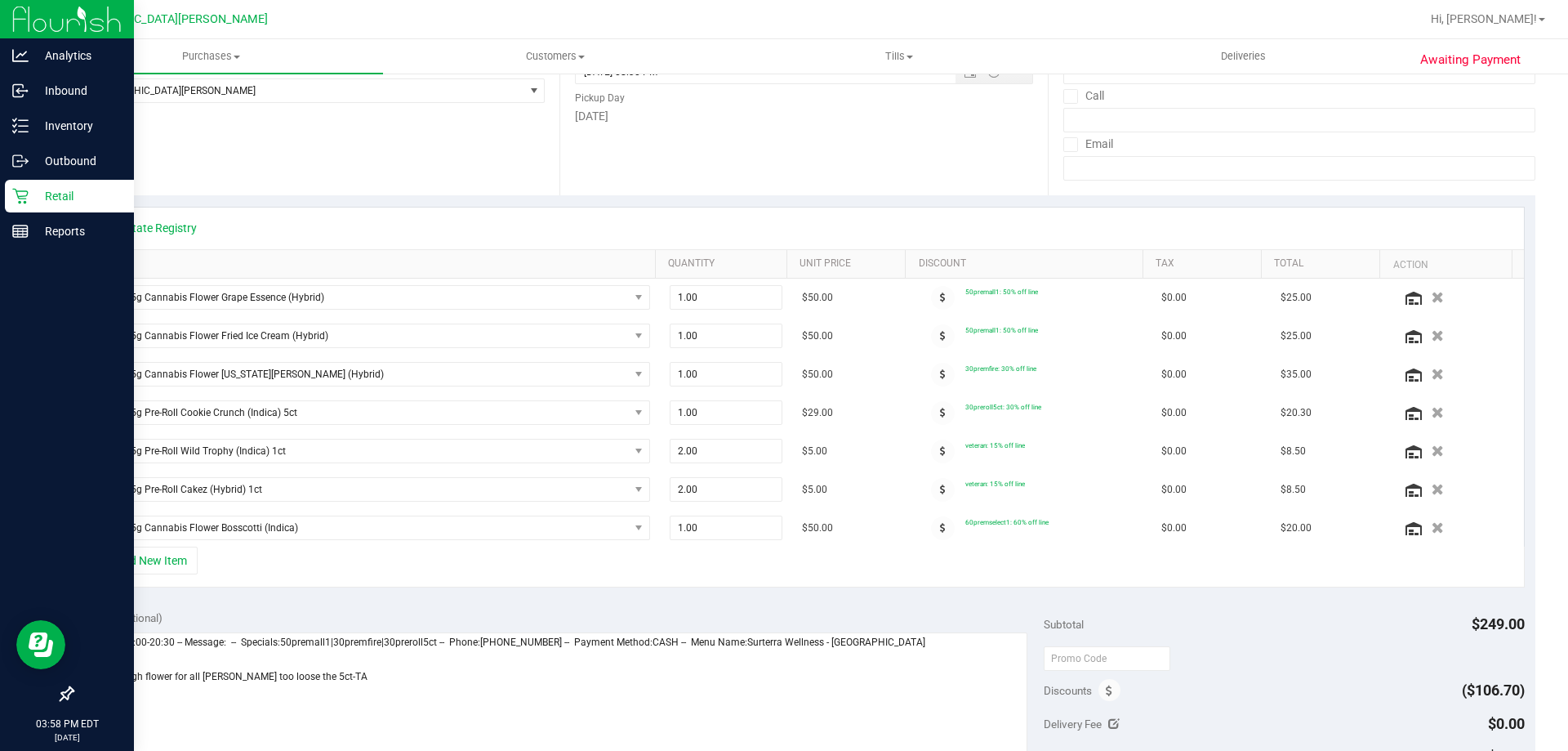 click on "+ Add New Item" at bounding box center [804, 567] 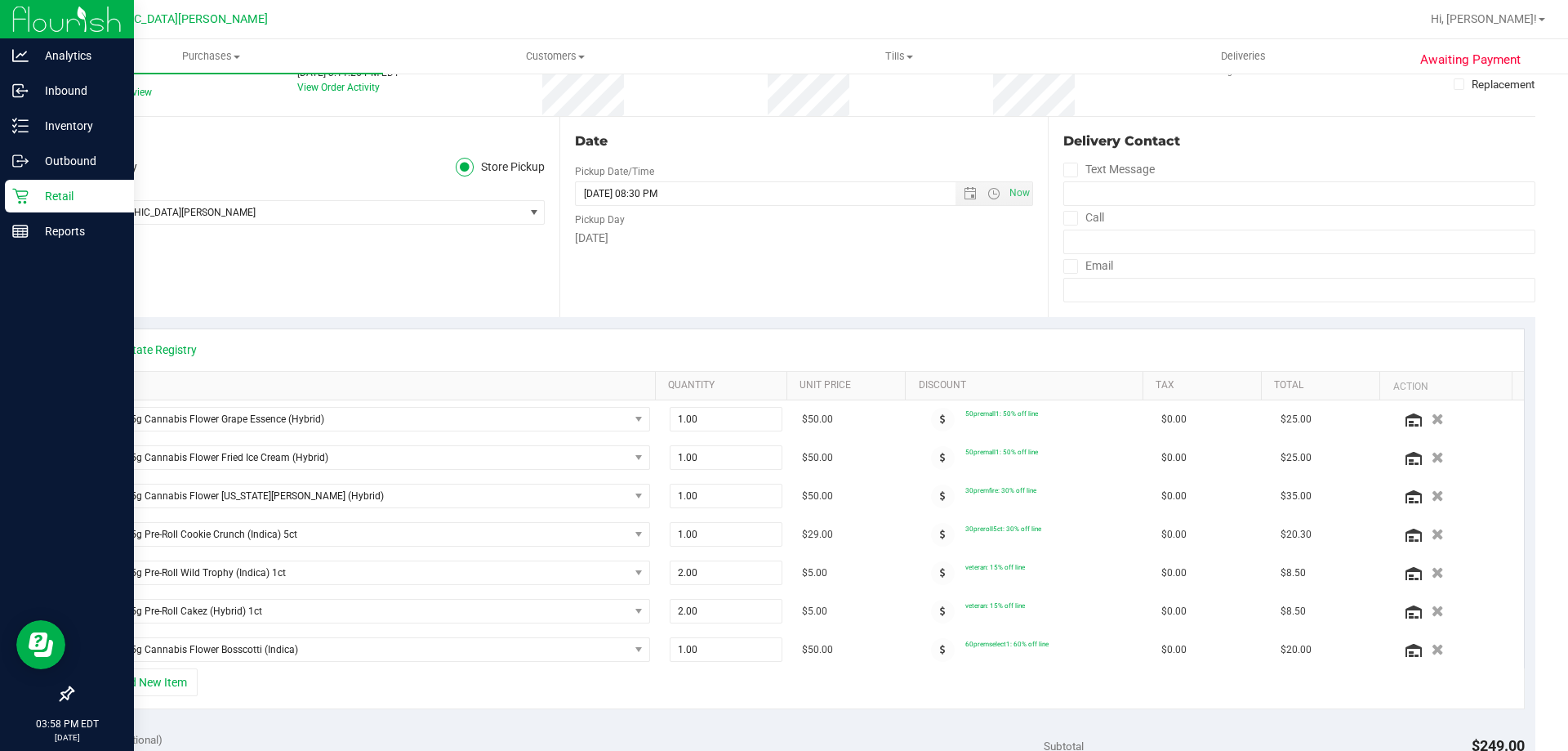 scroll, scrollTop: 0, scrollLeft: 0, axis: both 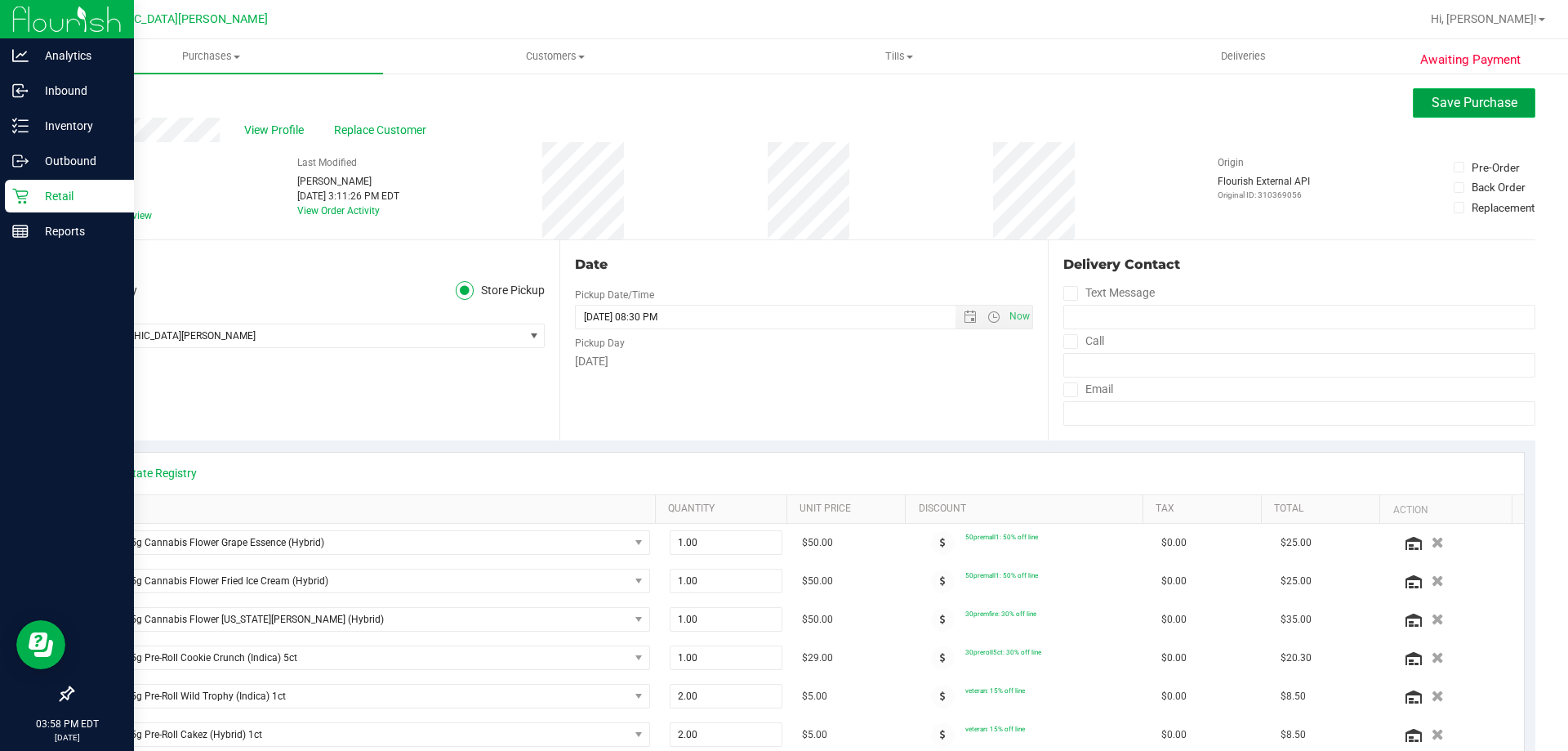 click on "Save Purchase" at bounding box center (1474, 103) 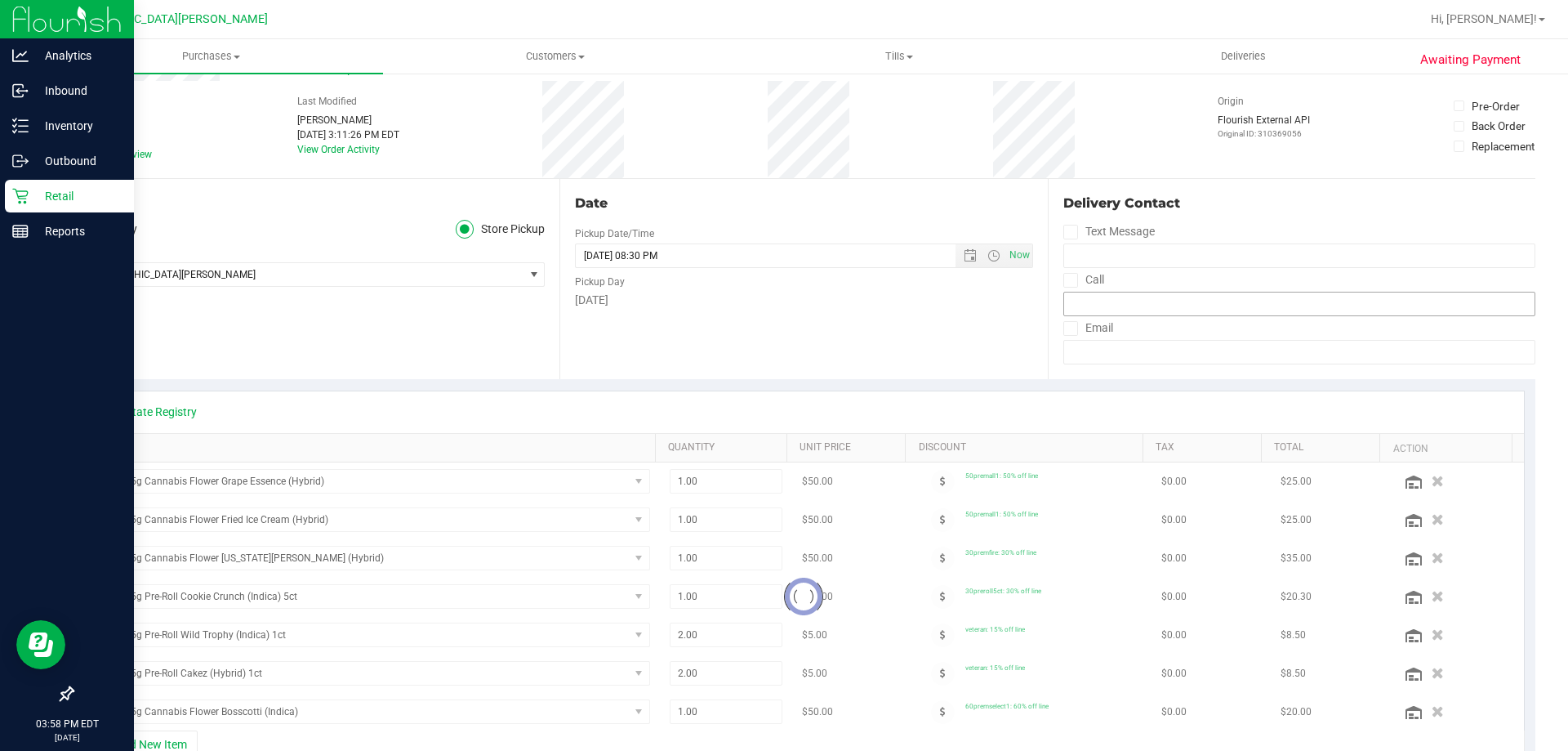 scroll, scrollTop: 327, scrollLeft: 0, axis: vertical 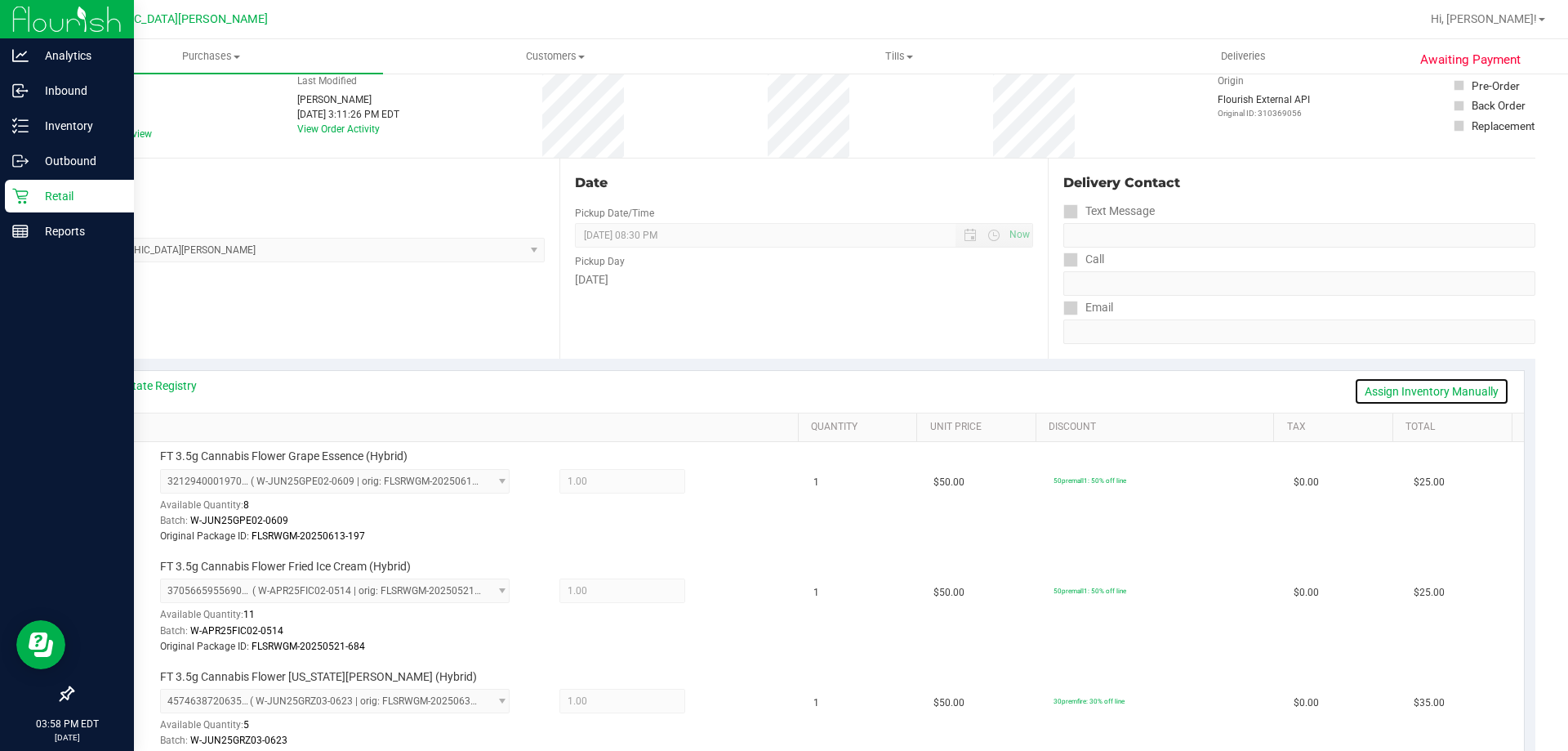 click on "Assign Inventory Manually" at bounding box center [1432, 391] 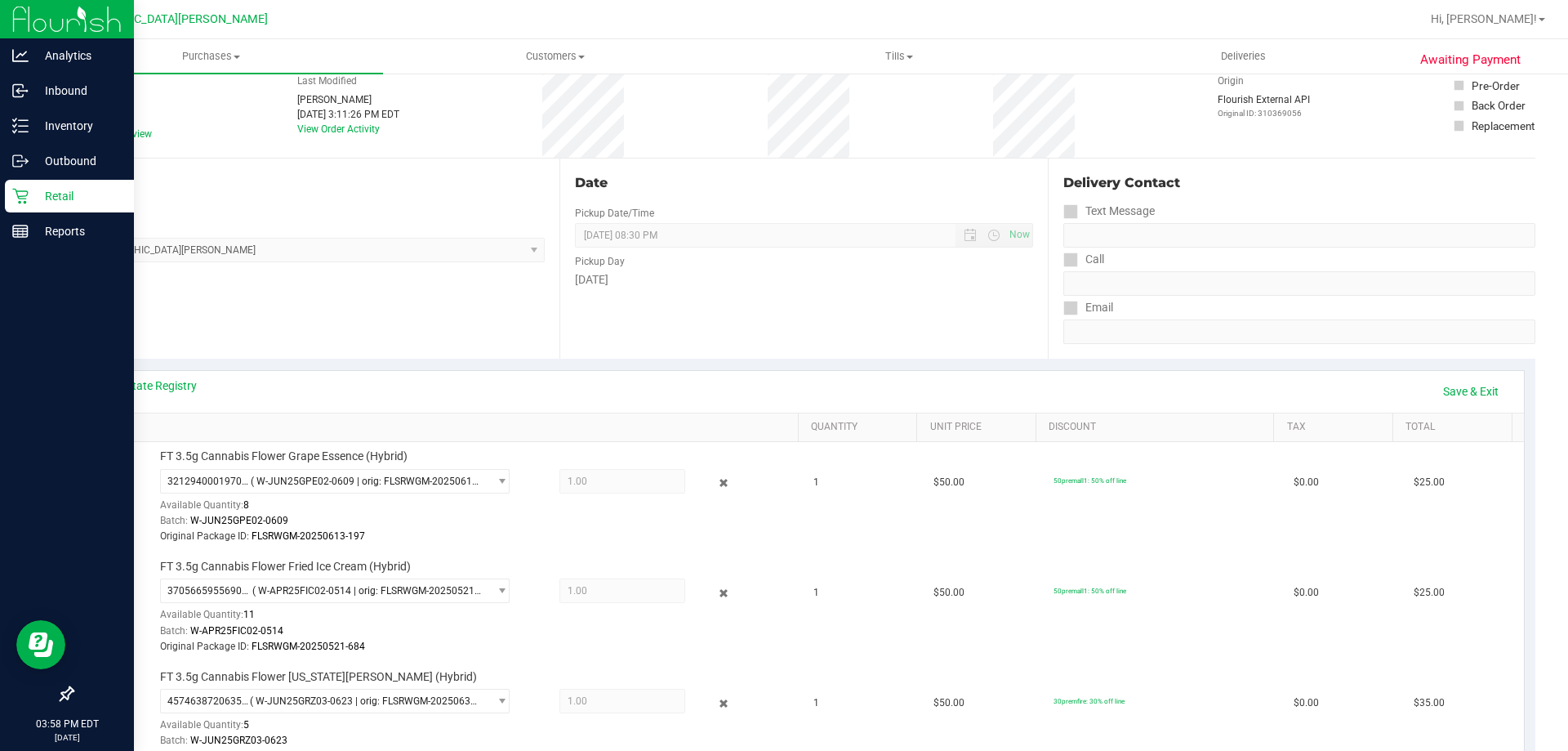 scroll, scrollTop: 490, scrollLeft: 0, axis: vertical 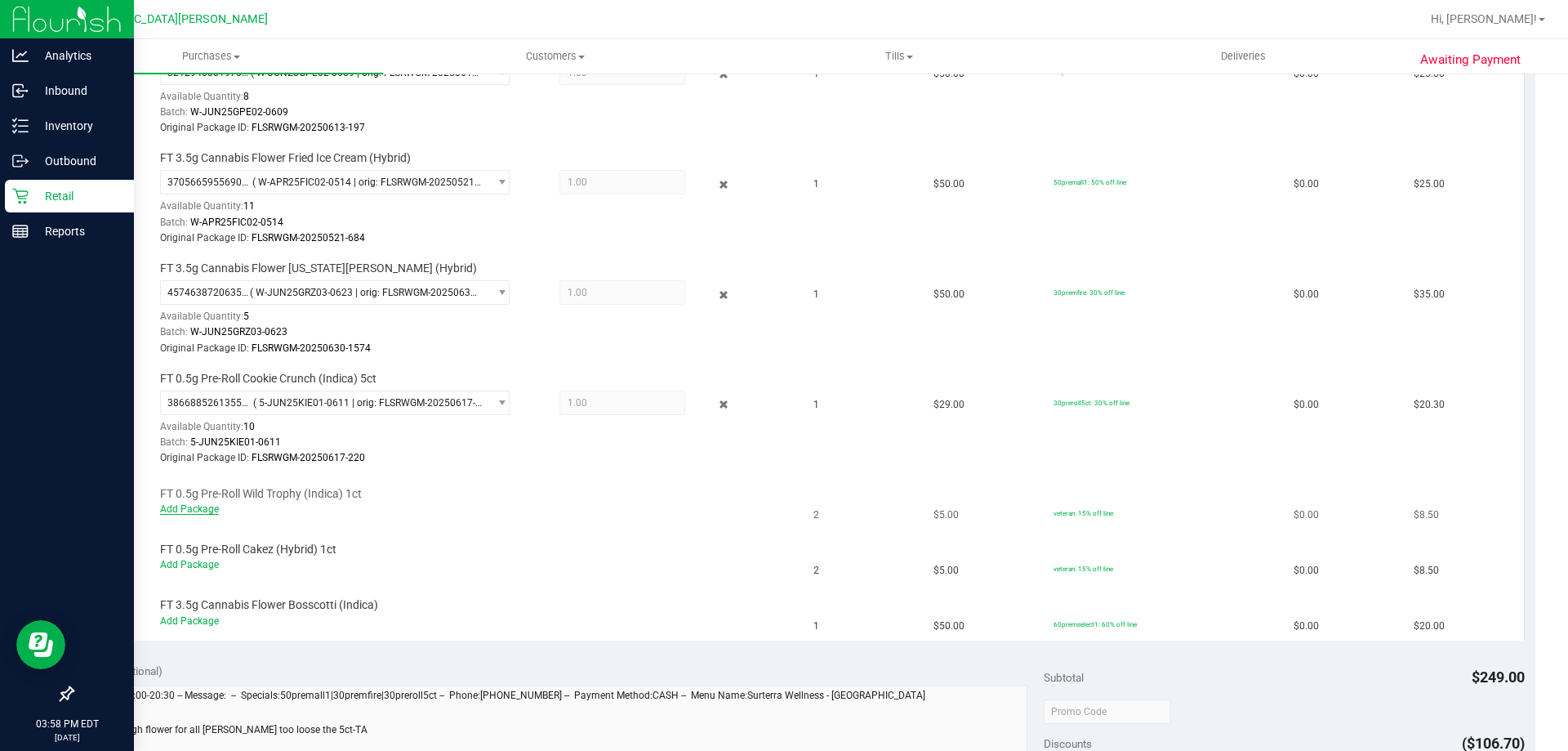 click on "Add Package" at bounding box center [189, 509] 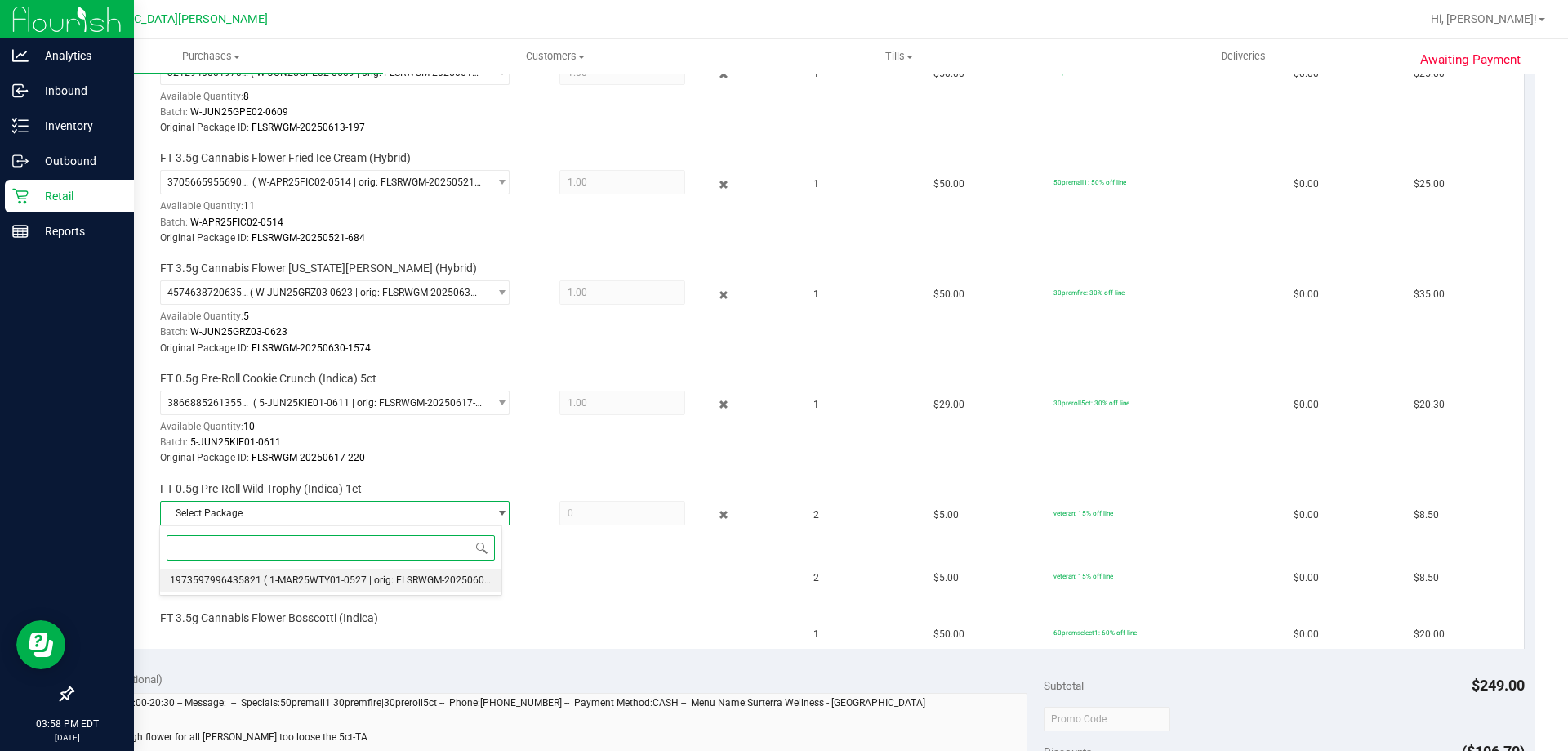 click on "1973597996435821" at bounding box center (216, 580) 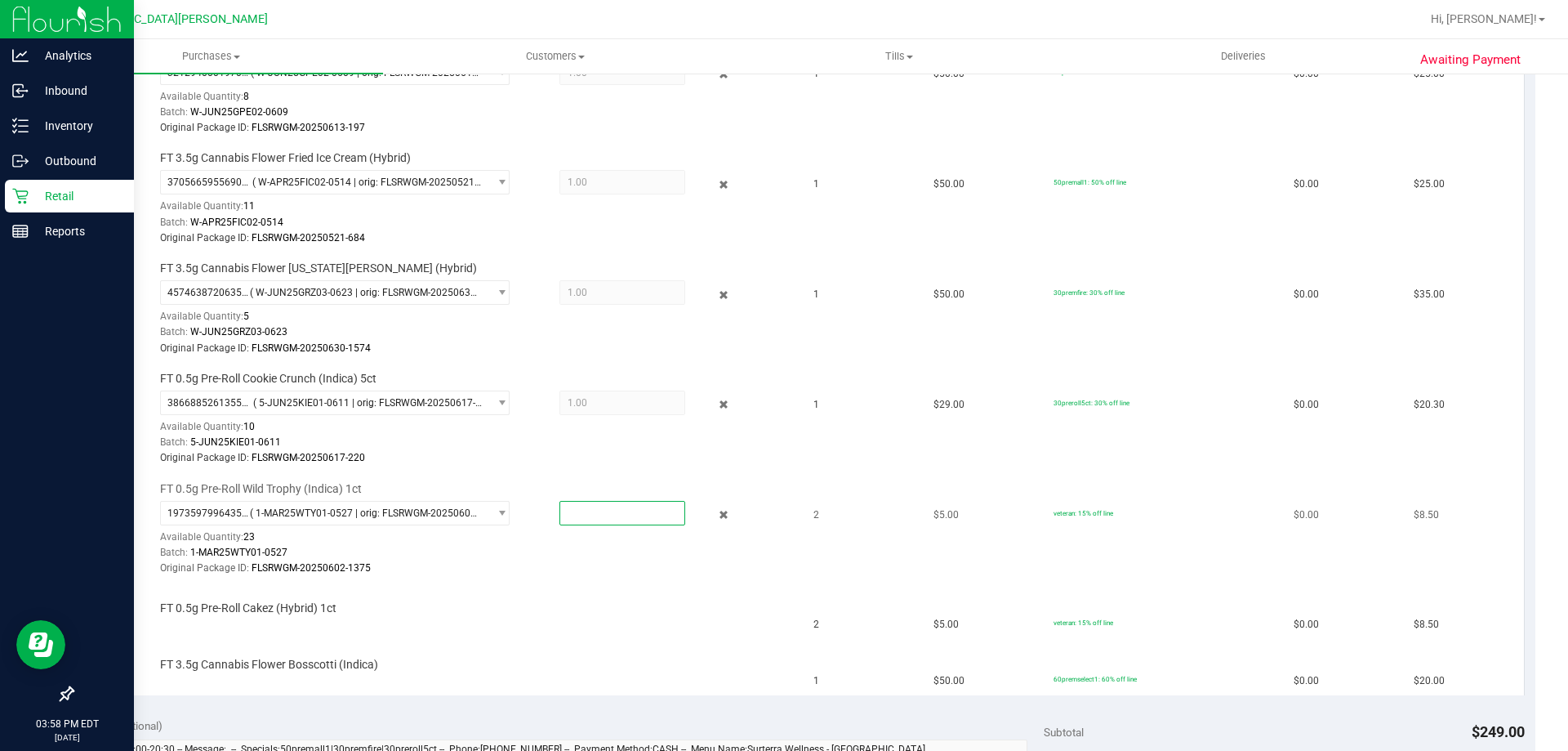click at bounding box center [622, 513] 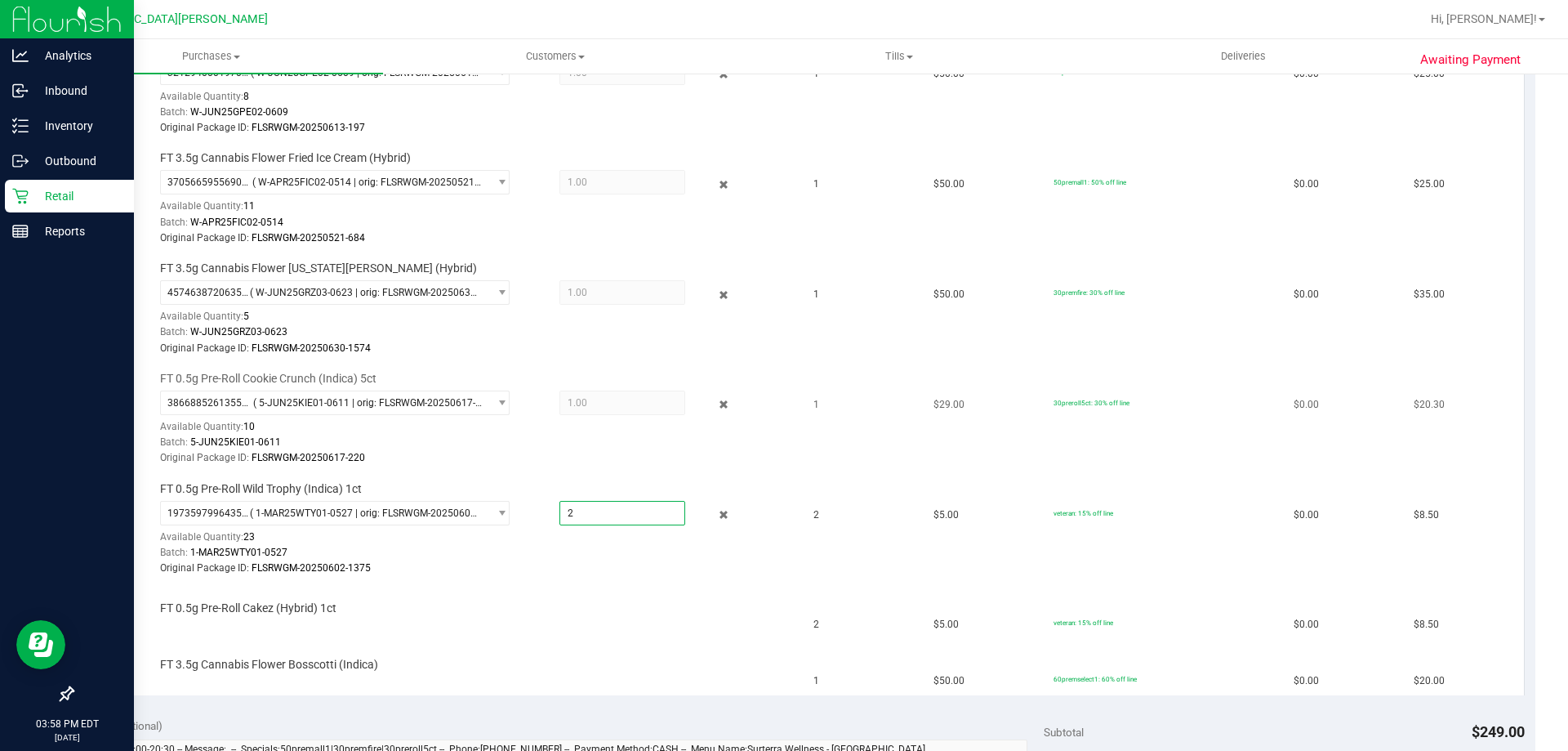 type on "2.0000" 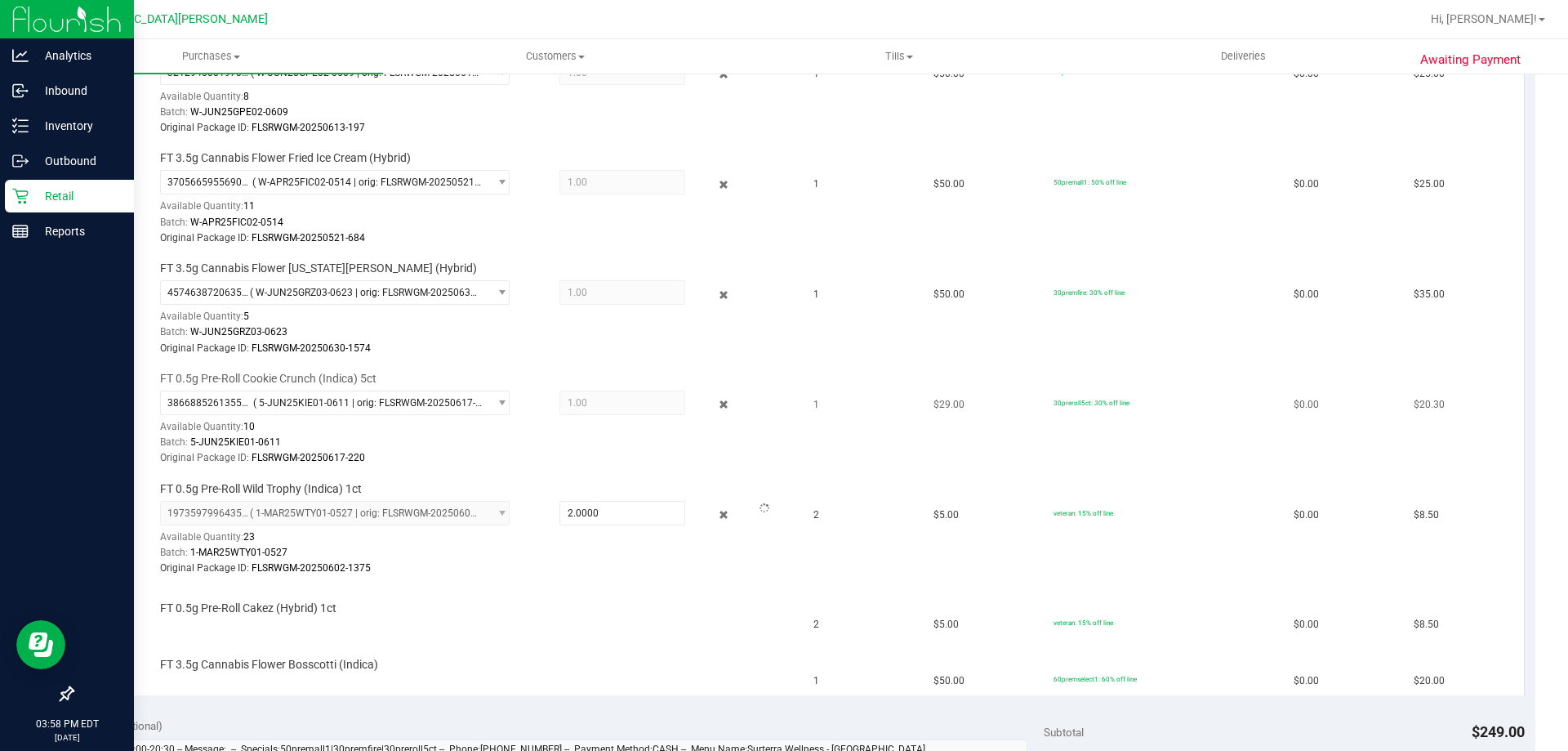 click on "Original Package ID:
FLSRWGM-20250617-220" at bounding box center (475, 458) 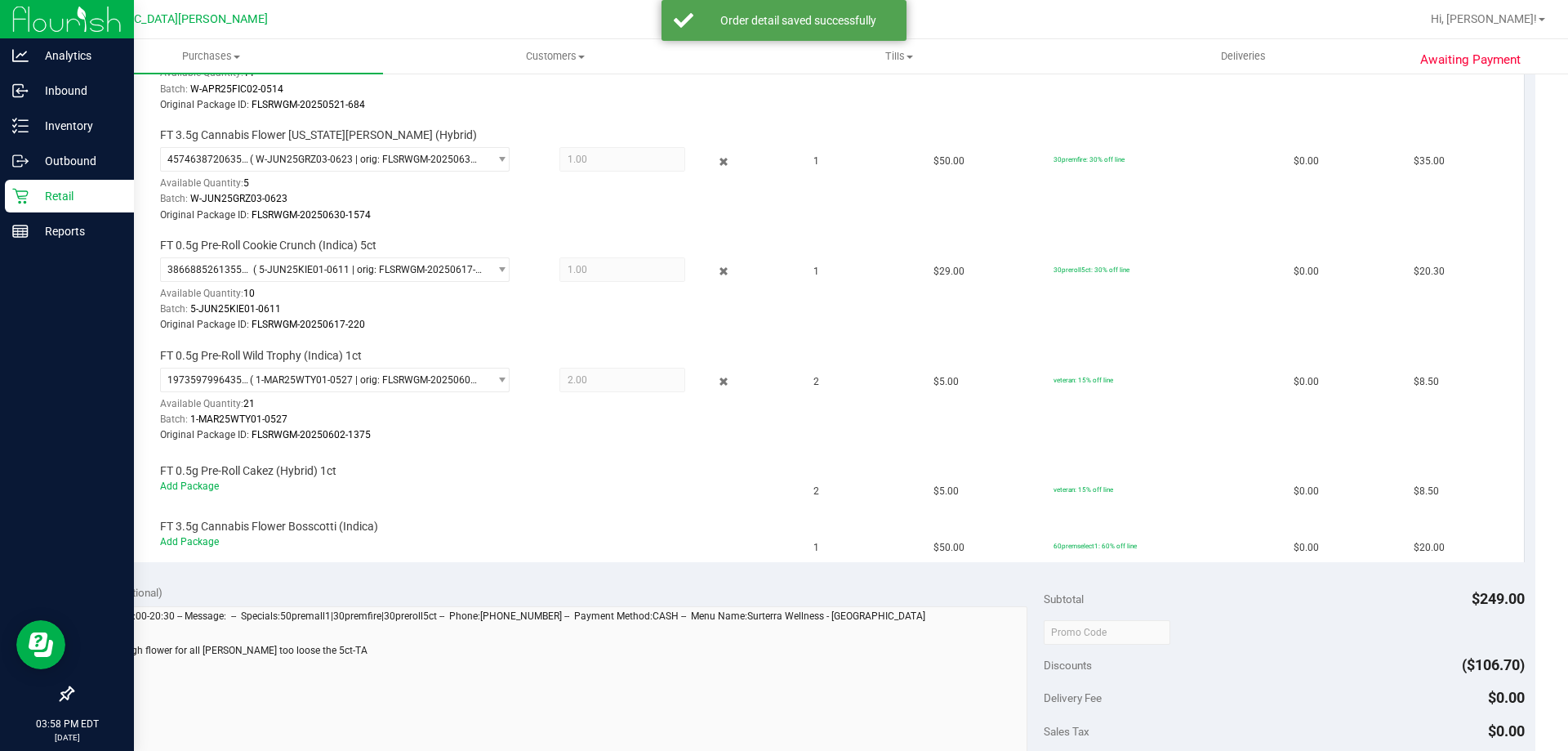 scroll, scrollTop: 654, scrollLeft: 0, axis: vertical 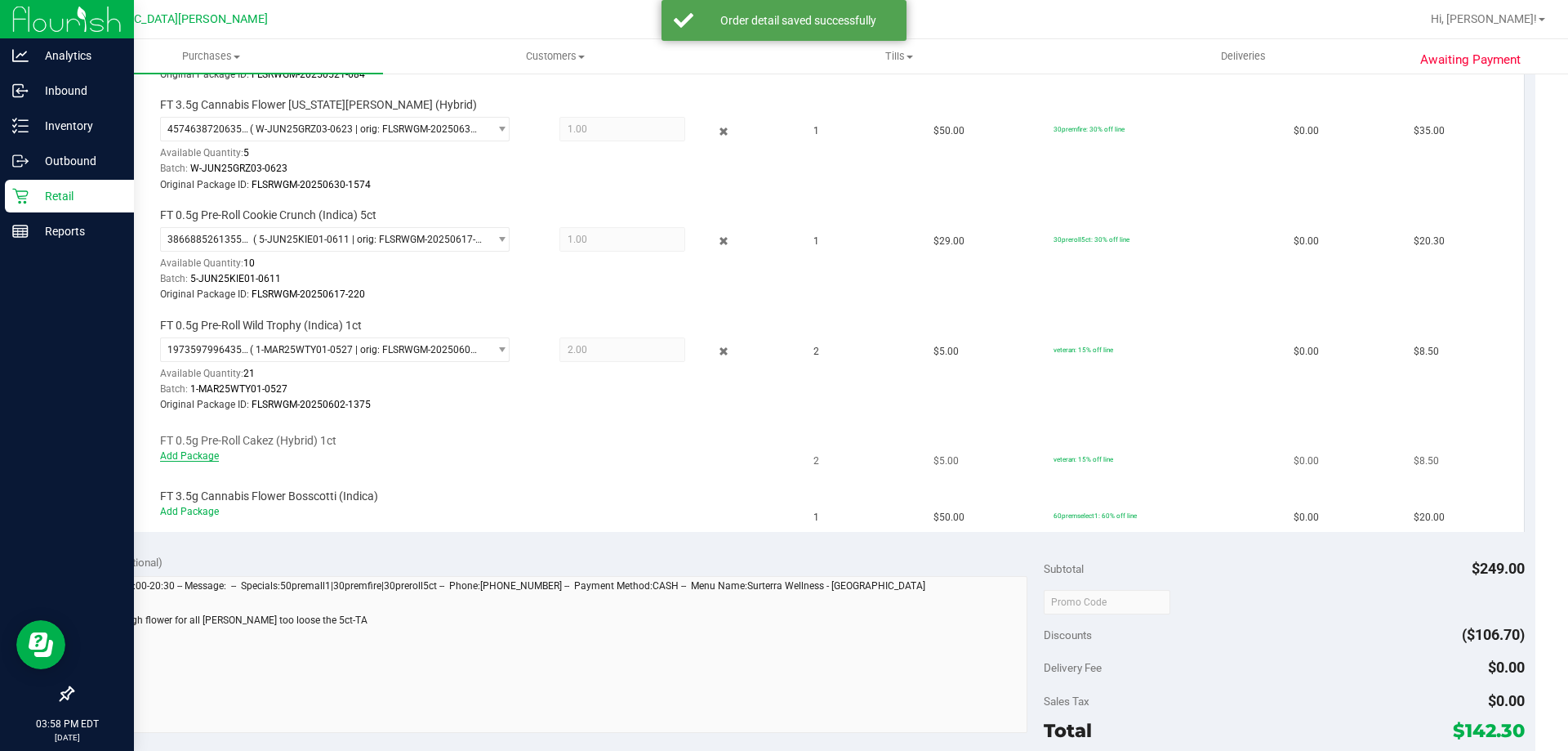 click on "Add Package" at bounding box center (189, 456) 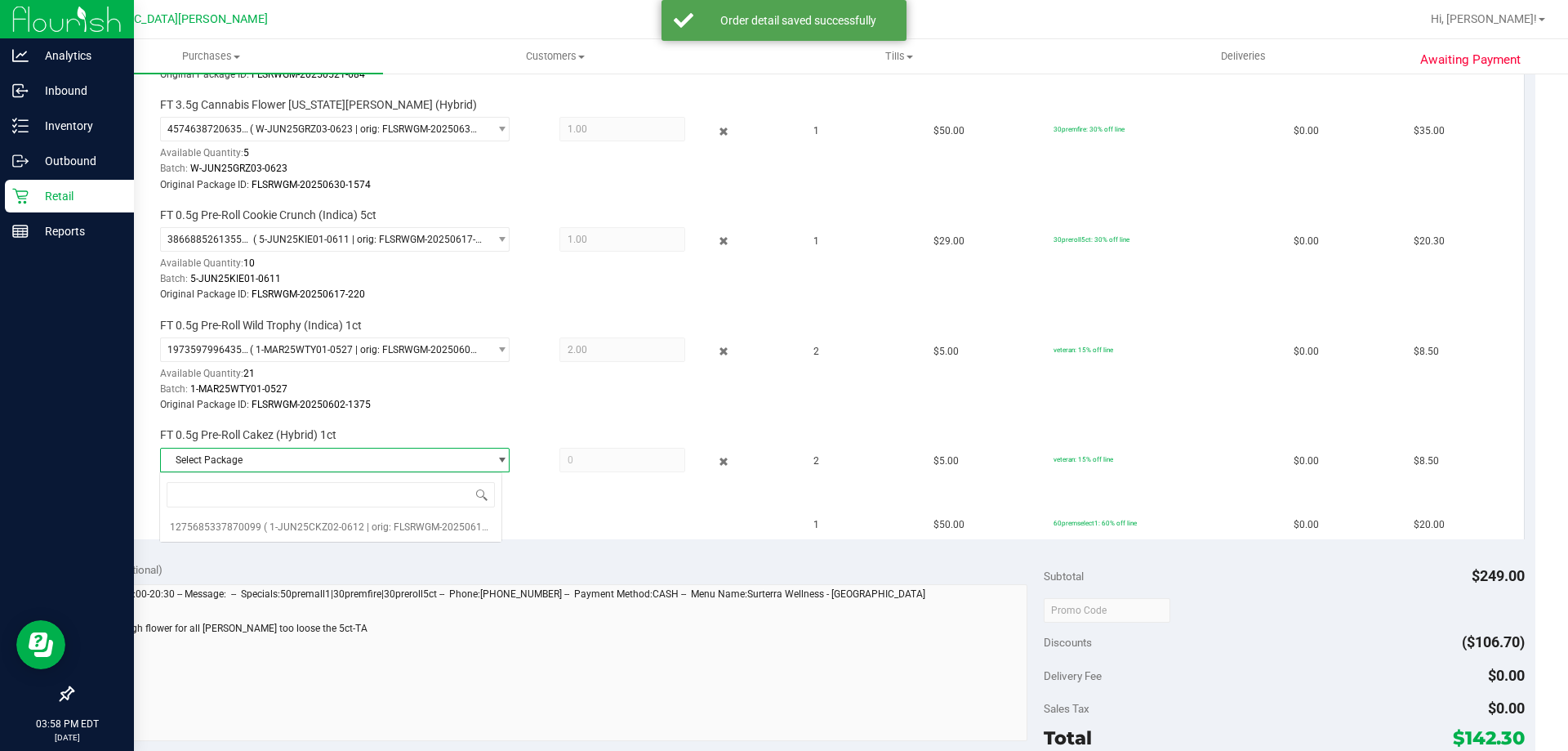 click at bounding box center (501, 460) 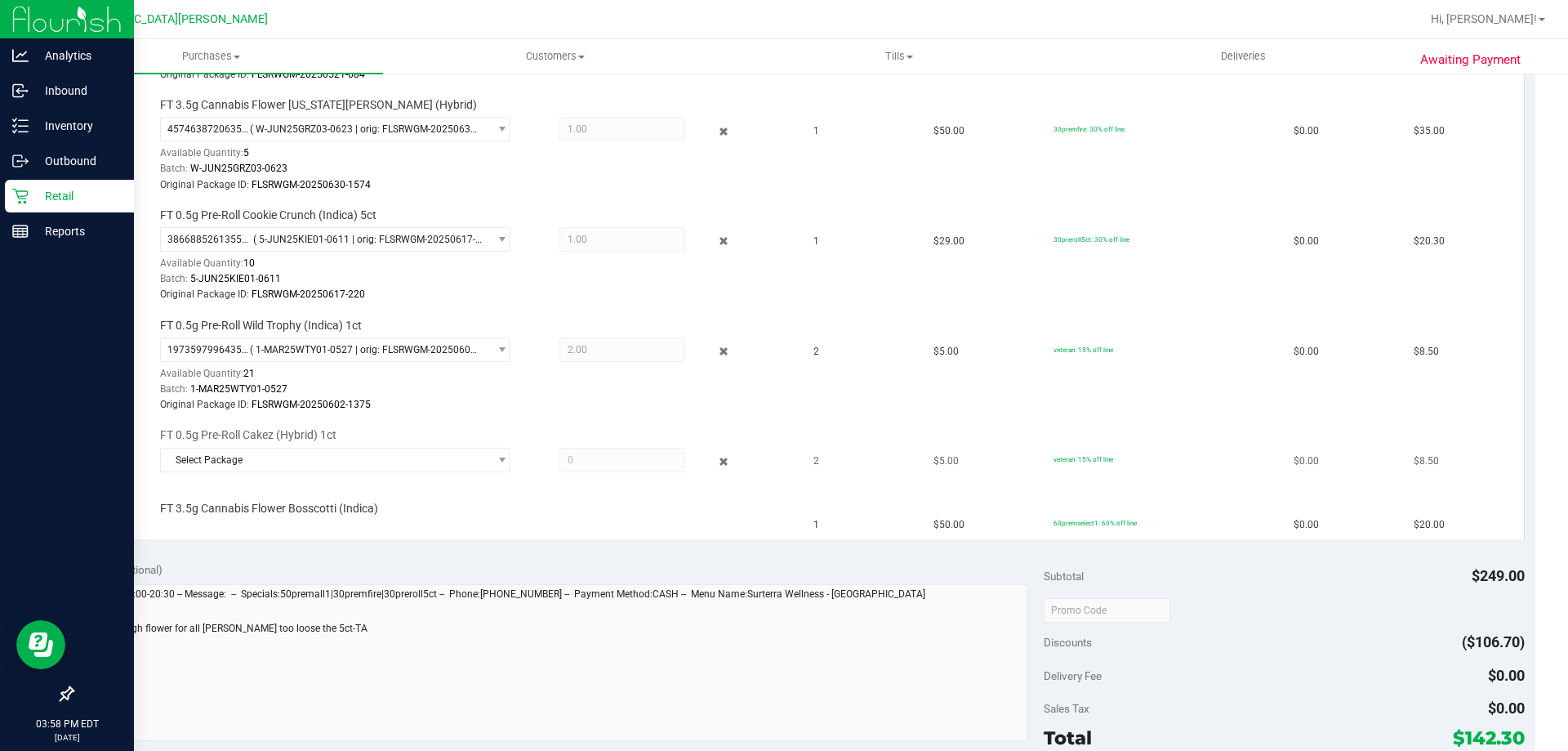 click on "FT 0.5g Pre-Roll Cakez (Hybrid) 1ct
Select Package 1275685337870099" at bounding box center (444, 453) 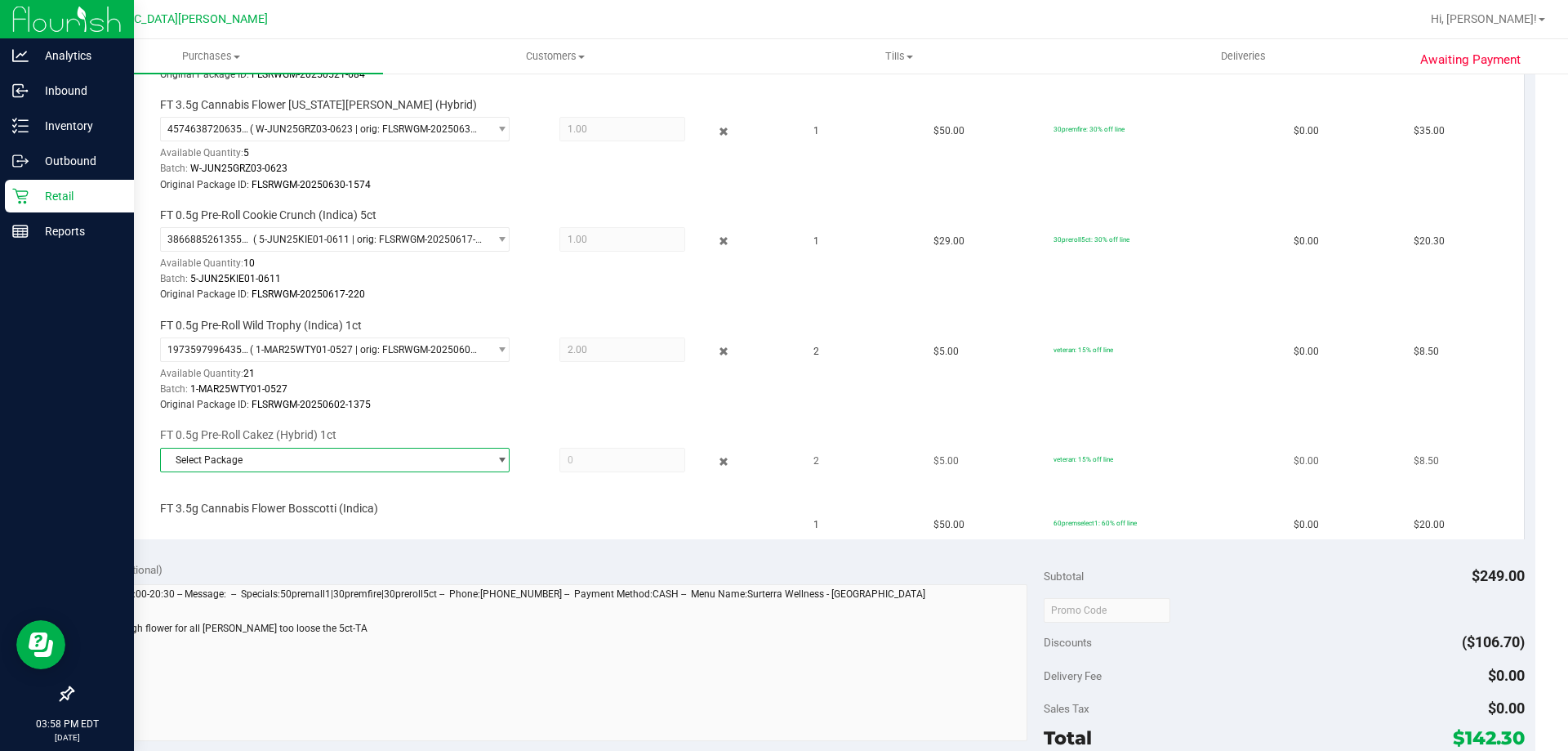 click on "Select Package" at bounding box center (324, 460) 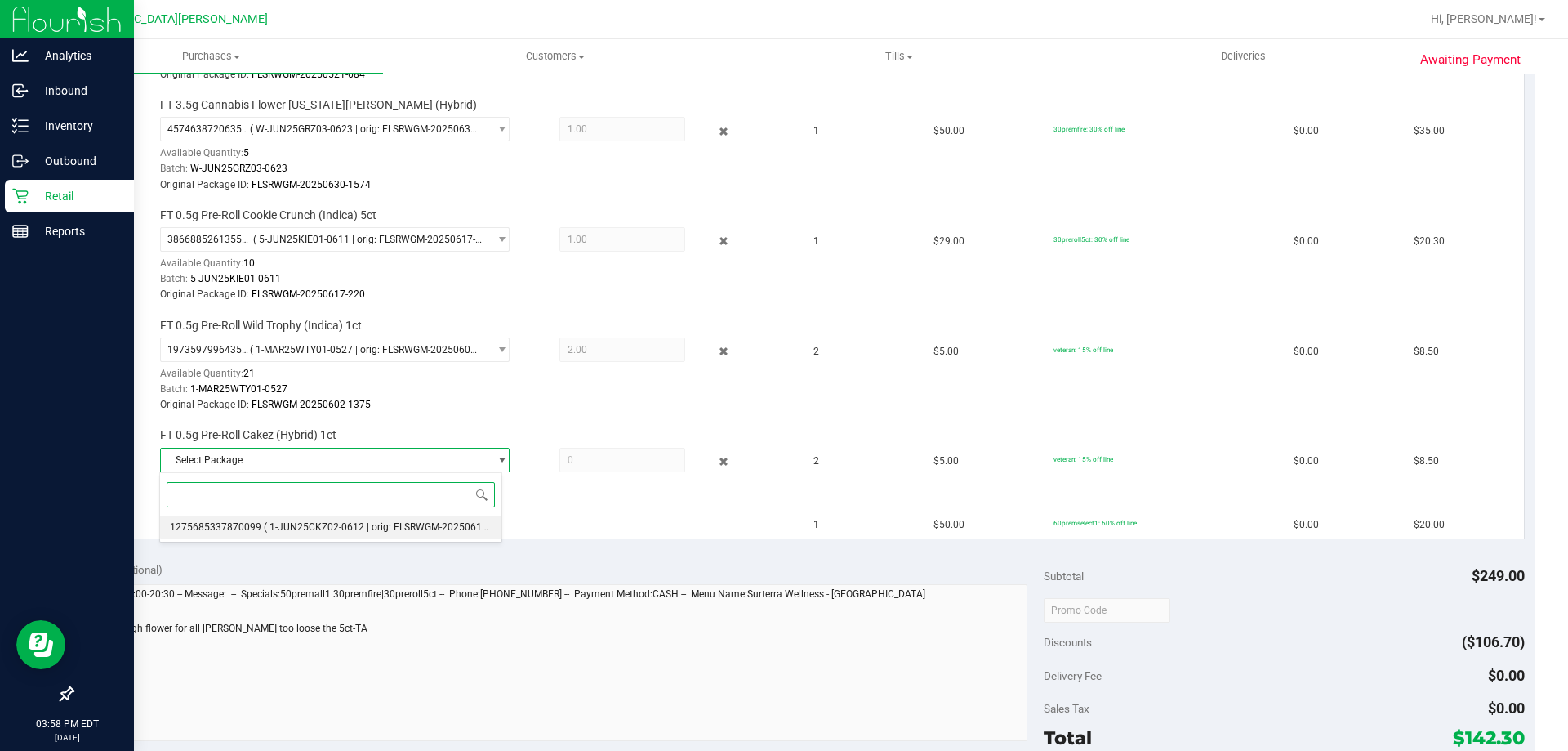 click on "(
1-JUN25CKZ02-0612 | orig: FLSRWGM-20250618-233
)" at bounding box center (388, 527) 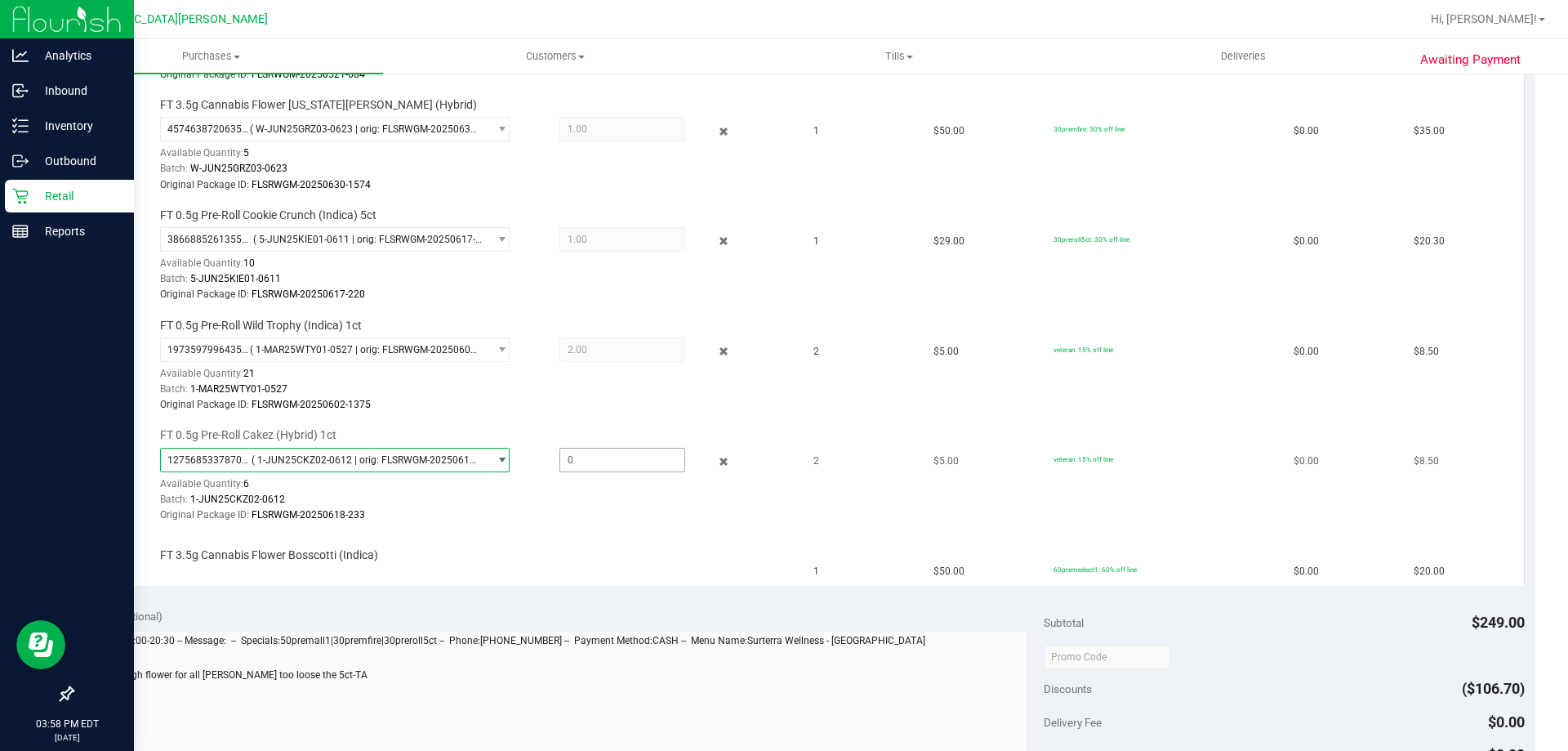click at bounding box center [622, 460] 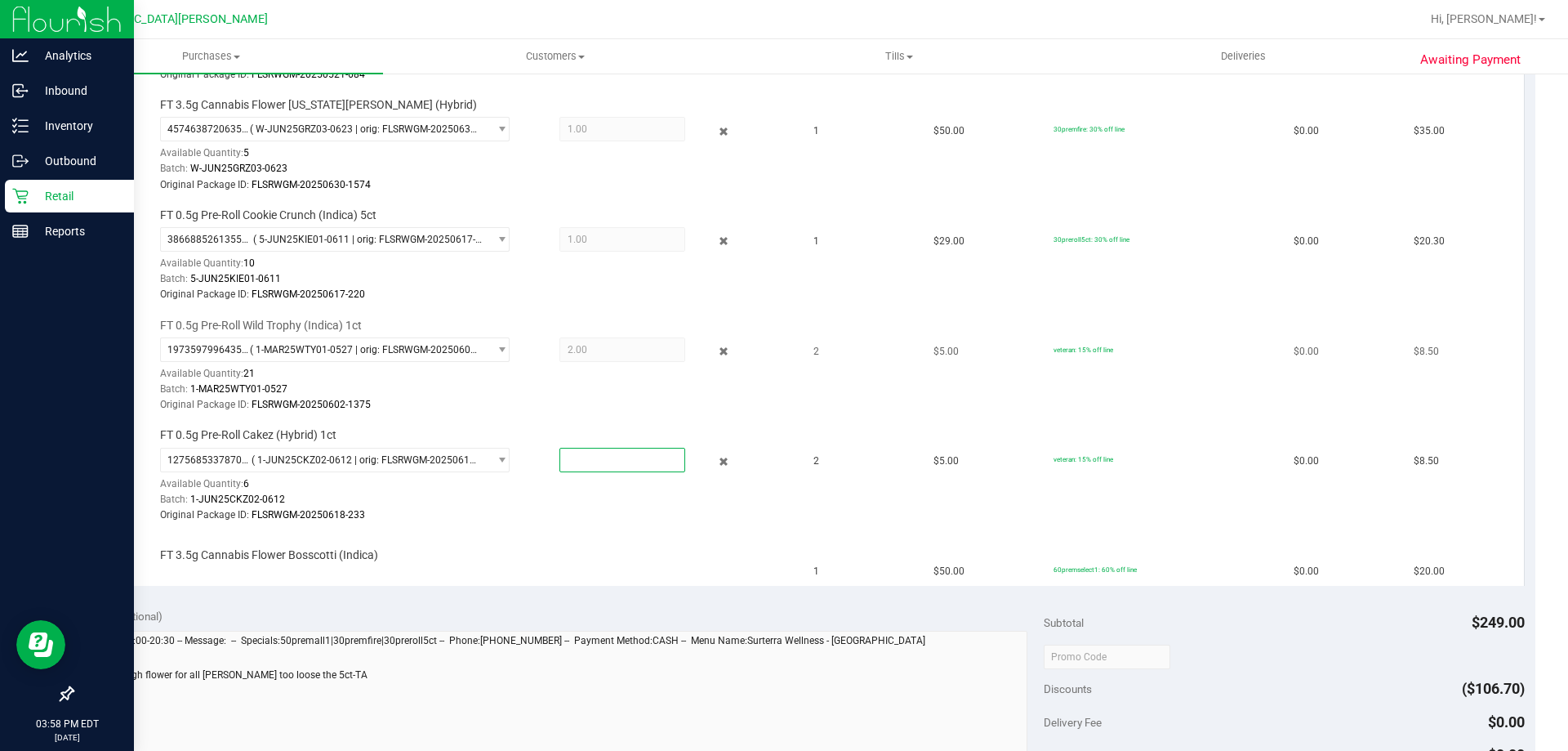 type on "2" 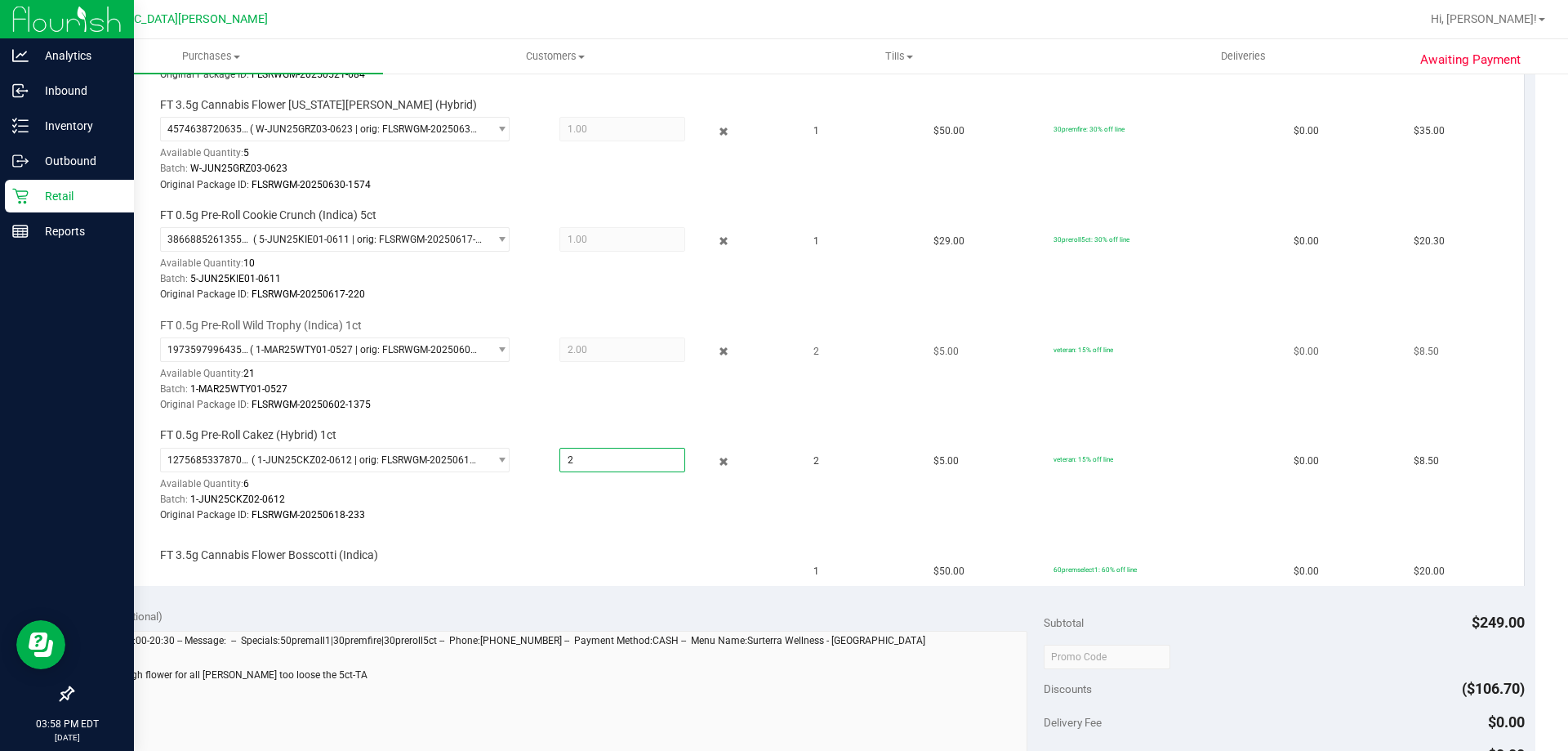 type on "2.0000" 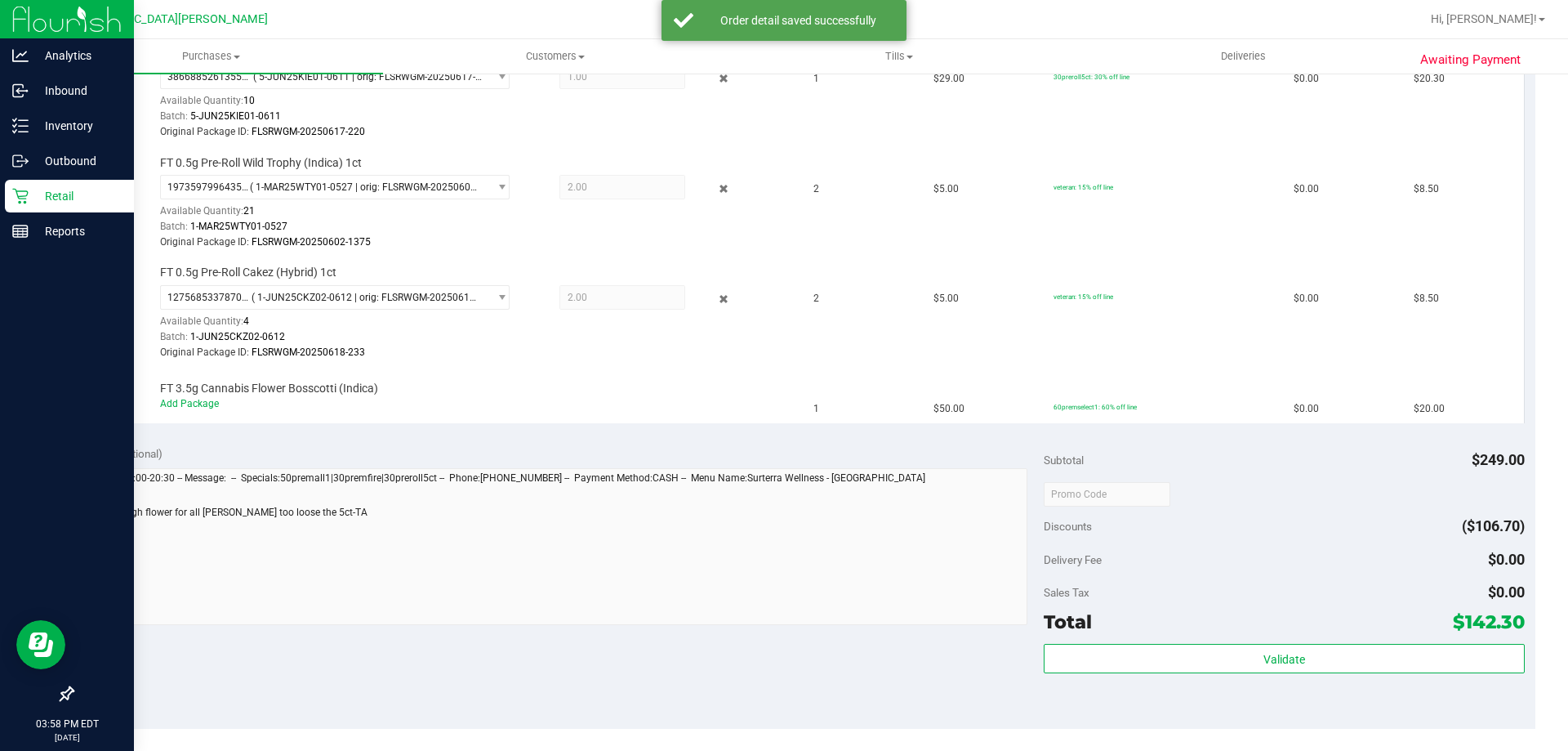scroll, scrollTop: 817, scrollLeft: 0, axis: vertical 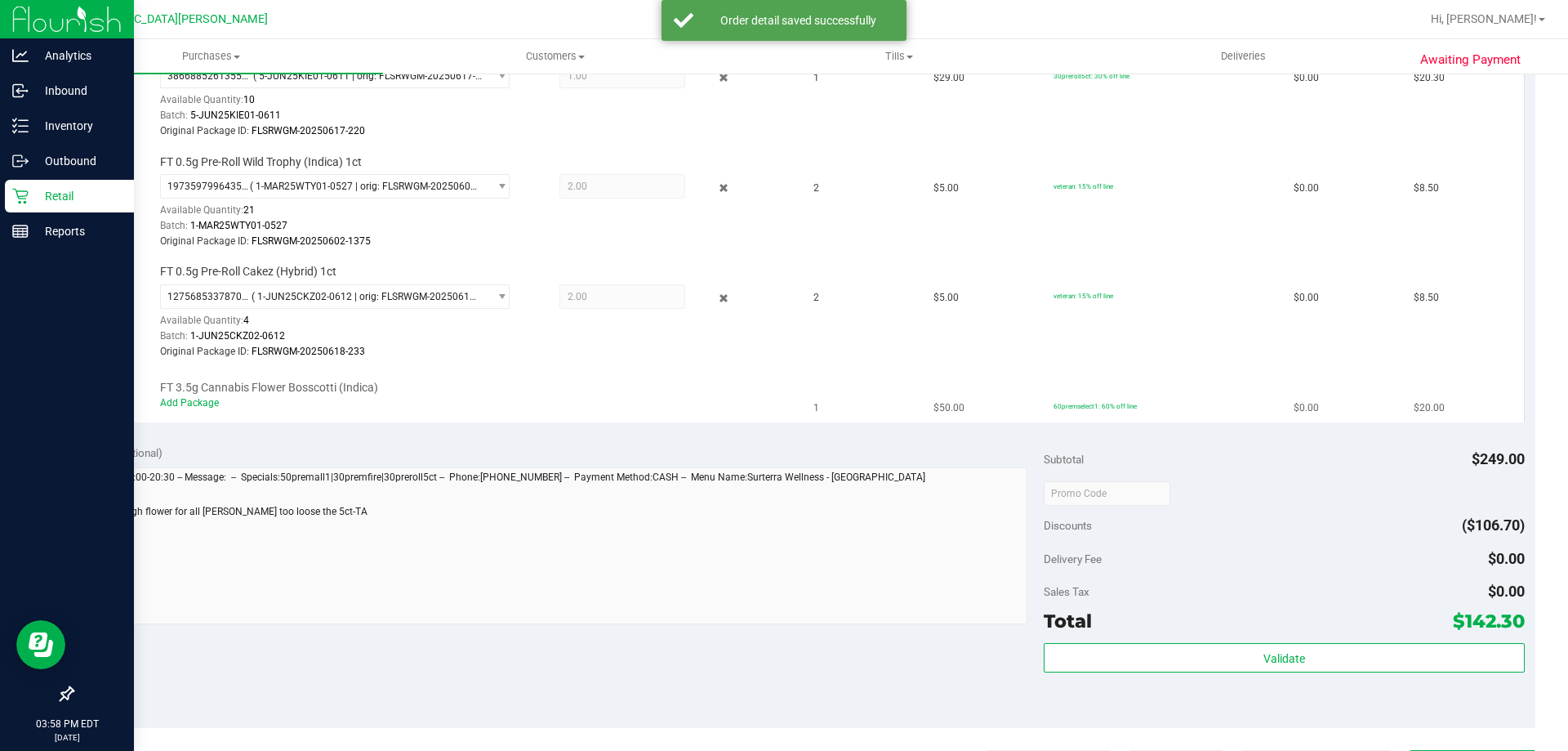 click on "FT 3.5g Cannabis Flower Bosscotti (Indica)
Add Package" at bounding box center (444, 395) 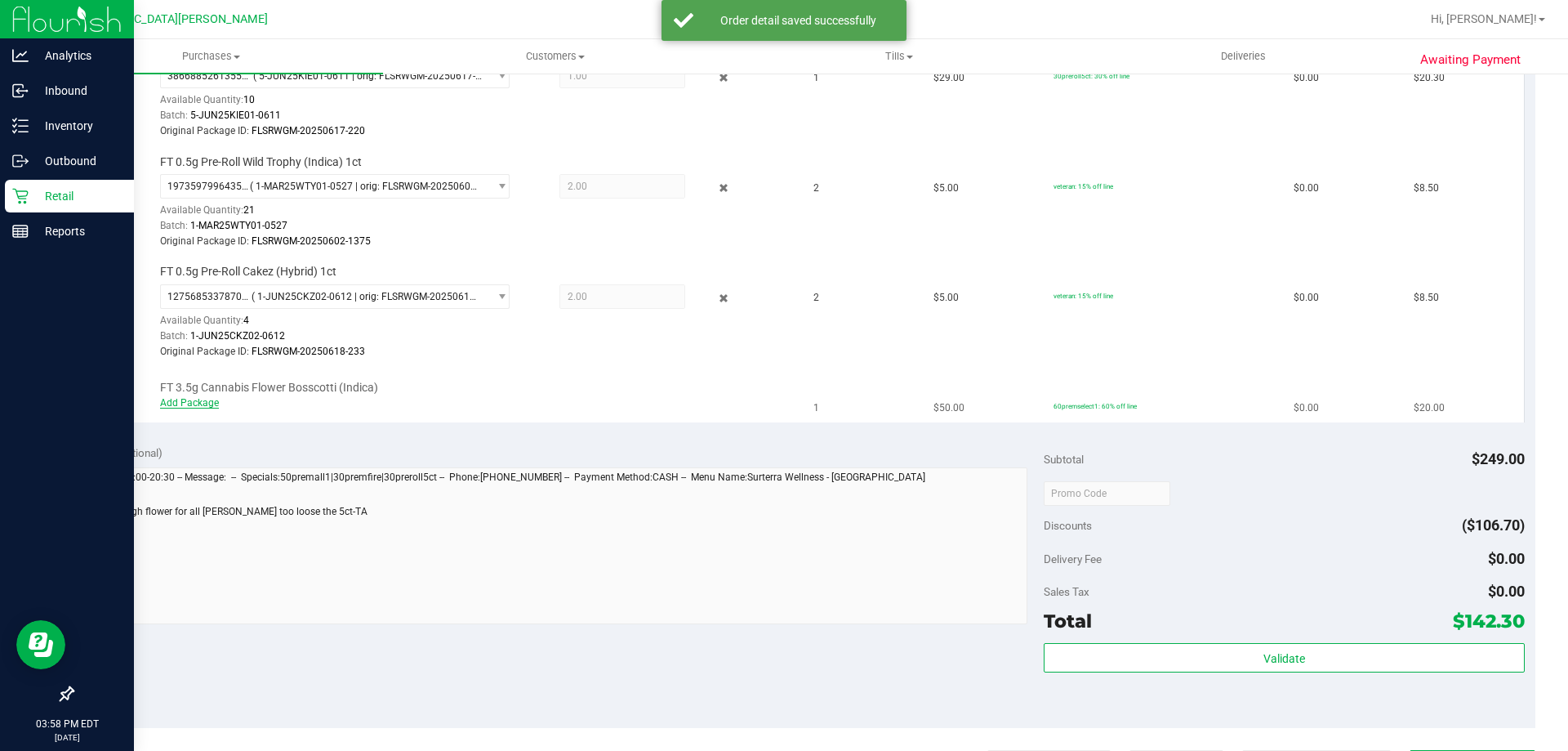 click on "Add Package" at bounding box center [189, 403] 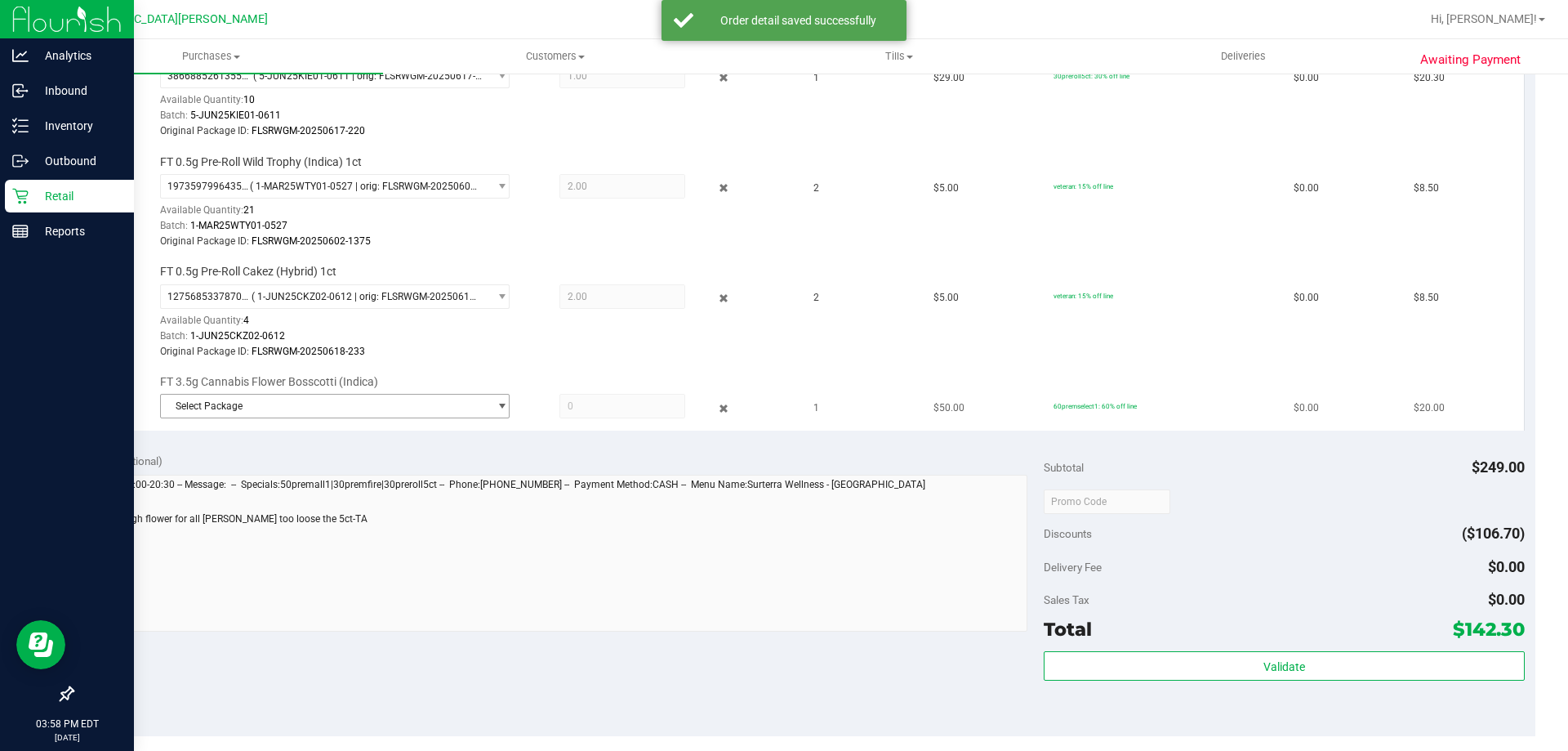click on "Select Package" at bounding box center (324, 406) 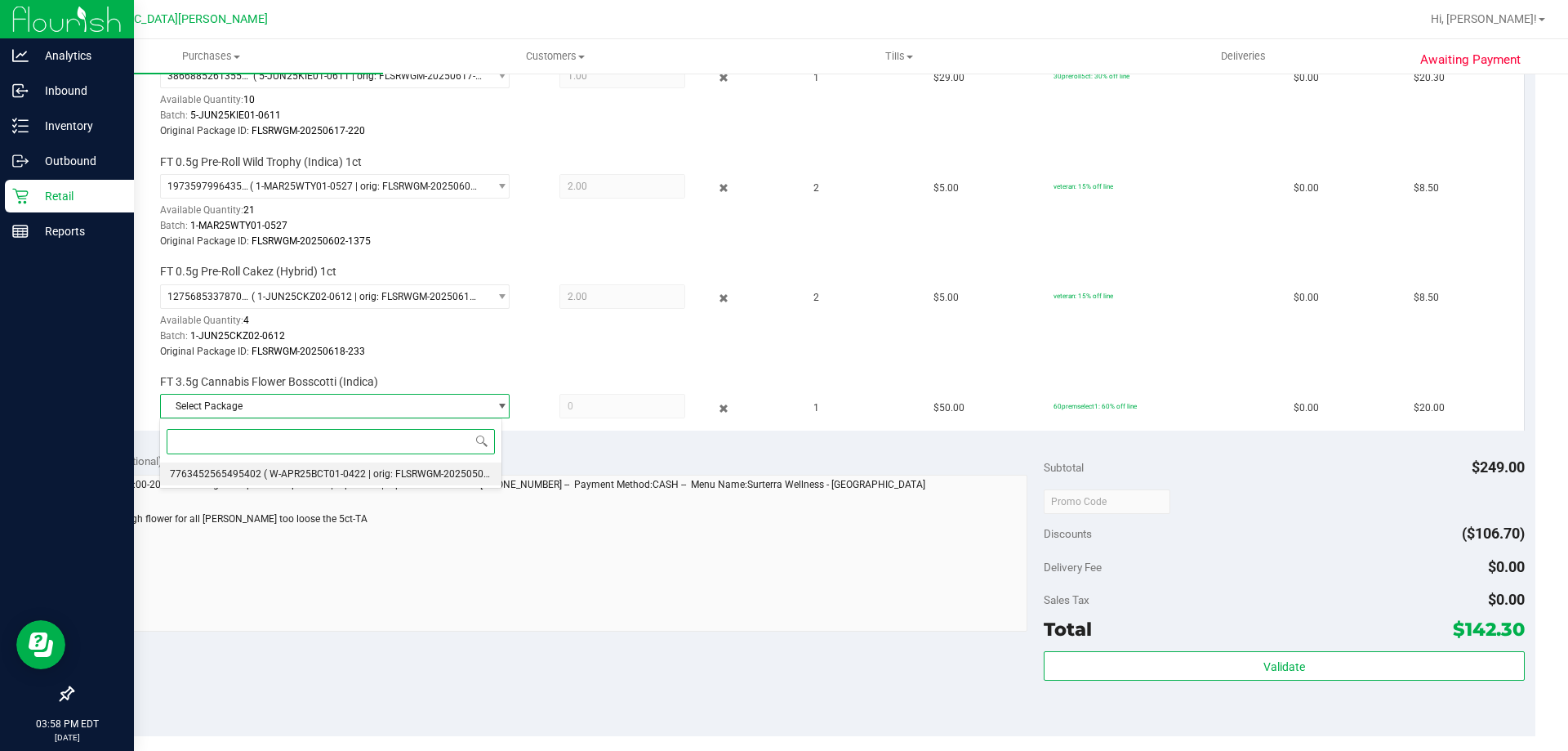 click on "7763452565495402" at bounding box center [216, 474] 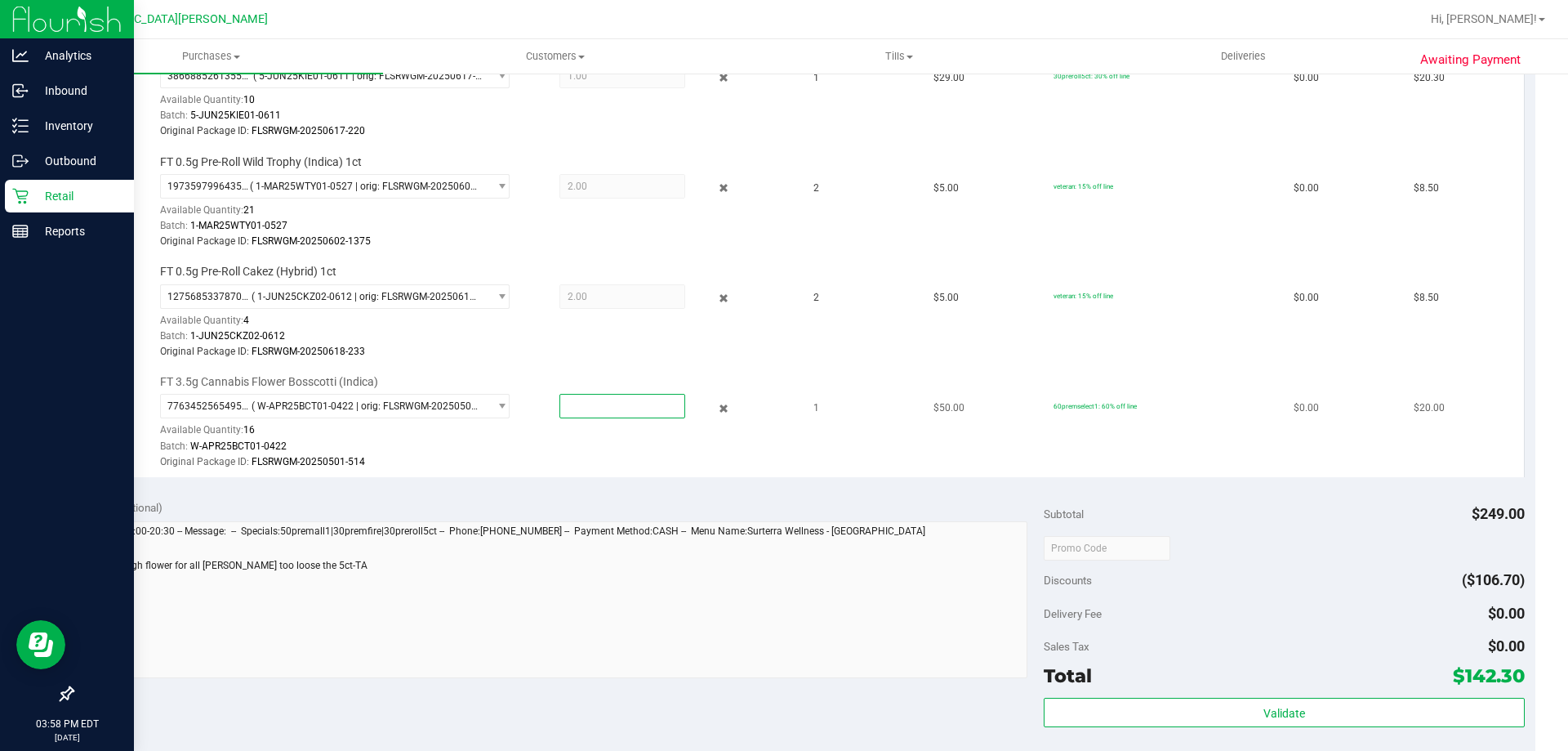 click at bounding box center (622, 406) 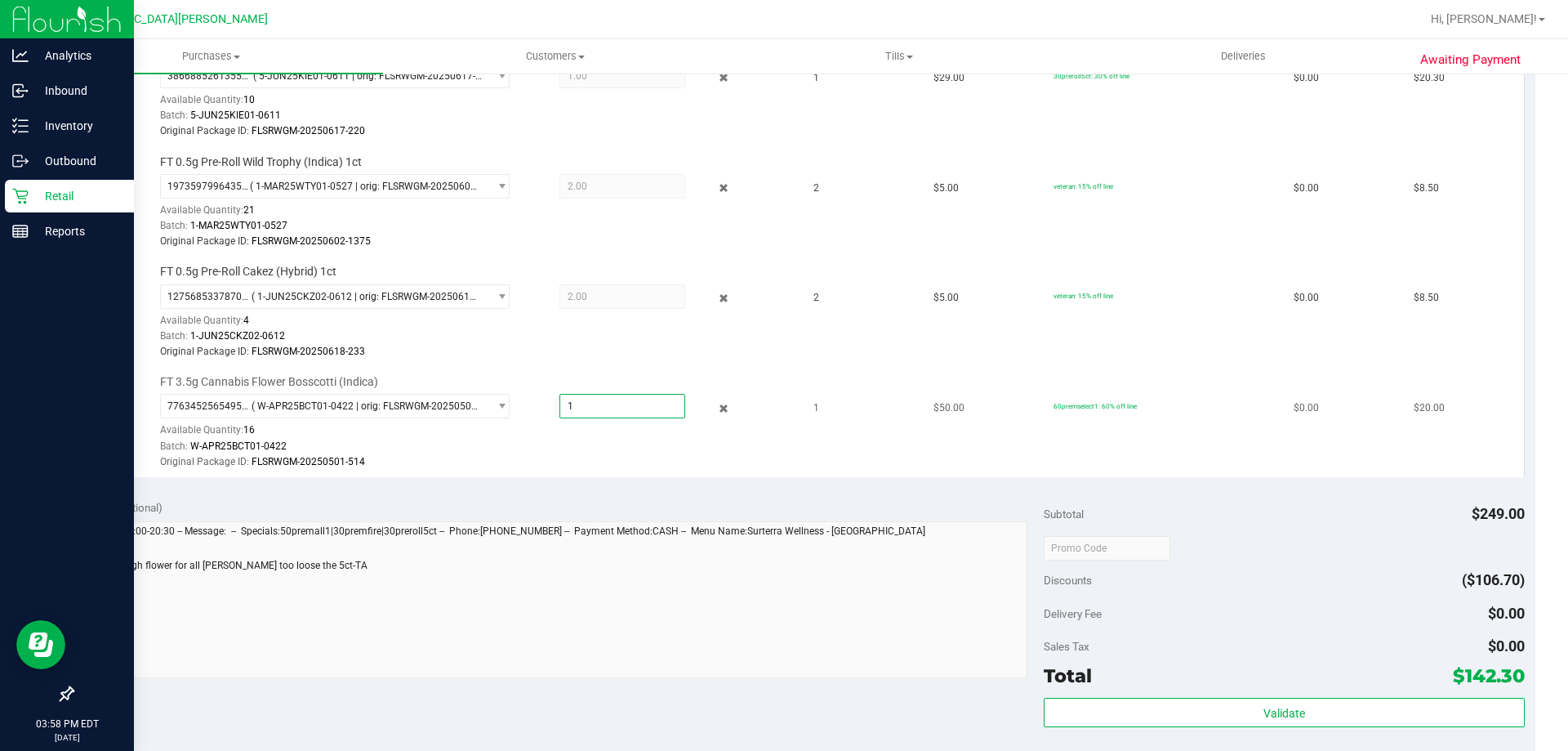 type on "1.0000" 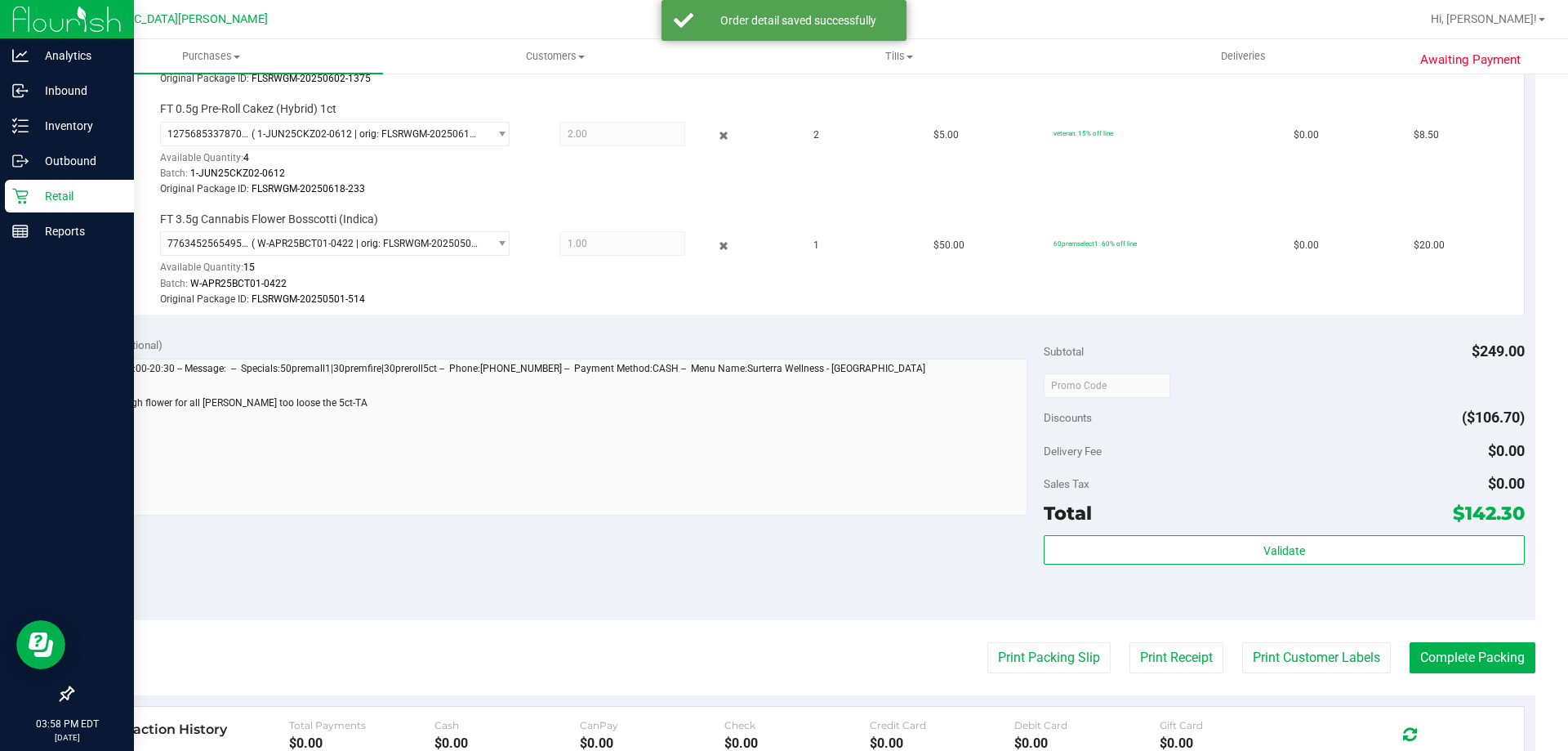 scroll, scrollTop: 981, scrollLeft: 0, axis: vertical 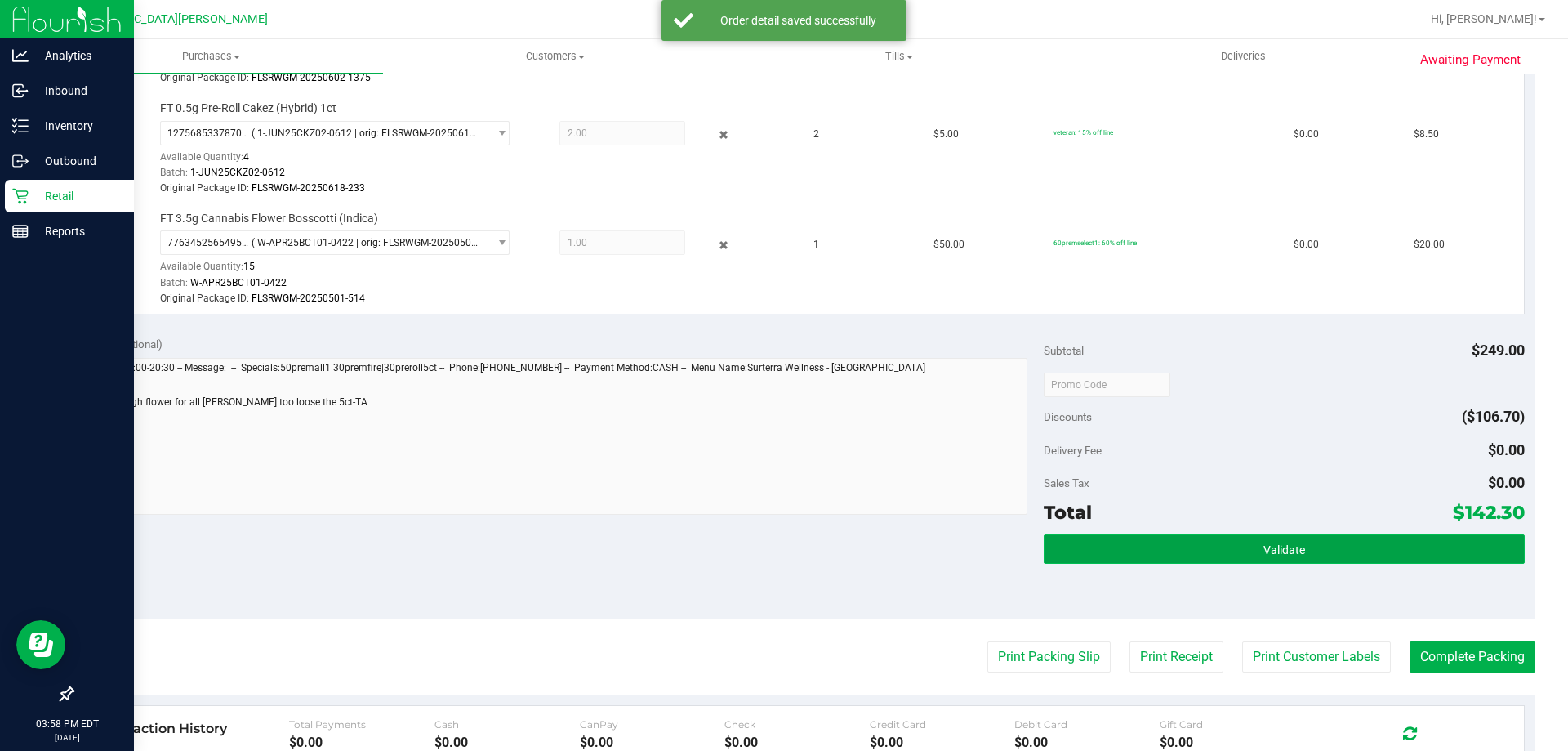 click on "Validate" at bounding box center [1284, 550] 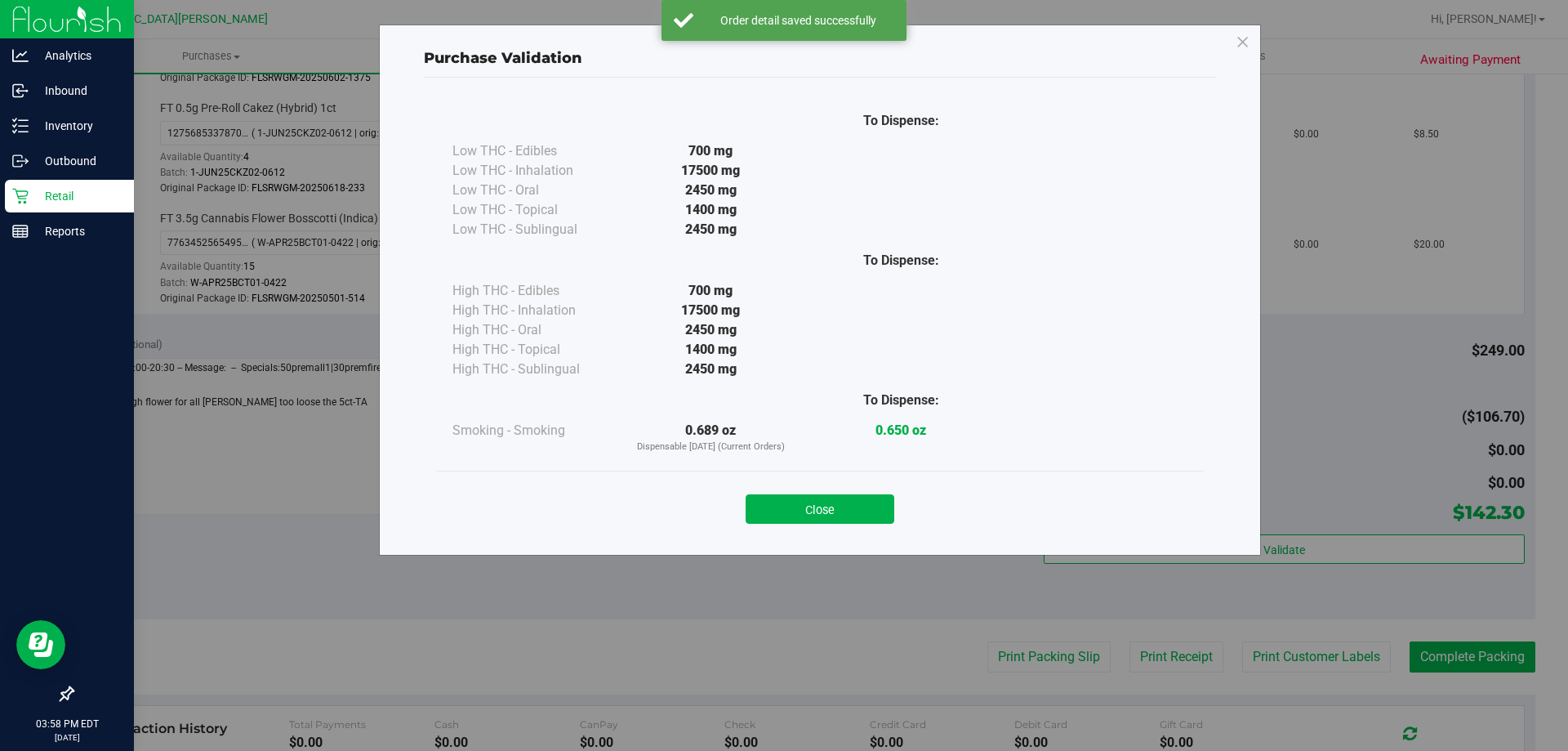 click on "Close" at bounding box center (820, 509) 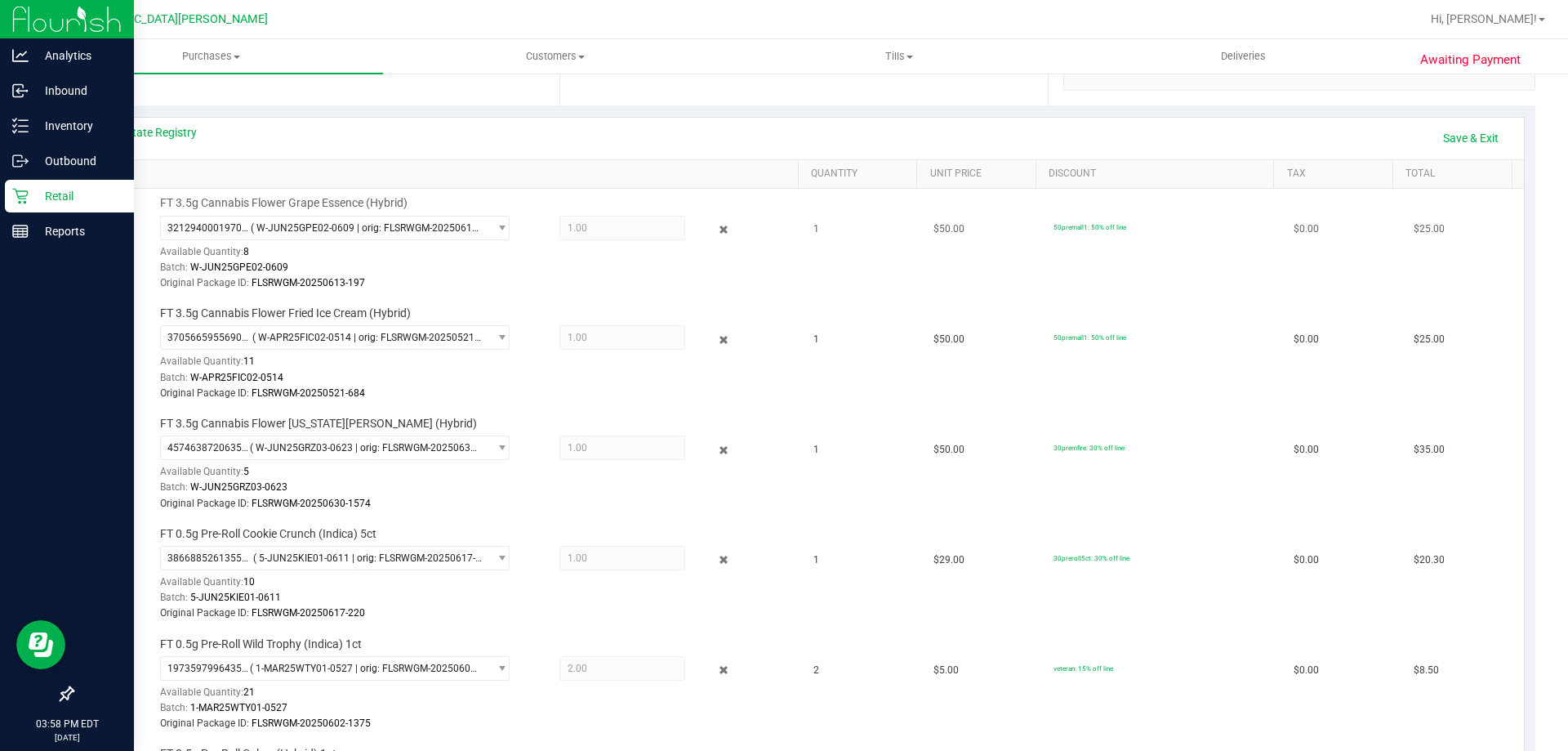 scroll, scrollTop: 245, scrollLeft: 0, axis: vertical 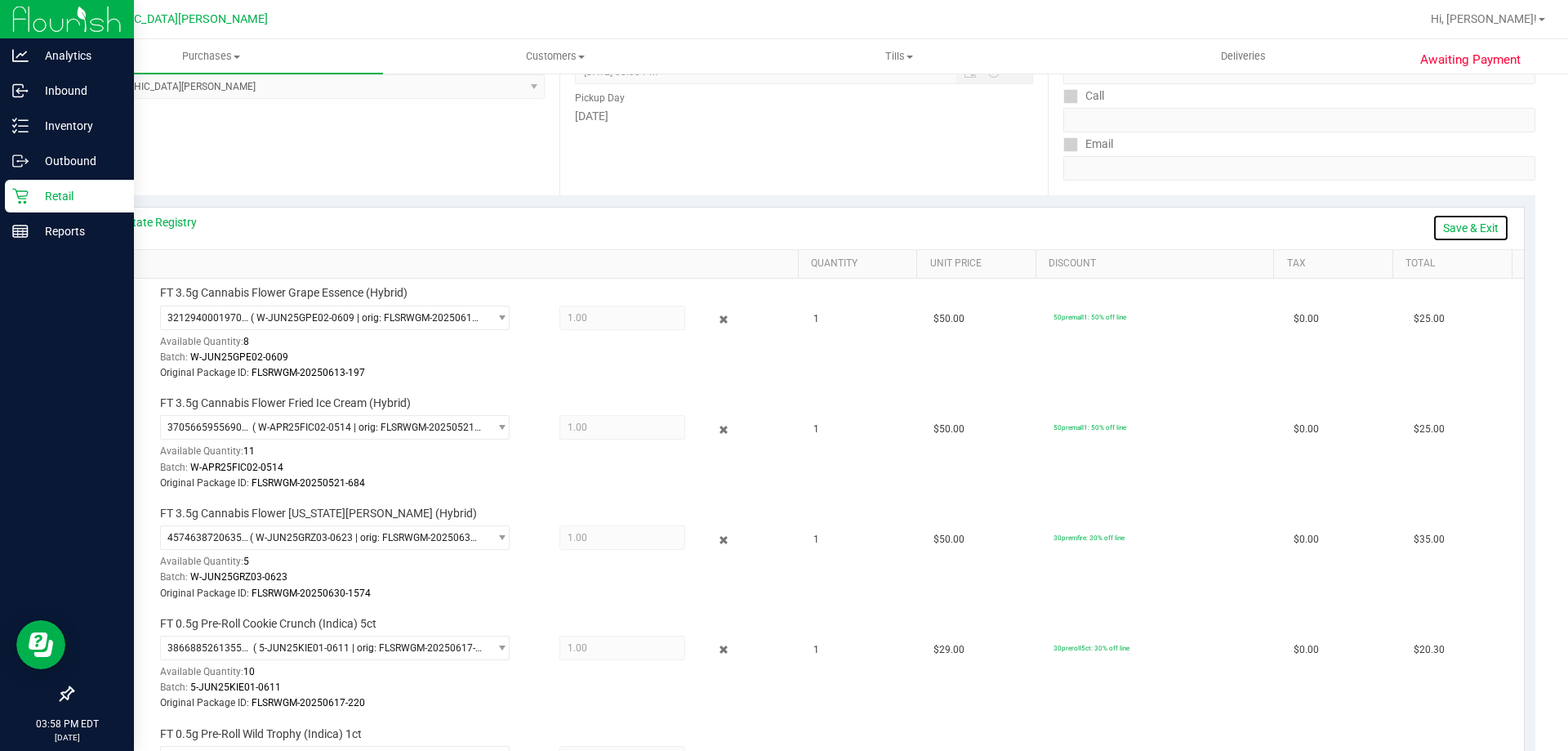 click on "Save & Exit" at bounding box center [1471, 228] 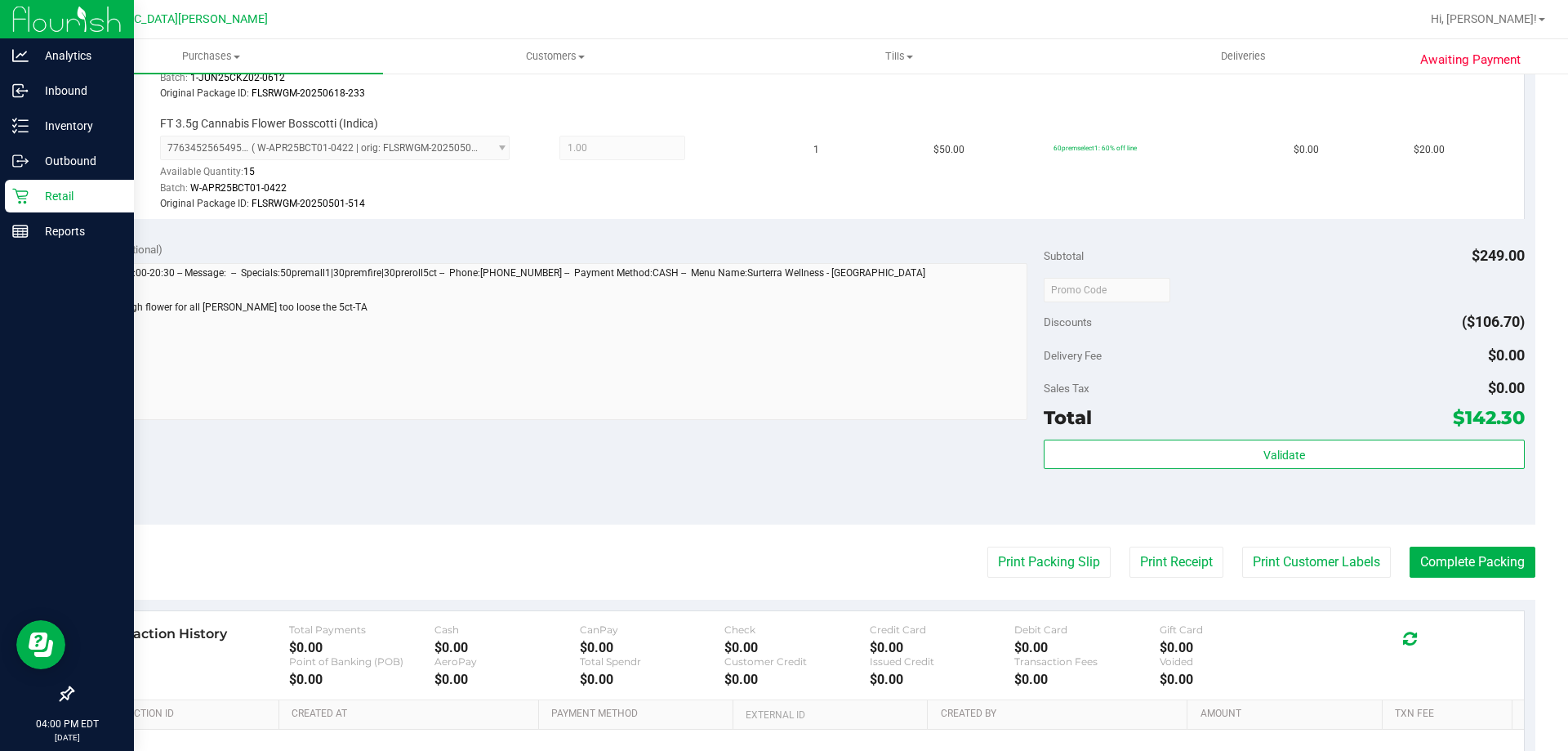 scroll, scrollTop: 1144, scrollLeft: 0, axis: vertical 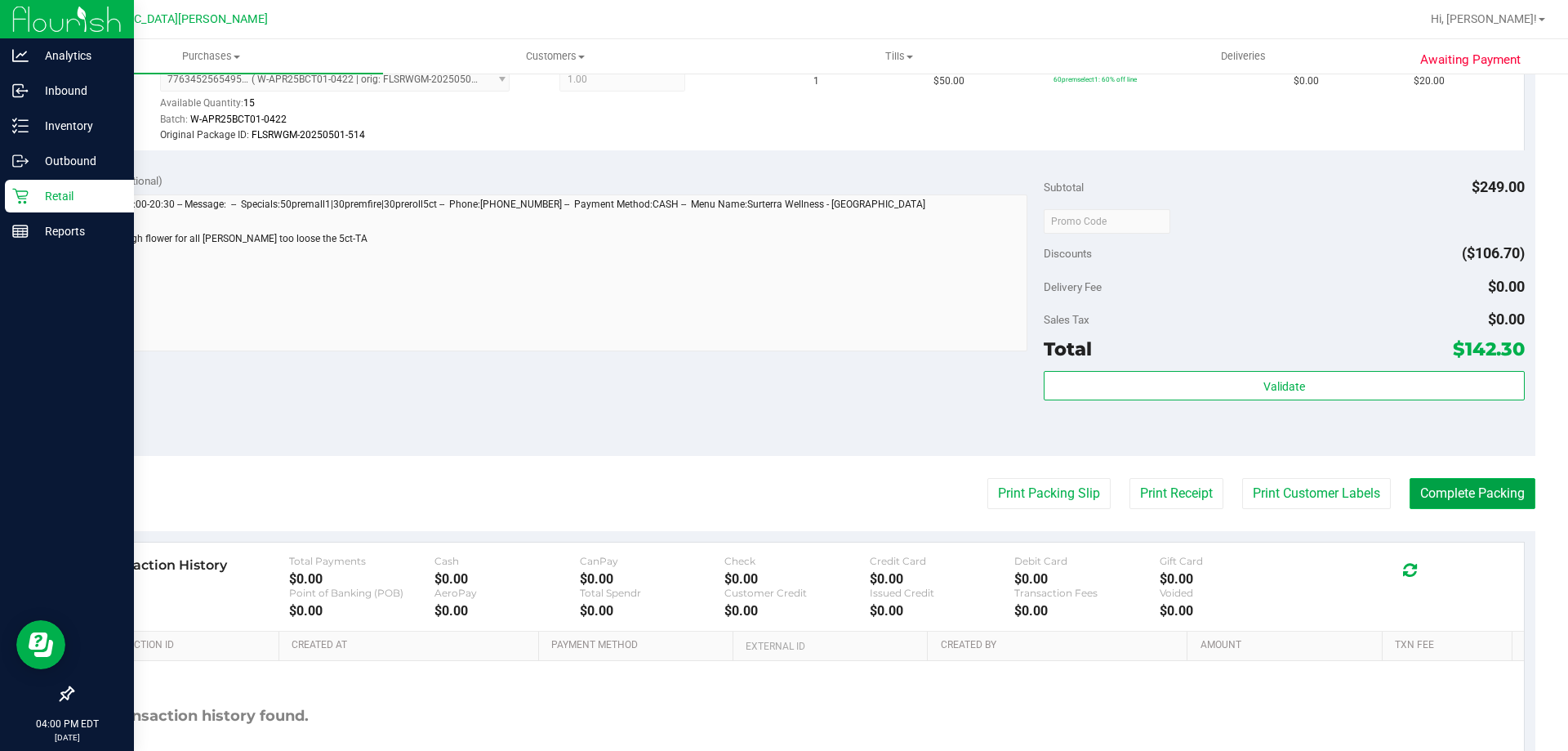 click on "Complete Packing" at bounding box center [1472, 494] 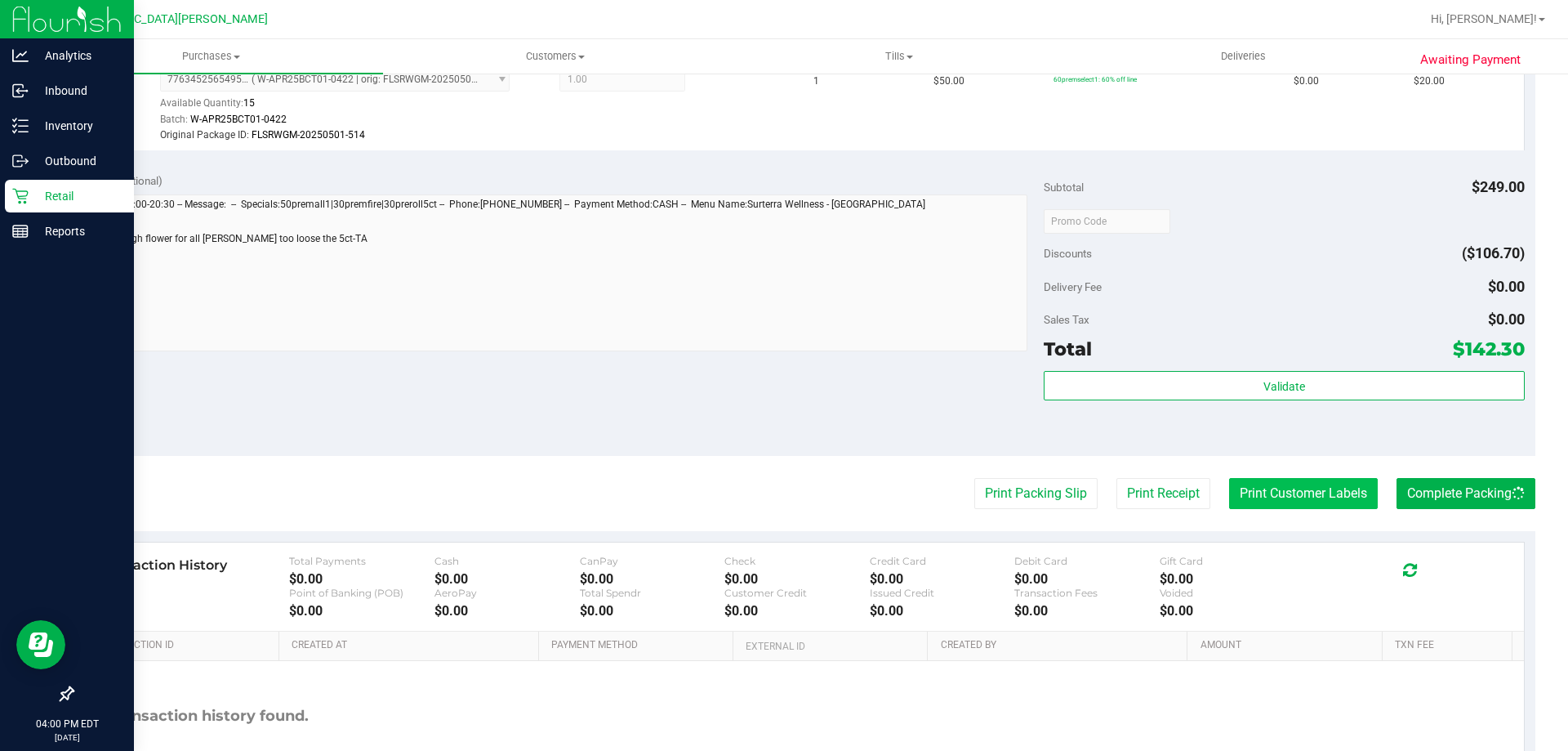 click on "Print Customer Labels" at bounding box center [1303, 494] 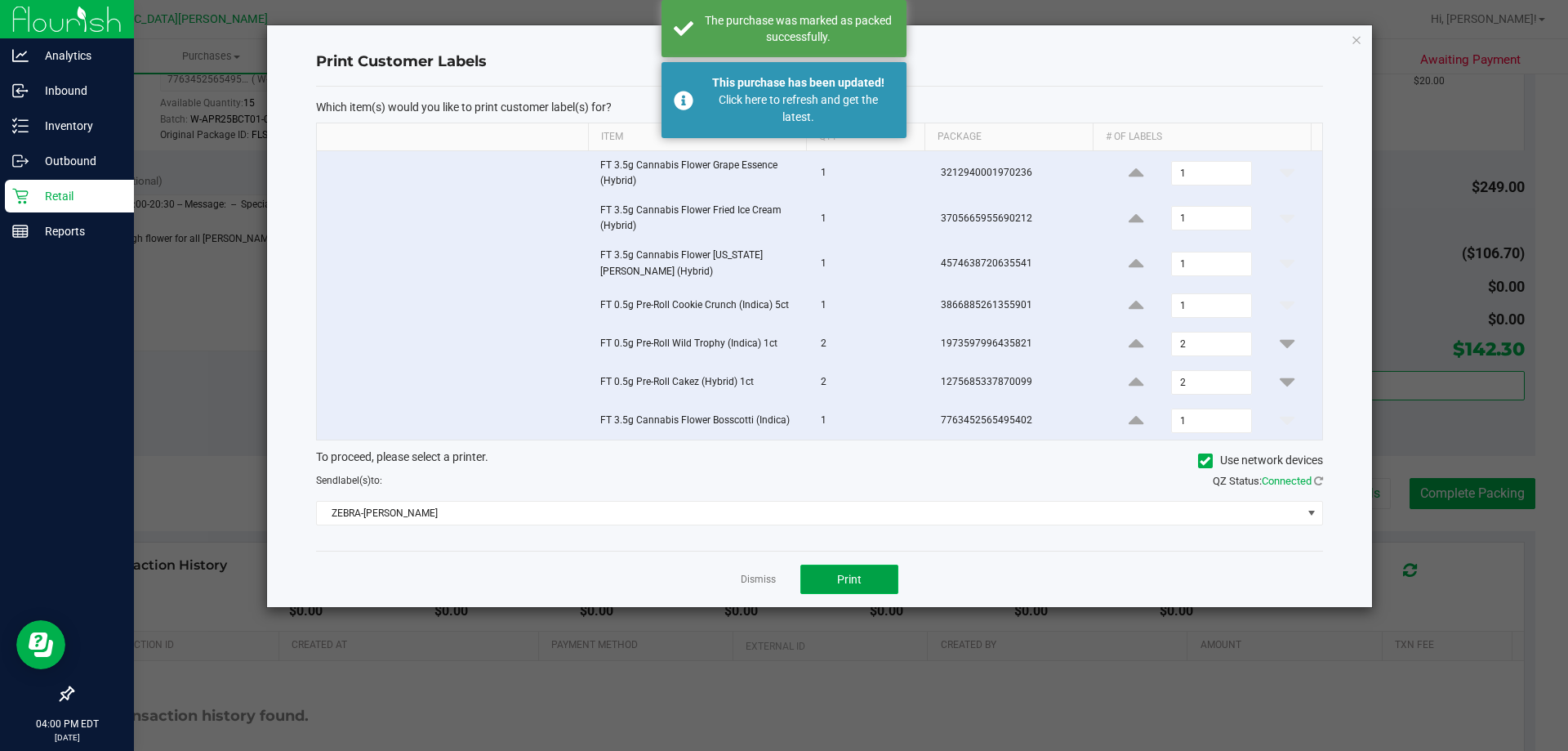 click on "Print" 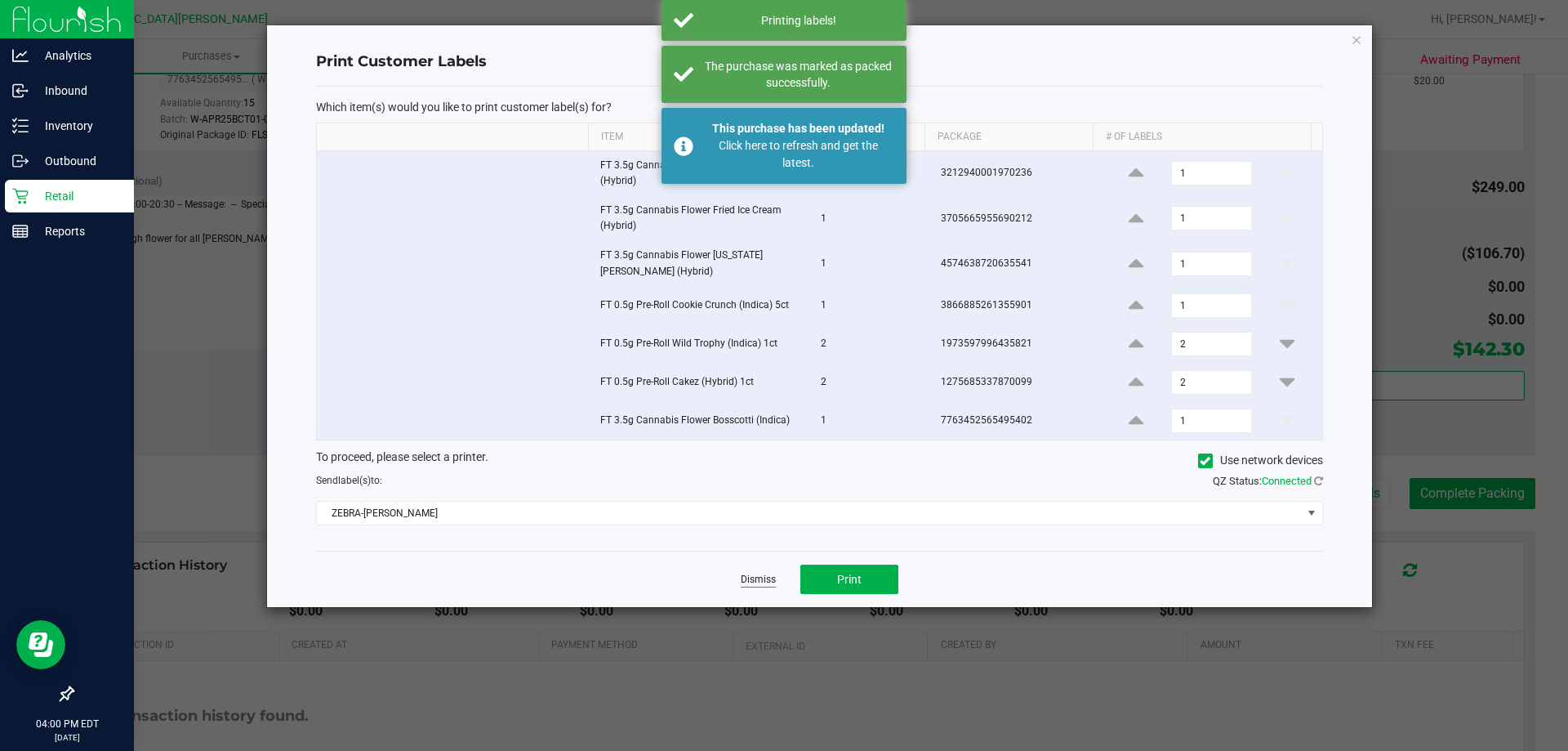 click on "Dismiss" 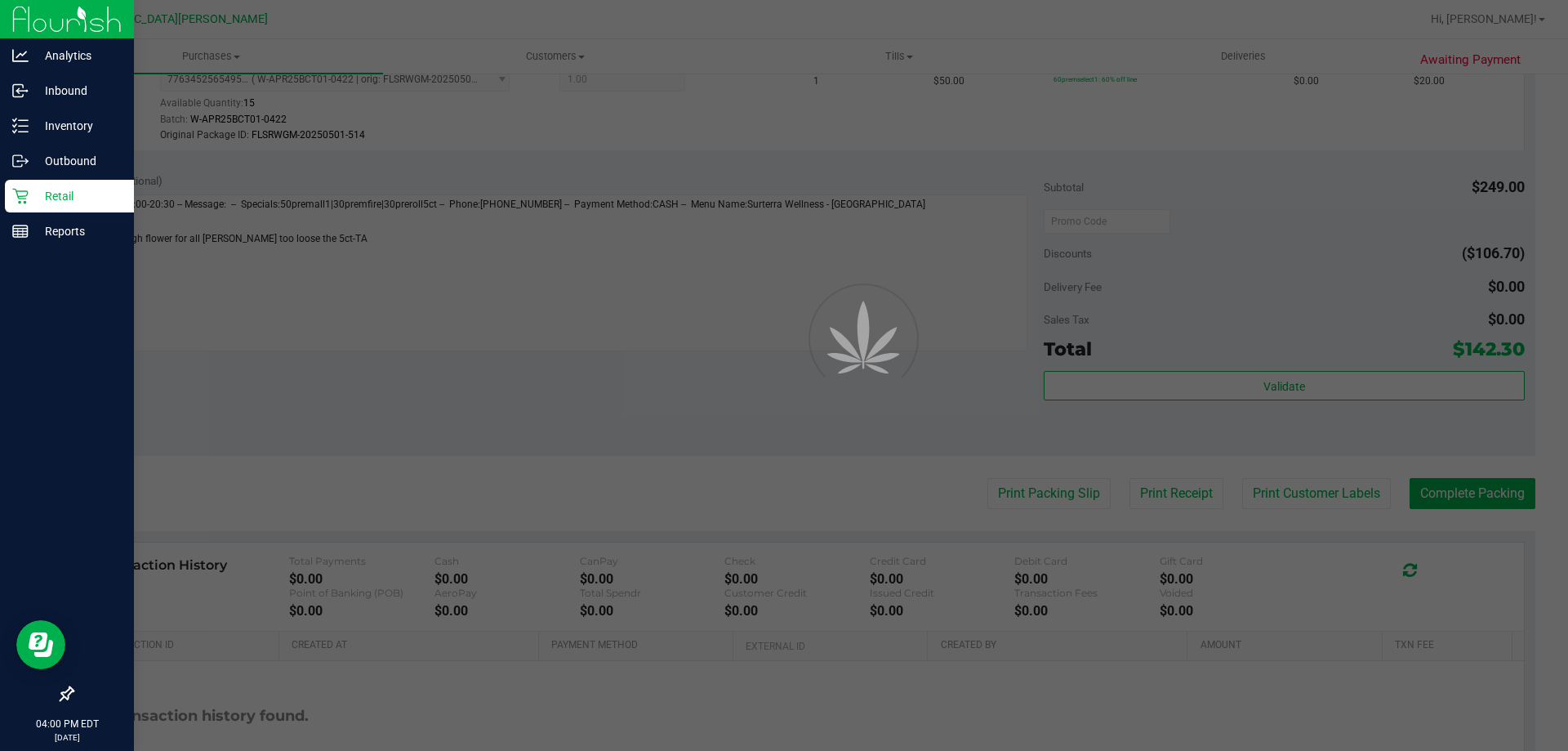 scroll, scrollTop: 0, scrollLeft: 0, axis: both 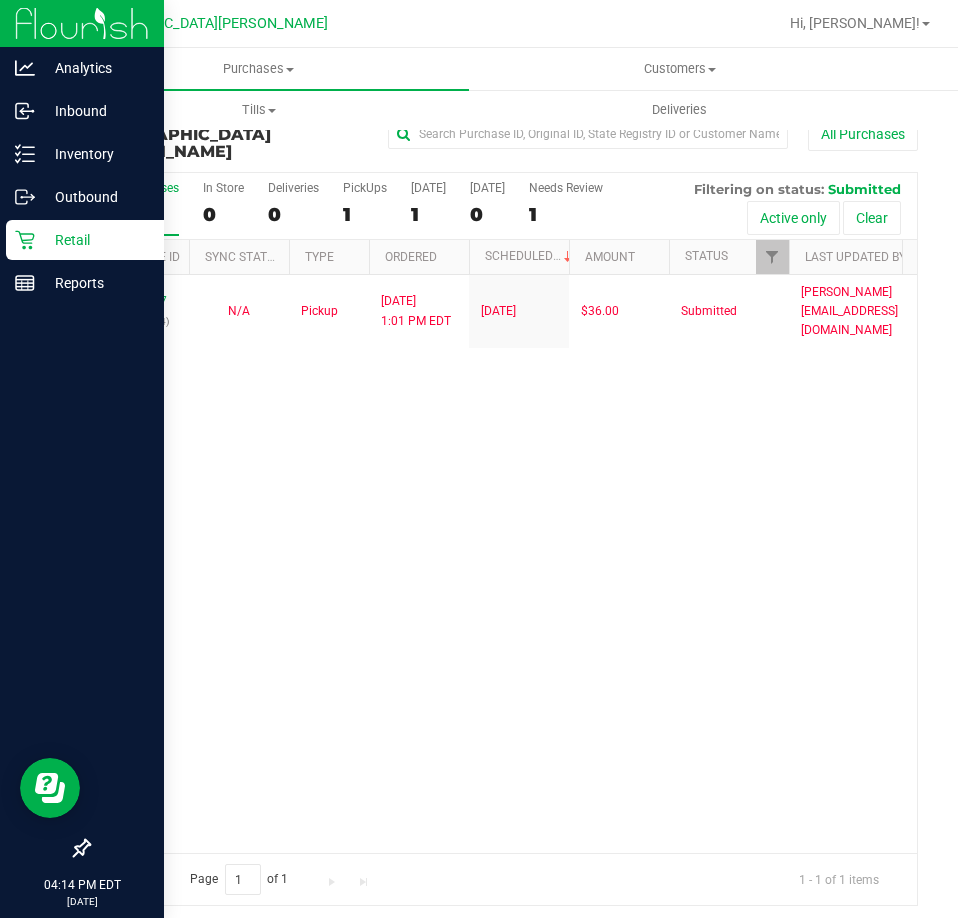 drag, startPoint x: 205, startPoint y: 433, endPoint x: 47, endPoint y: 384, distance: 165.42369 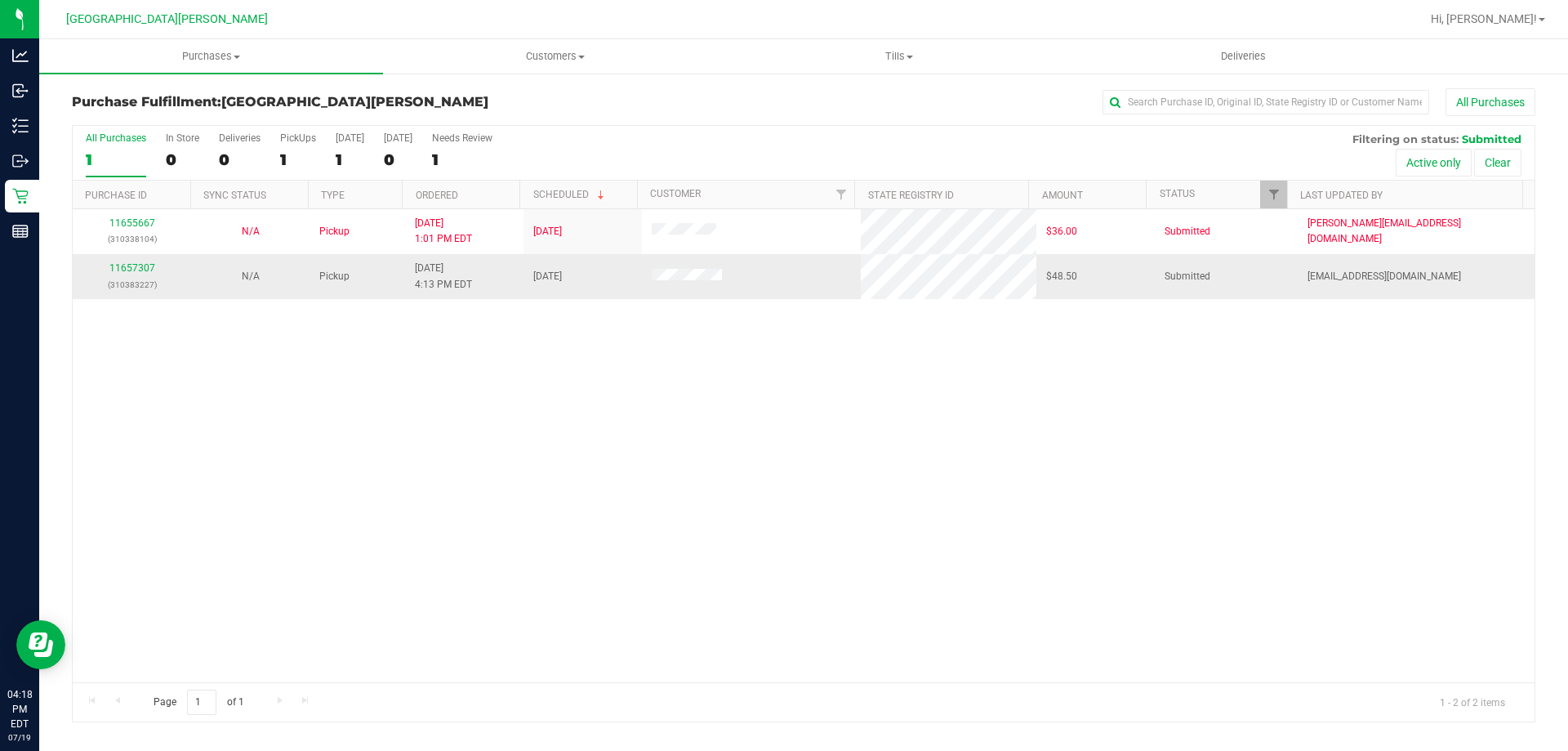 click on "11657307
(310383227)" at bounding box center (131, 276) 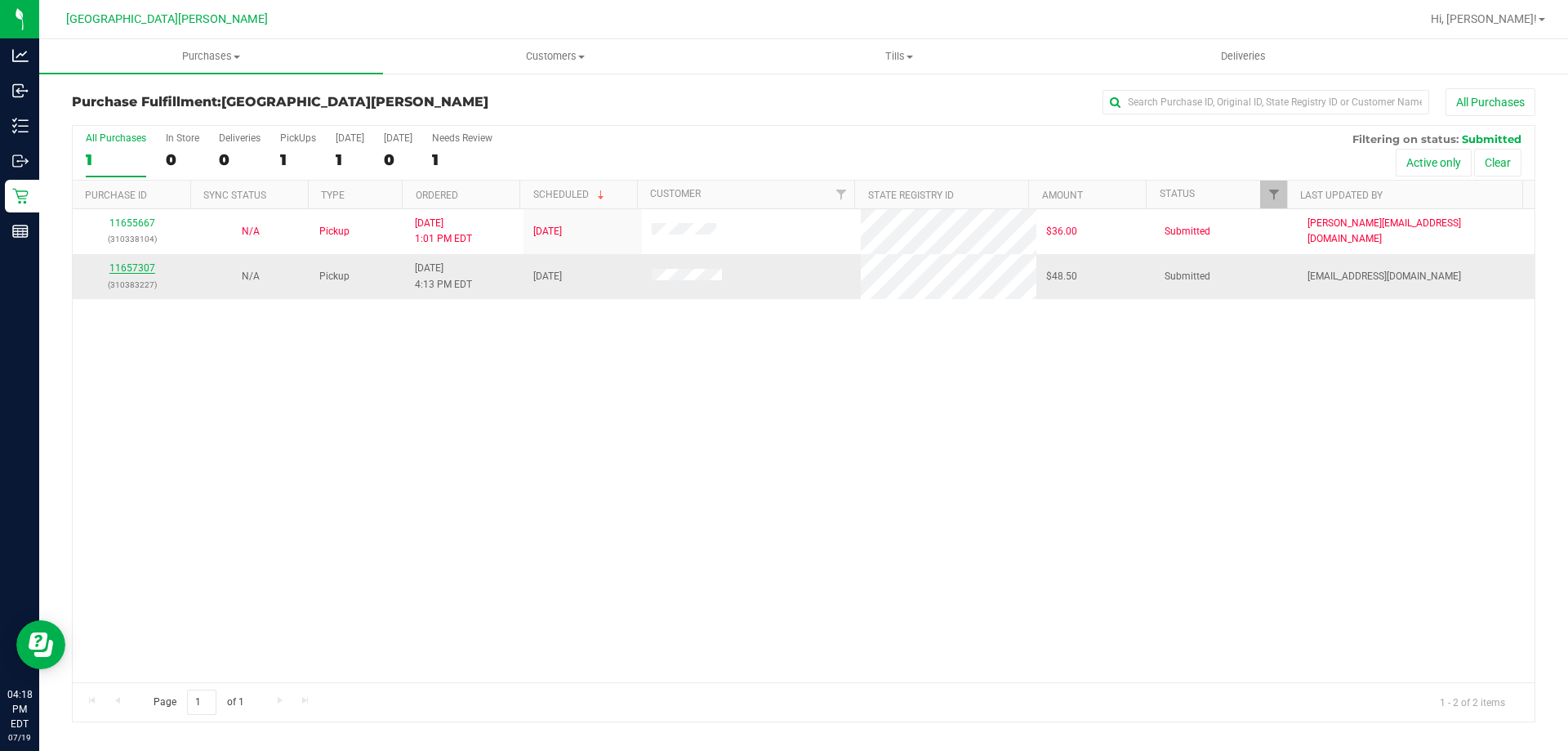 click on "11657307" at bounding box center [132, 268] 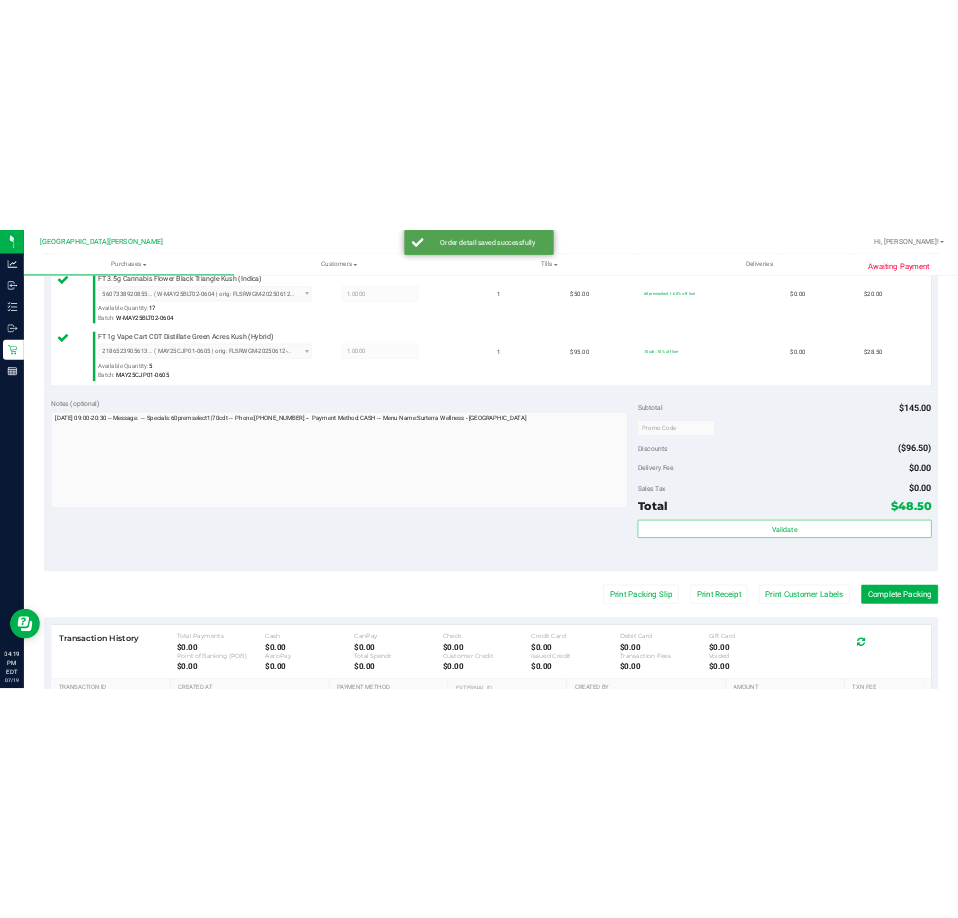 scroll, scrollTop: 800, scrollLeft: 0, axis: vertical 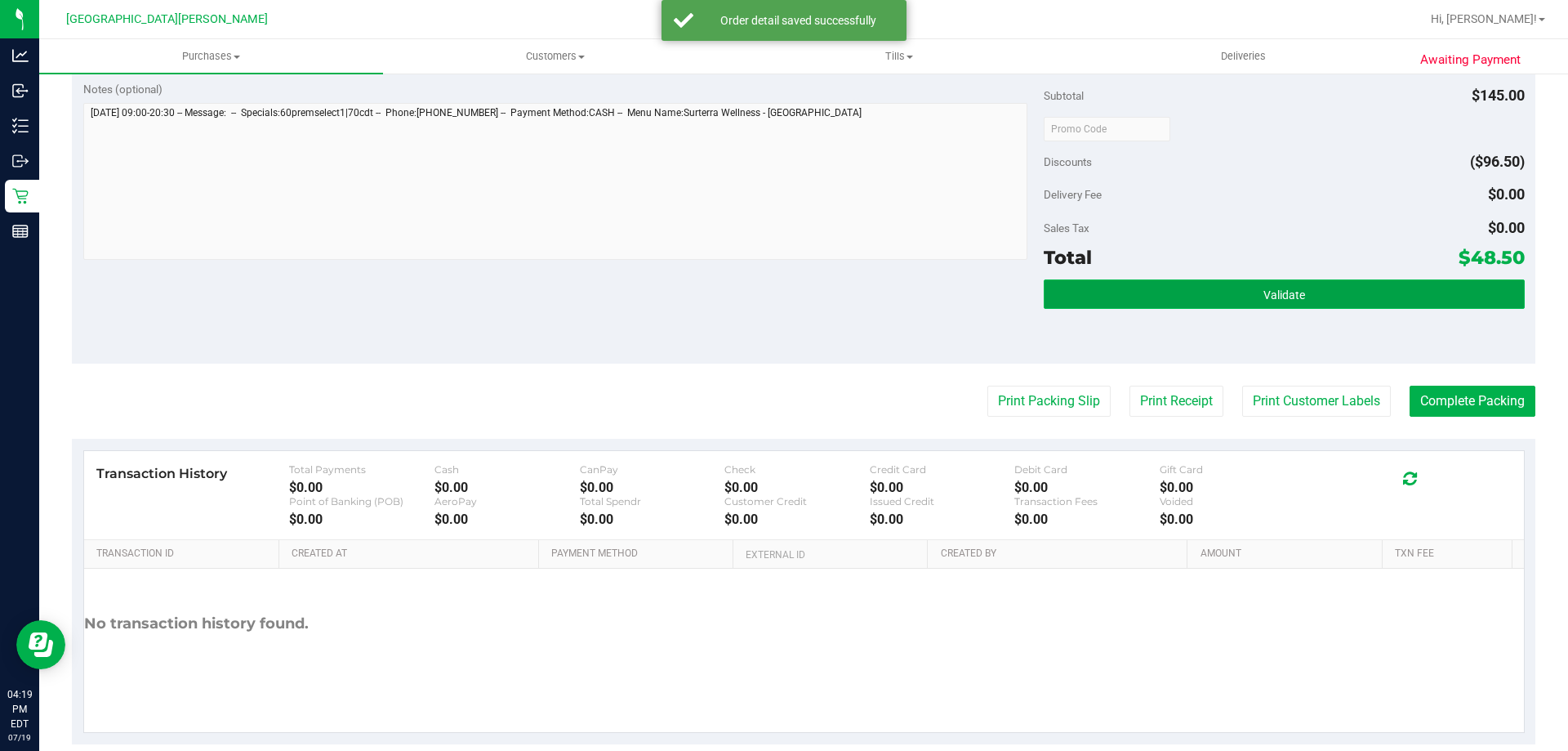 click on "Validate" at bounding box center [1284, 294] 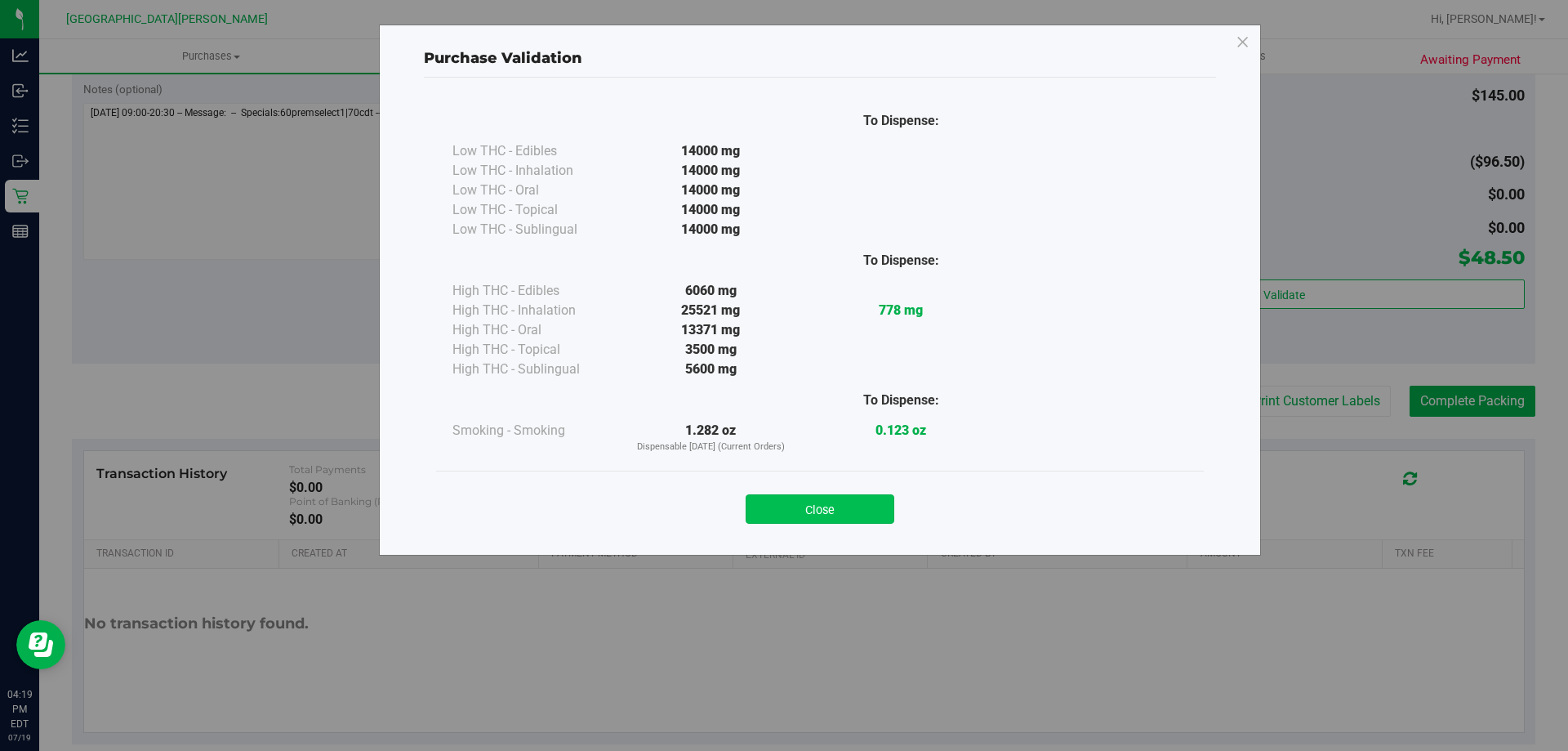 click on "Close" at bounding box center (820, 509) 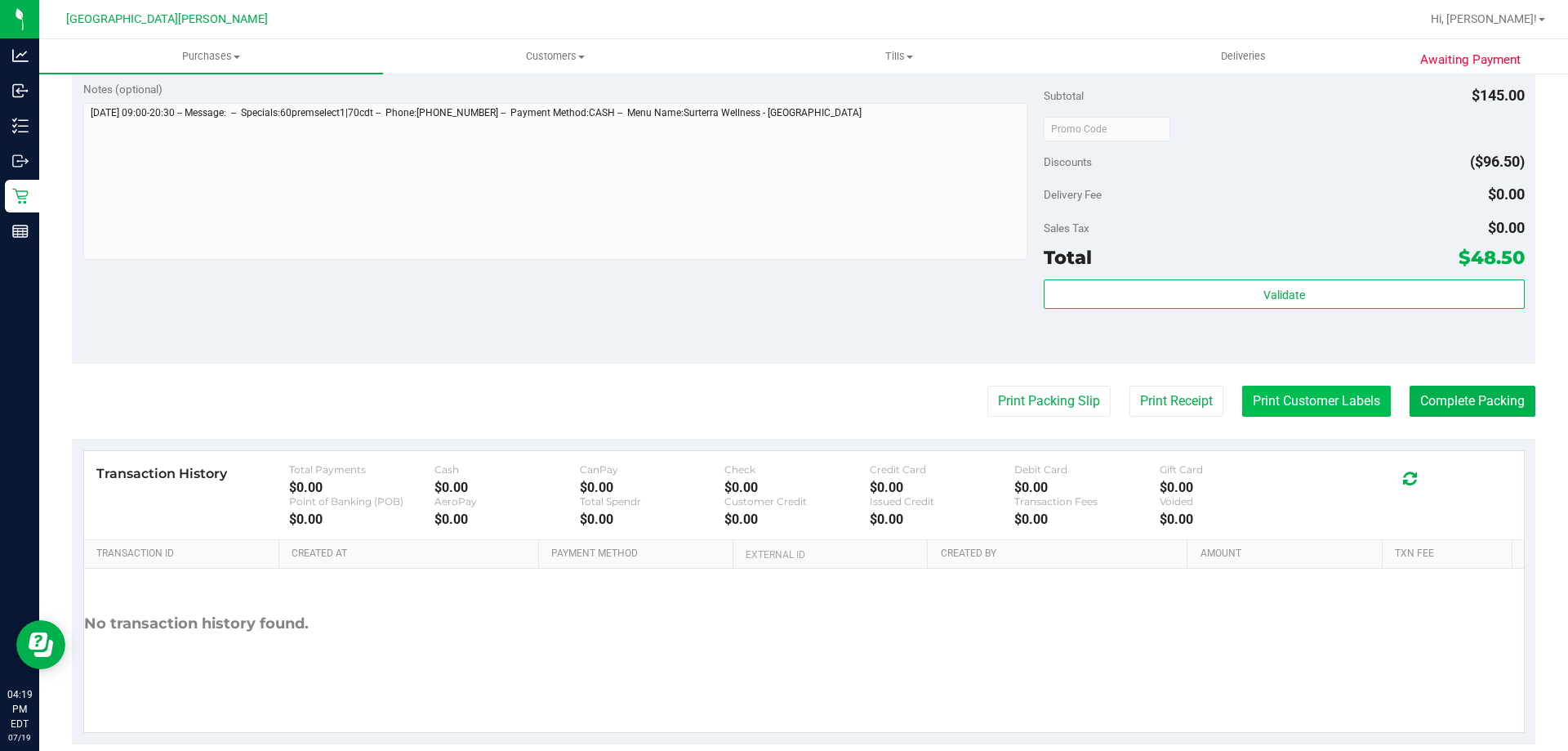 click on "Print Customer Labels" at bounding box center (1316, 401) 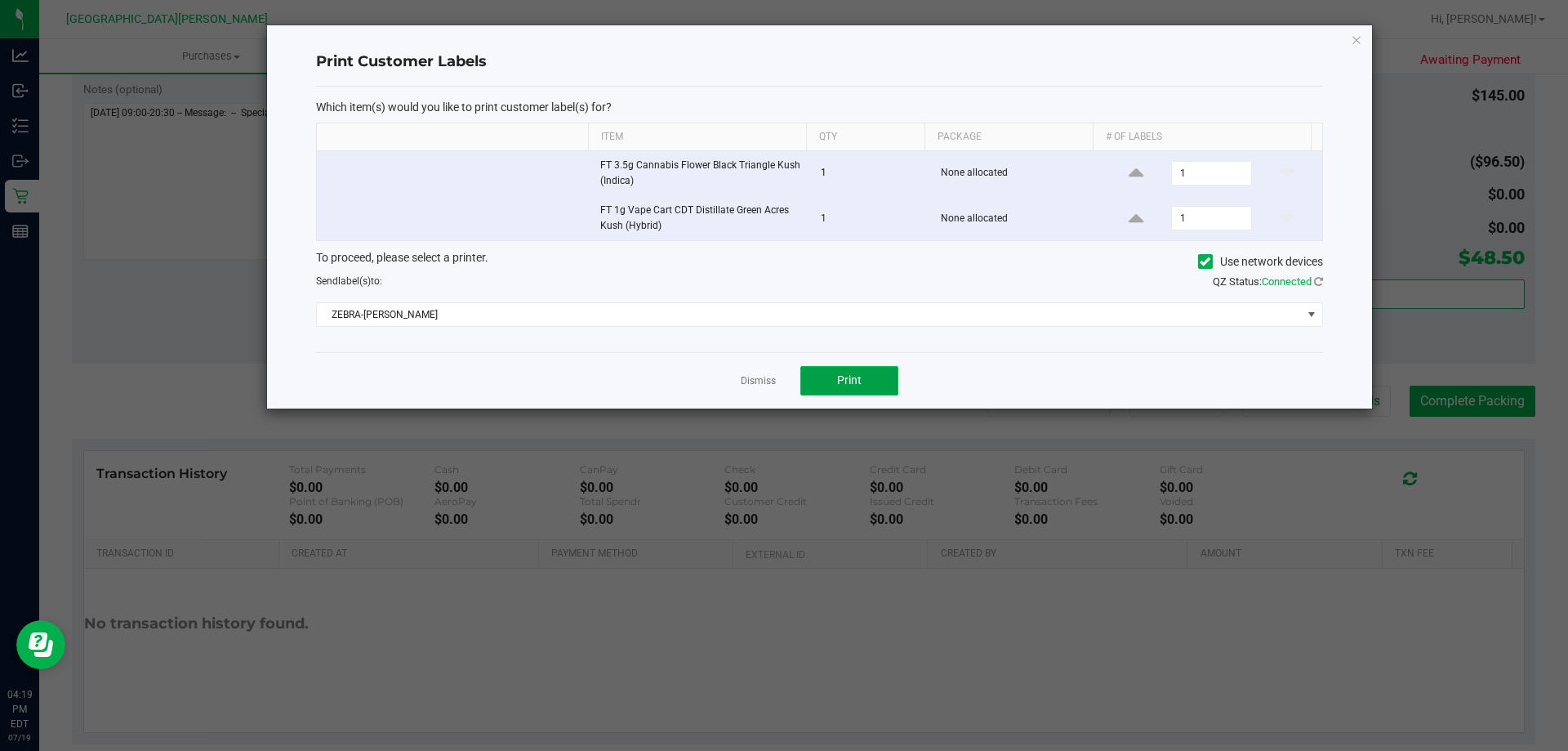 click on "Print" 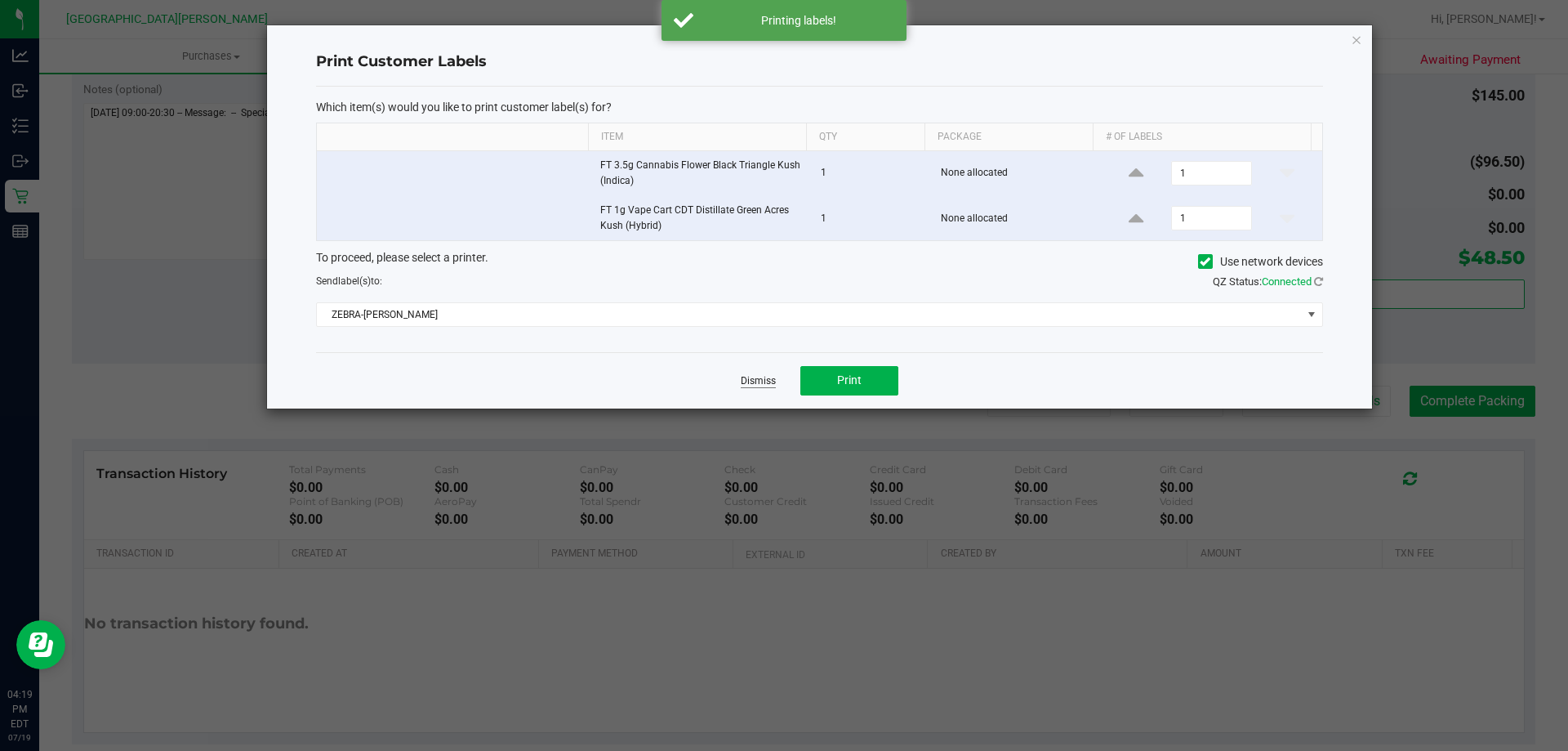 click on "Dismiss" 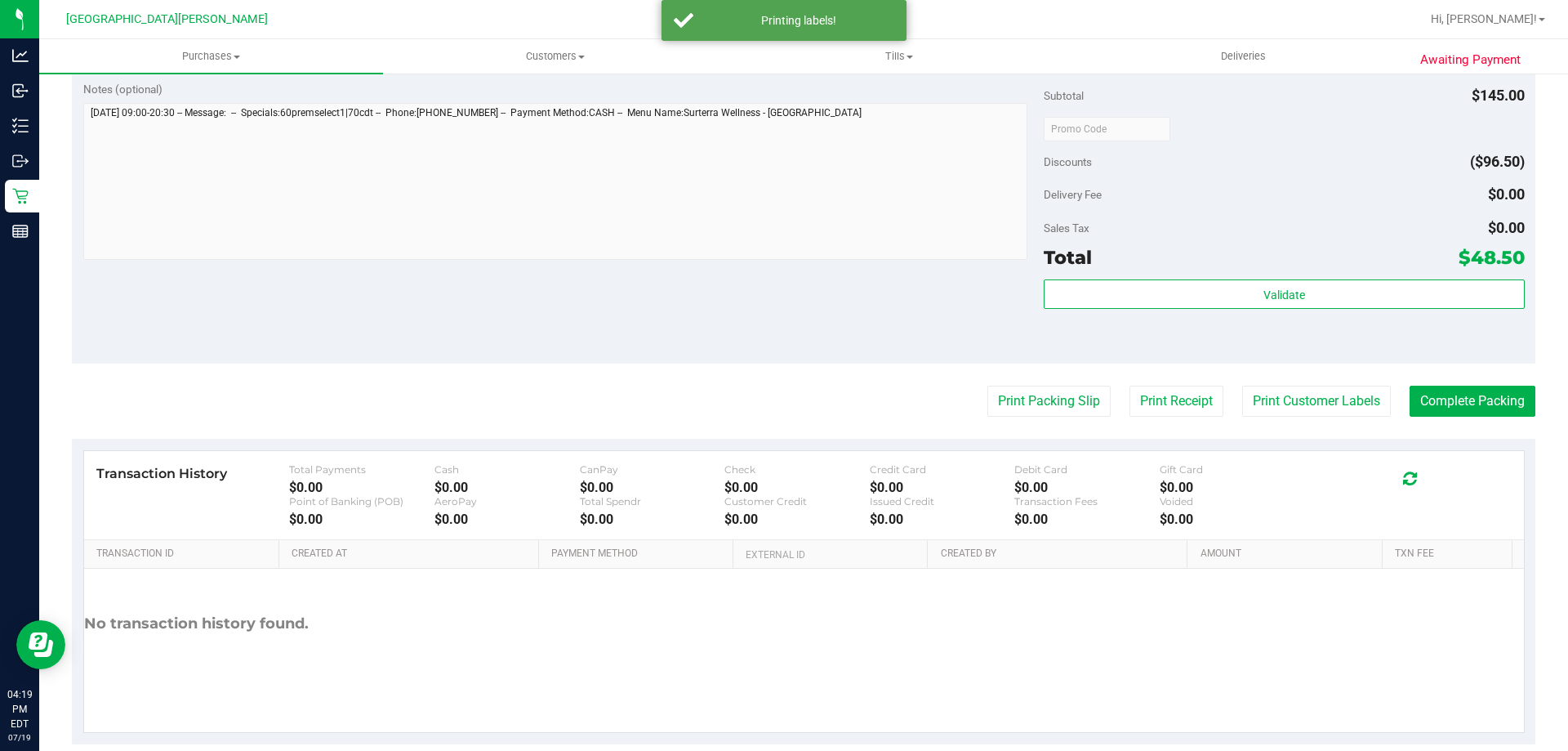 click on "Back
Edit Purchase
Cancel Purchase
View Profile
# 11657307
BioTrack ID:
-
Submitted
Needs review
Last Modified
[PERSON_NAME] API
[DATE] 4:13:57 PM EDT" at bounding box center (804, 89) 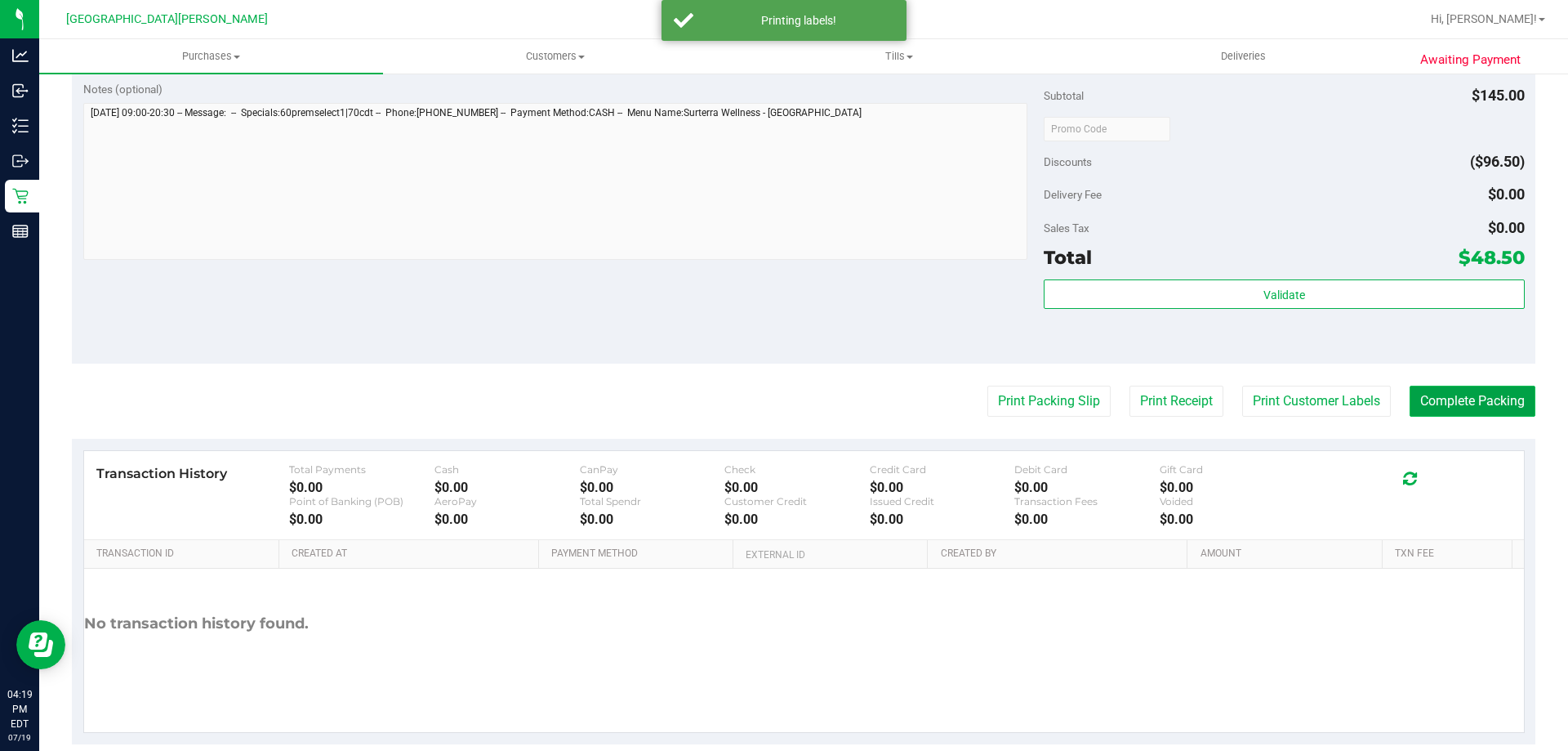 click on "Complete Packing" at bounding box center [1472, 401] 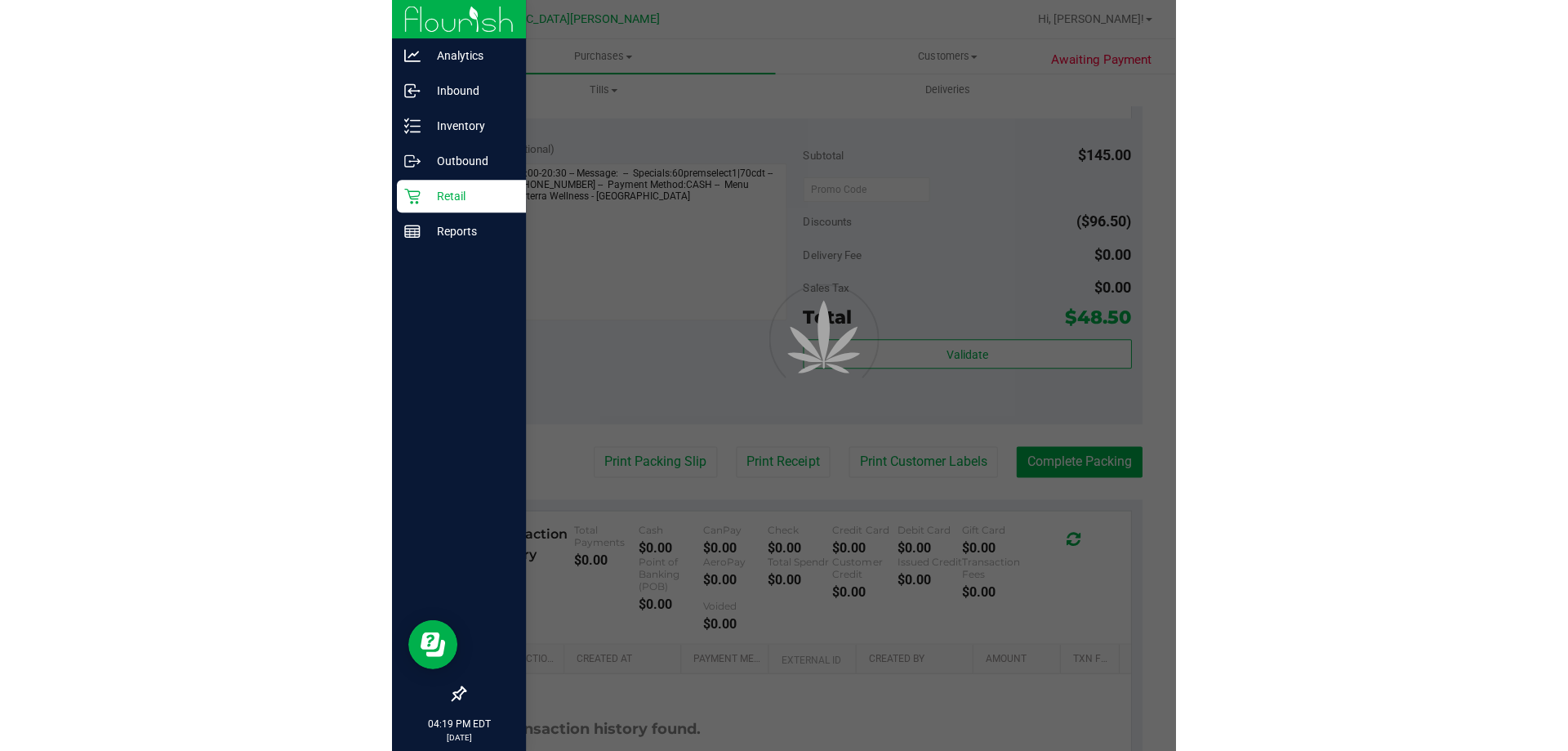 scroll, scrollTop: 0, scrollLeft: 0, axis: both 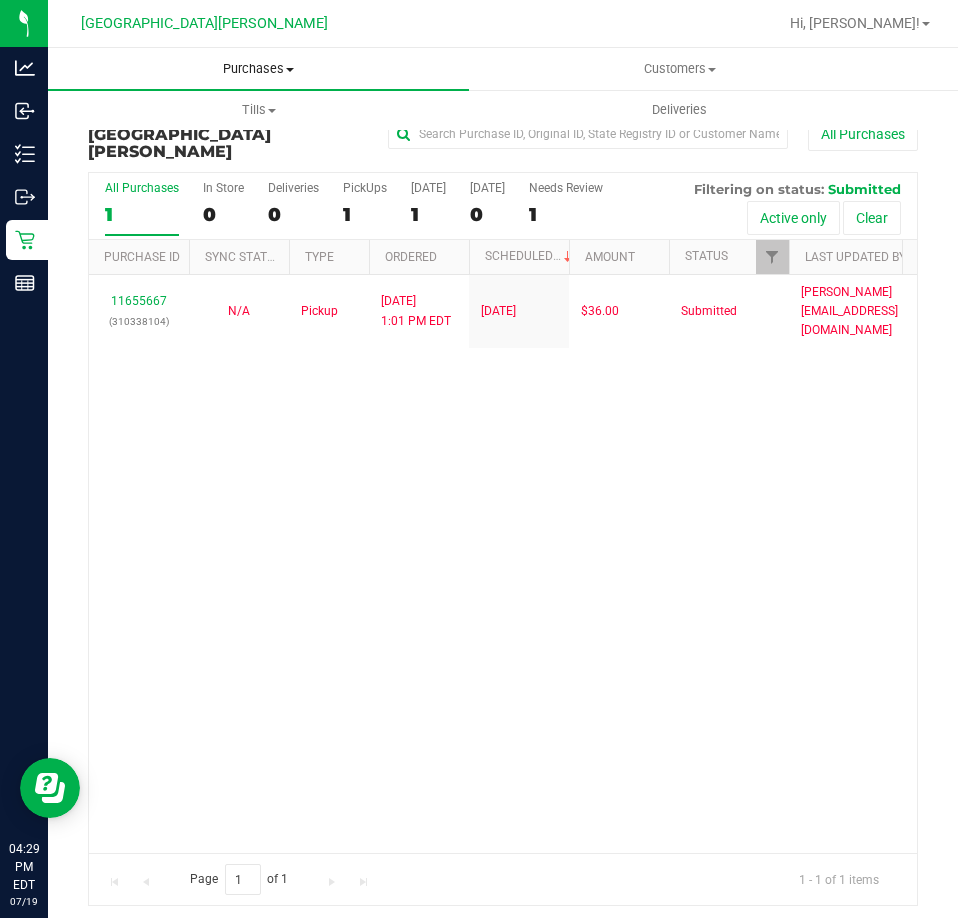 drag, startPoint x: 294, startPoint y: 526, endPoint x: 254, endPoint y: 48, distance: 479.67072 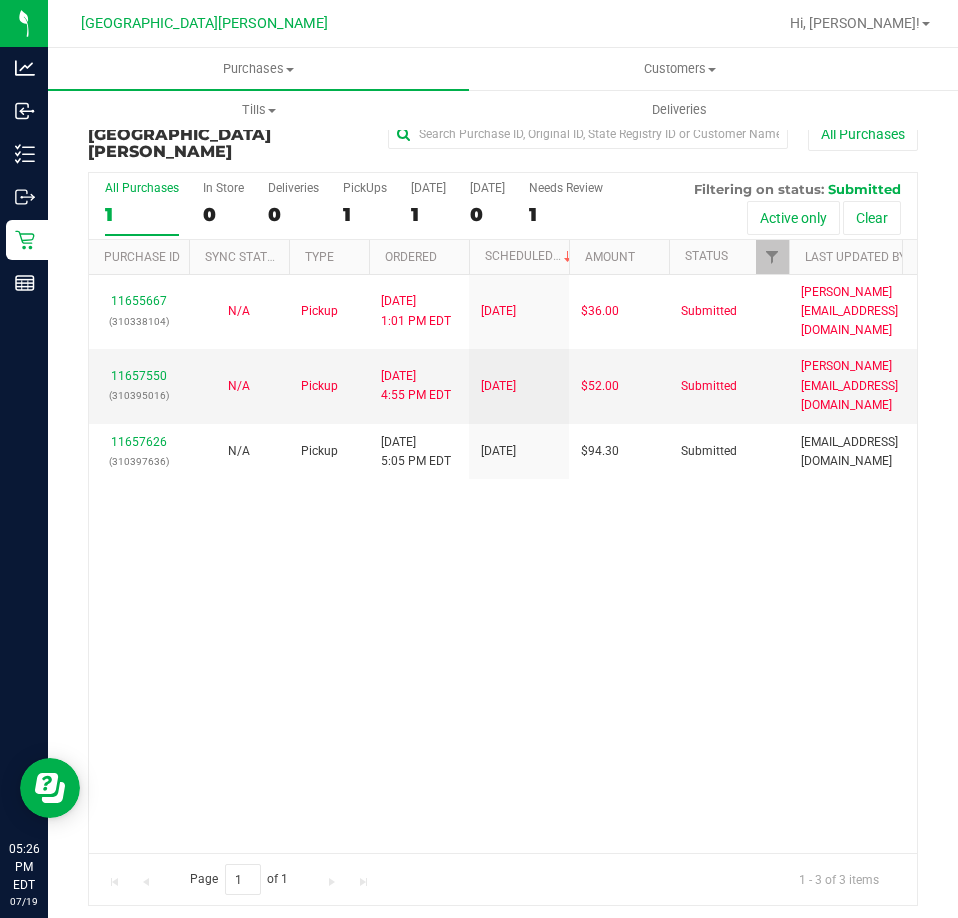 click on "11655667
(310338104)
N/A
Pickup [DATE] 1:01 PM EDT 7/19/2025
$36.00
Submitted [PERSON_NAME][EMAIL_ADDRESS][DOMAIN_NAME]
11657550
(310395016)
N/A
Pickup [DATE] 4:55 PM EDT 7/19/2025
$52.00
Submitted [PERSON_NAME][EMAIL_ADDRESS][DOMAIN_NAME]
11657626
(310397636)
N/A
Pickup [DATE] 5:05 PM EDT 7/19/2025
$94.30
Submitted [EMAIL_ADDRESS][DOMAIN_NAME]" at bounding box center [503, 564] 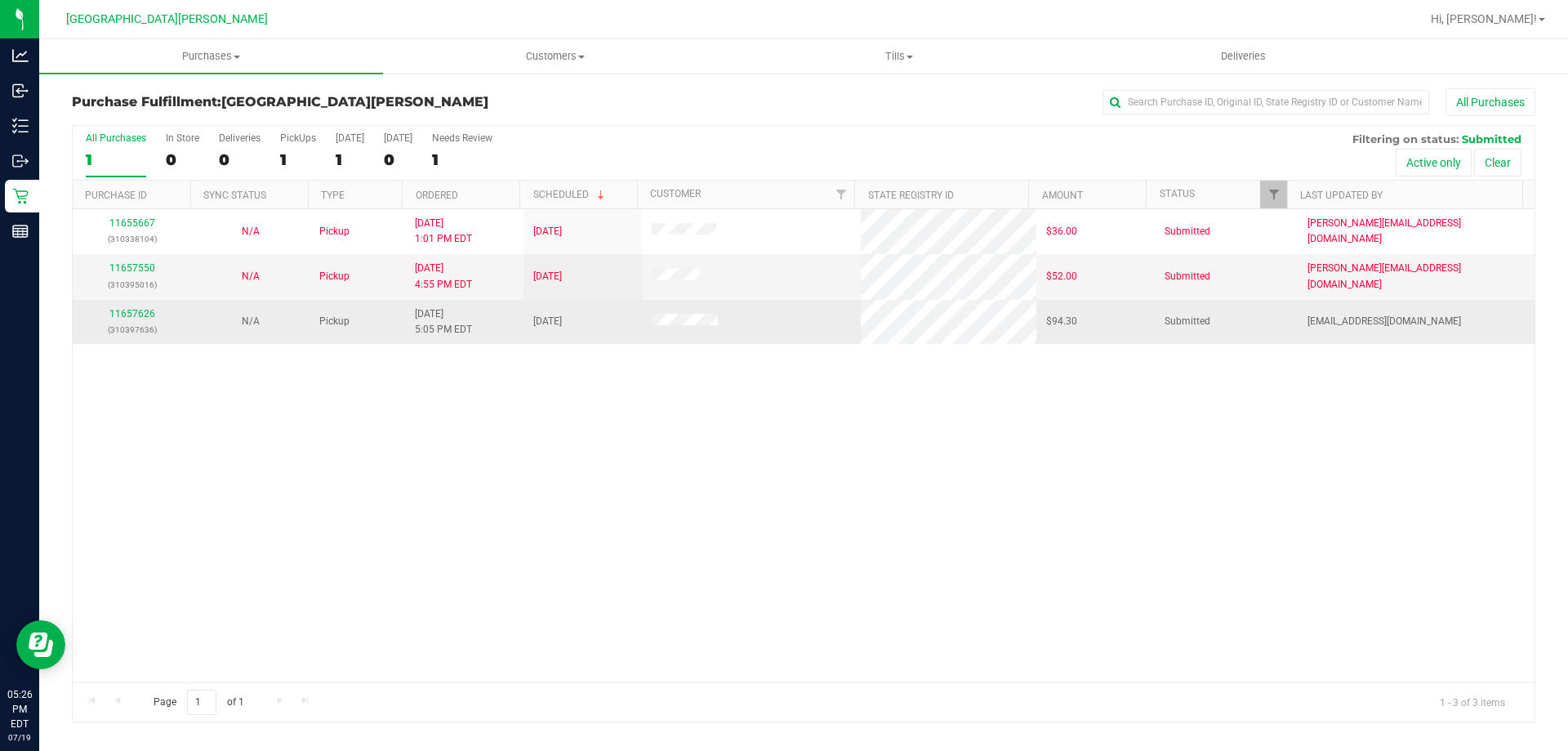 click on "11657626
(310397636)" at bounding box center [131, 322] 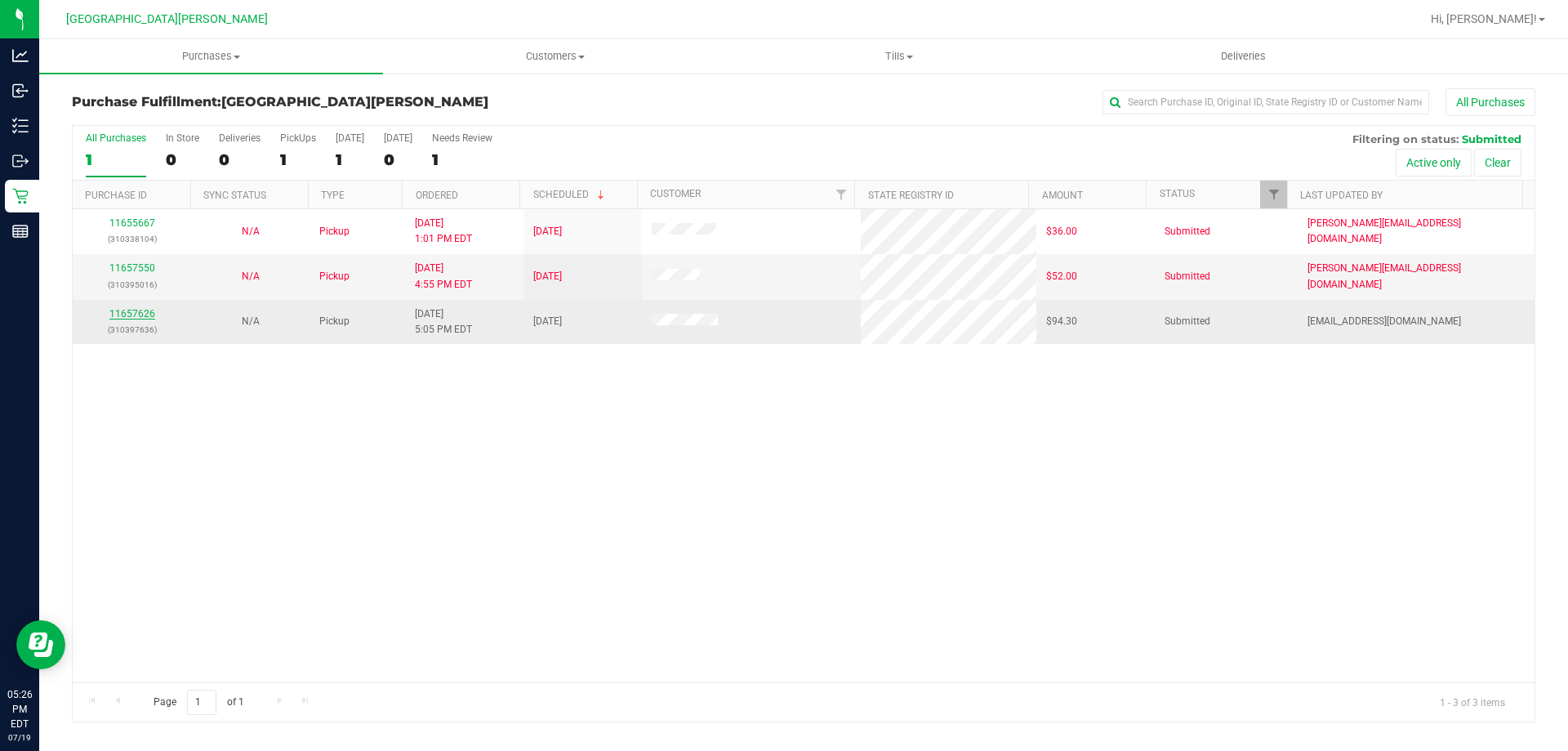click on "11657626
(310397636)" at bounding box center [131, 322] 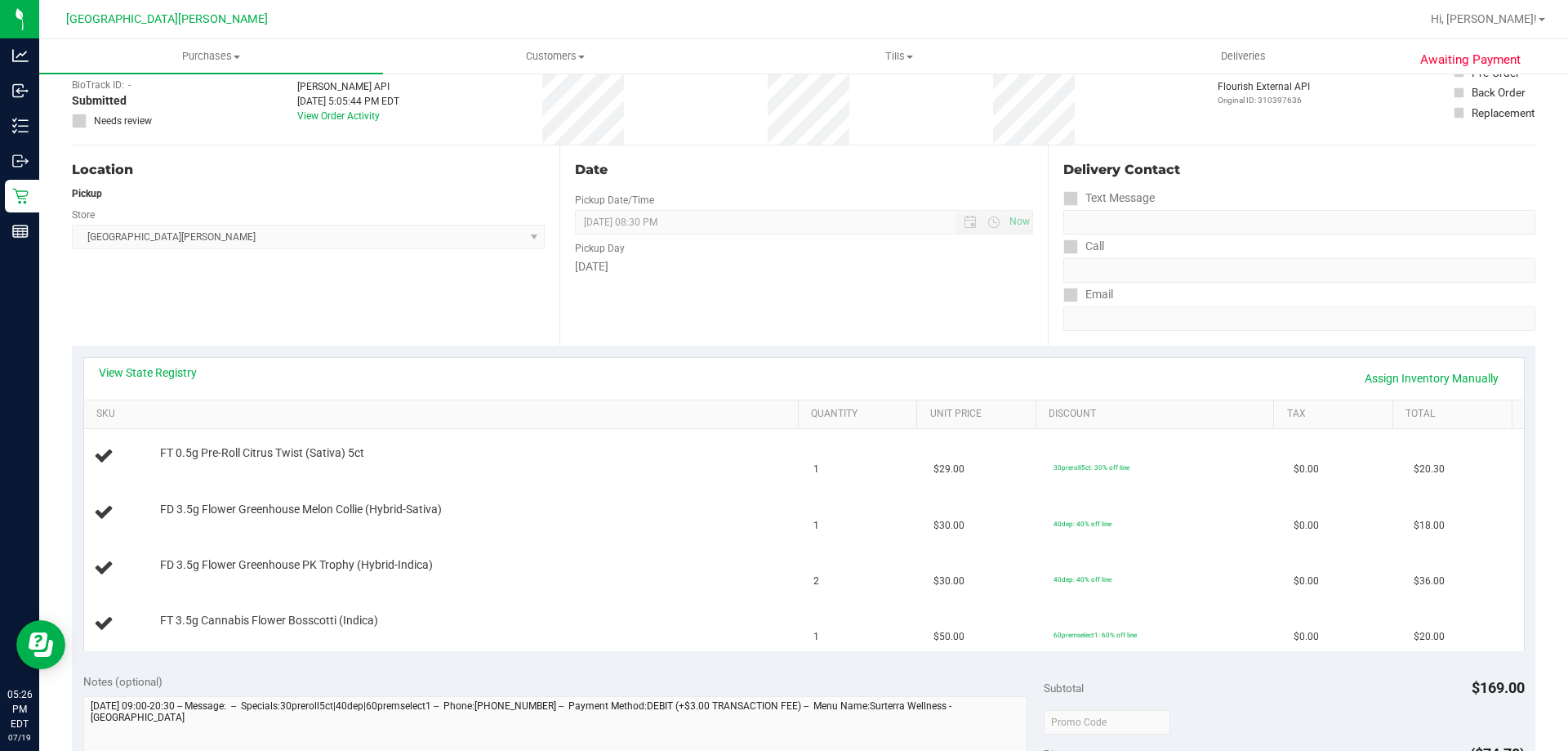 scroll, scrollTop: 327, scrollLeft: 0, axis: vertical 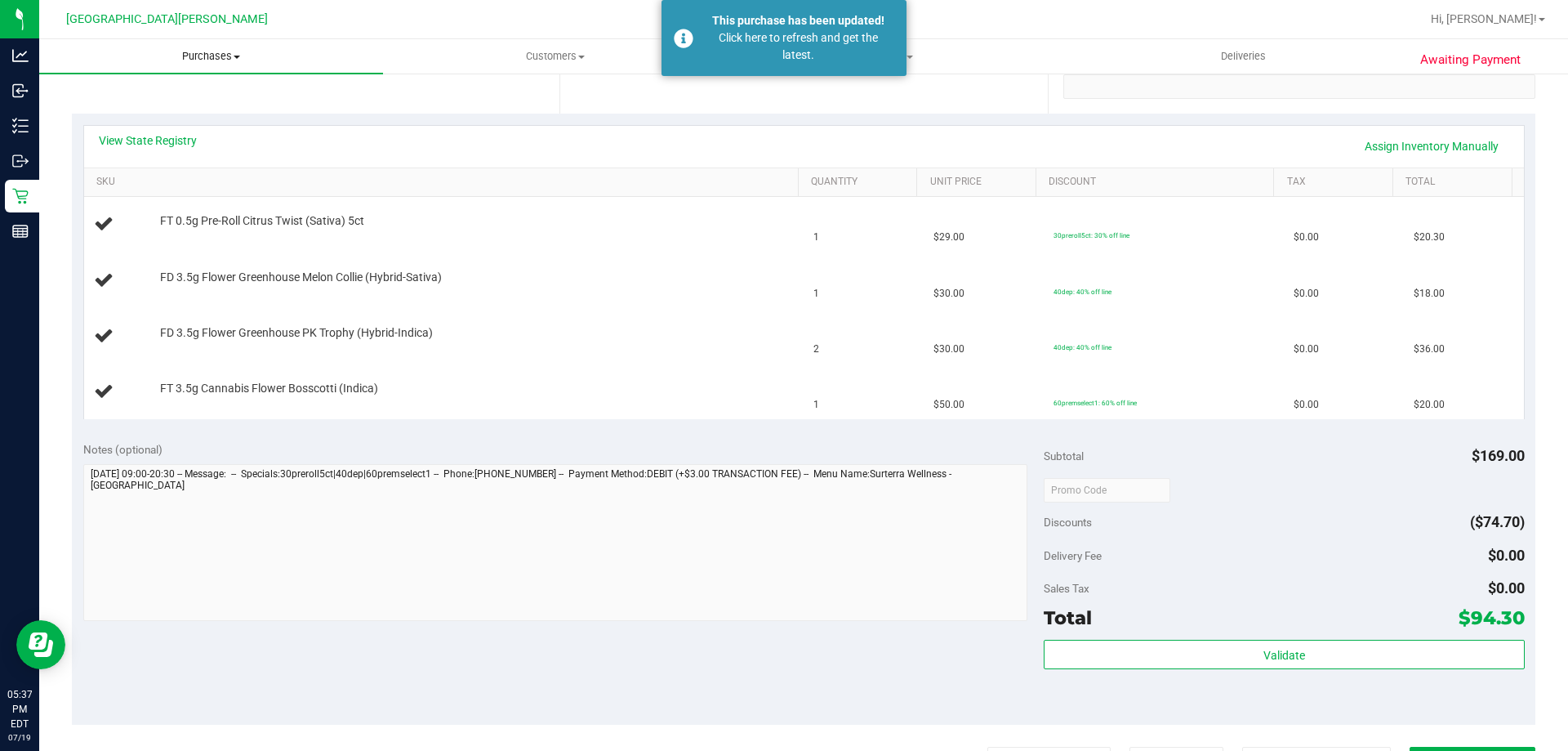 click on "Purchases
Summary of purchases
Fulfillment
All purchases" at bounding box center [211, 56] 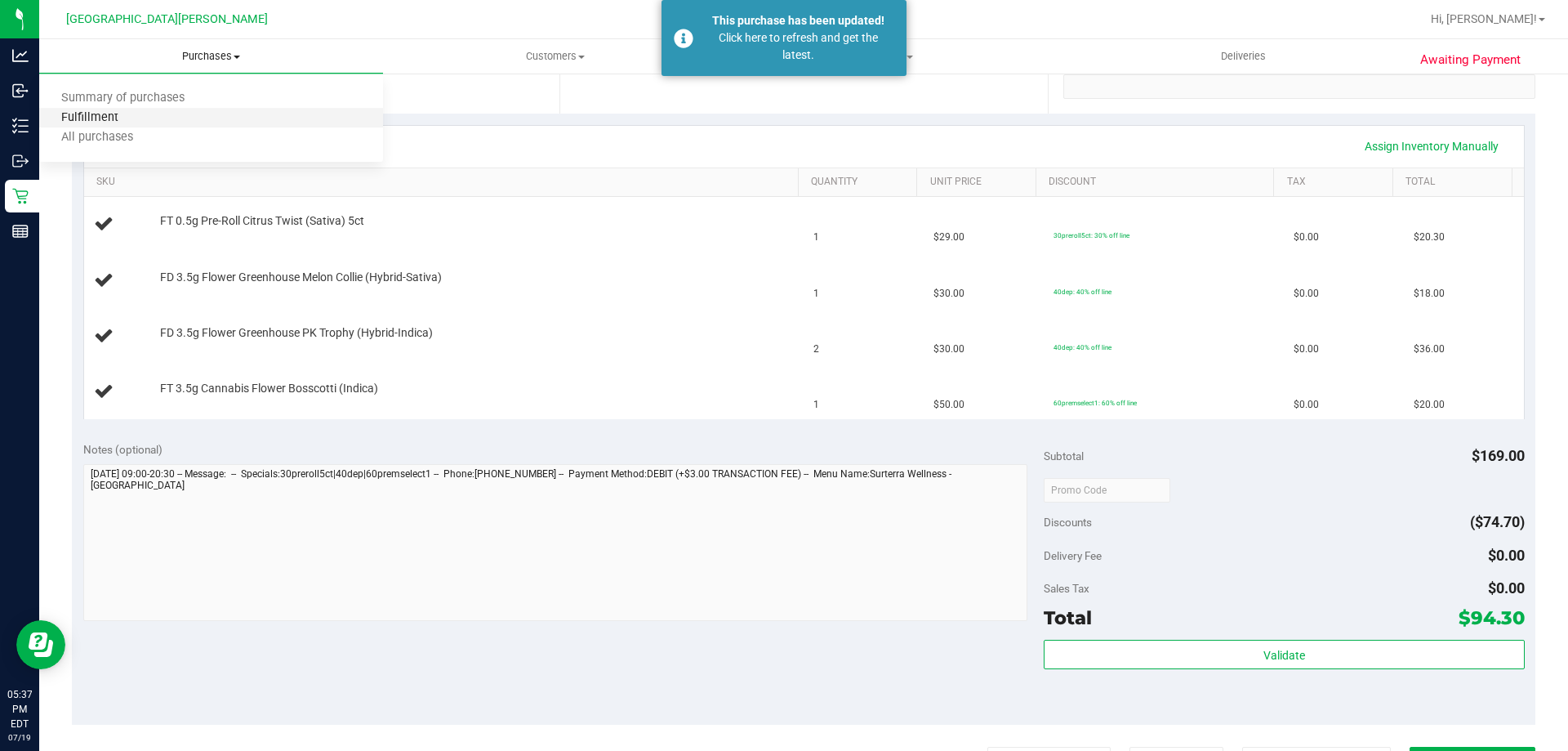 click on "Fulfillment" at bounding box center [90, 118] 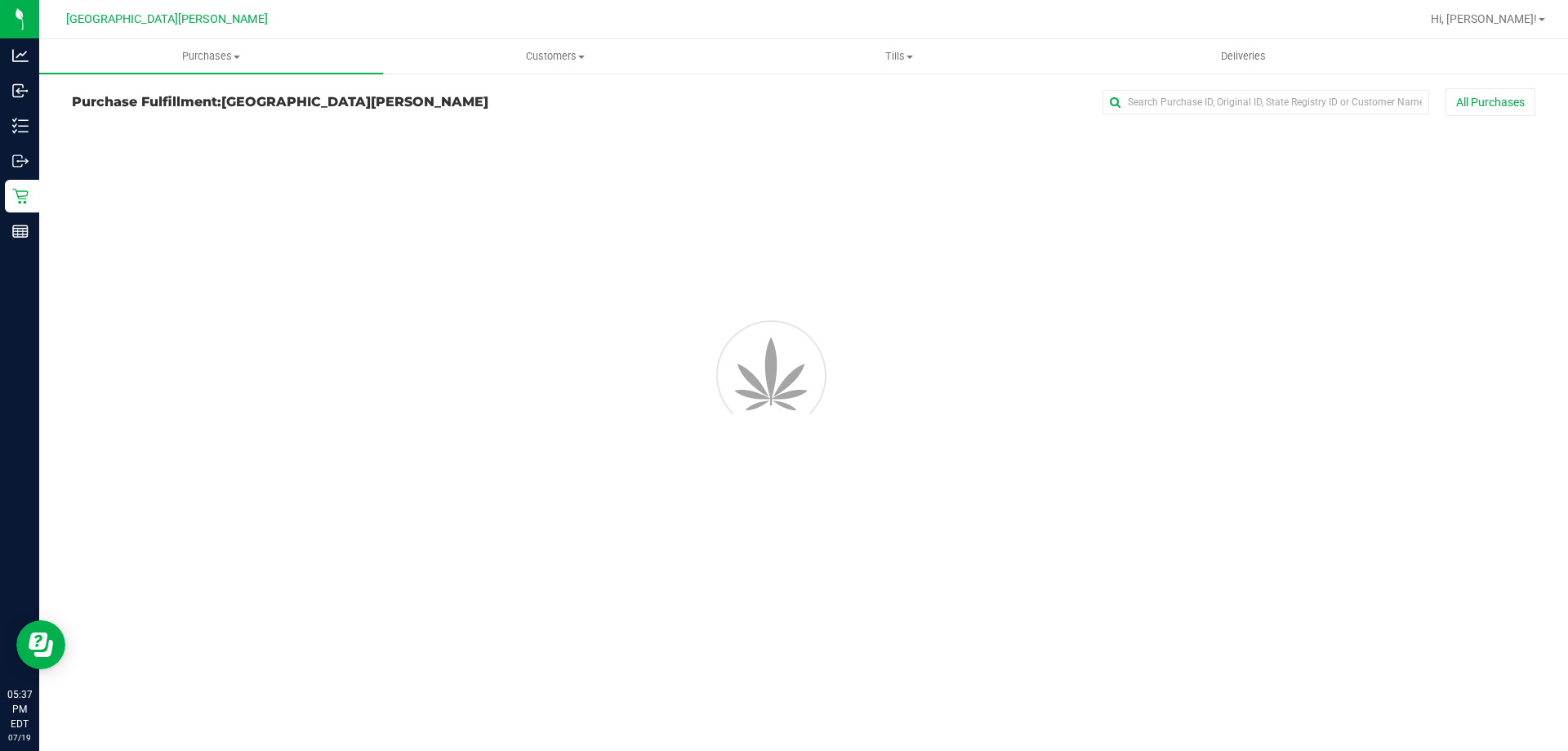 scroll, scrollTop: 0, scrollLeft: 0, axis: both 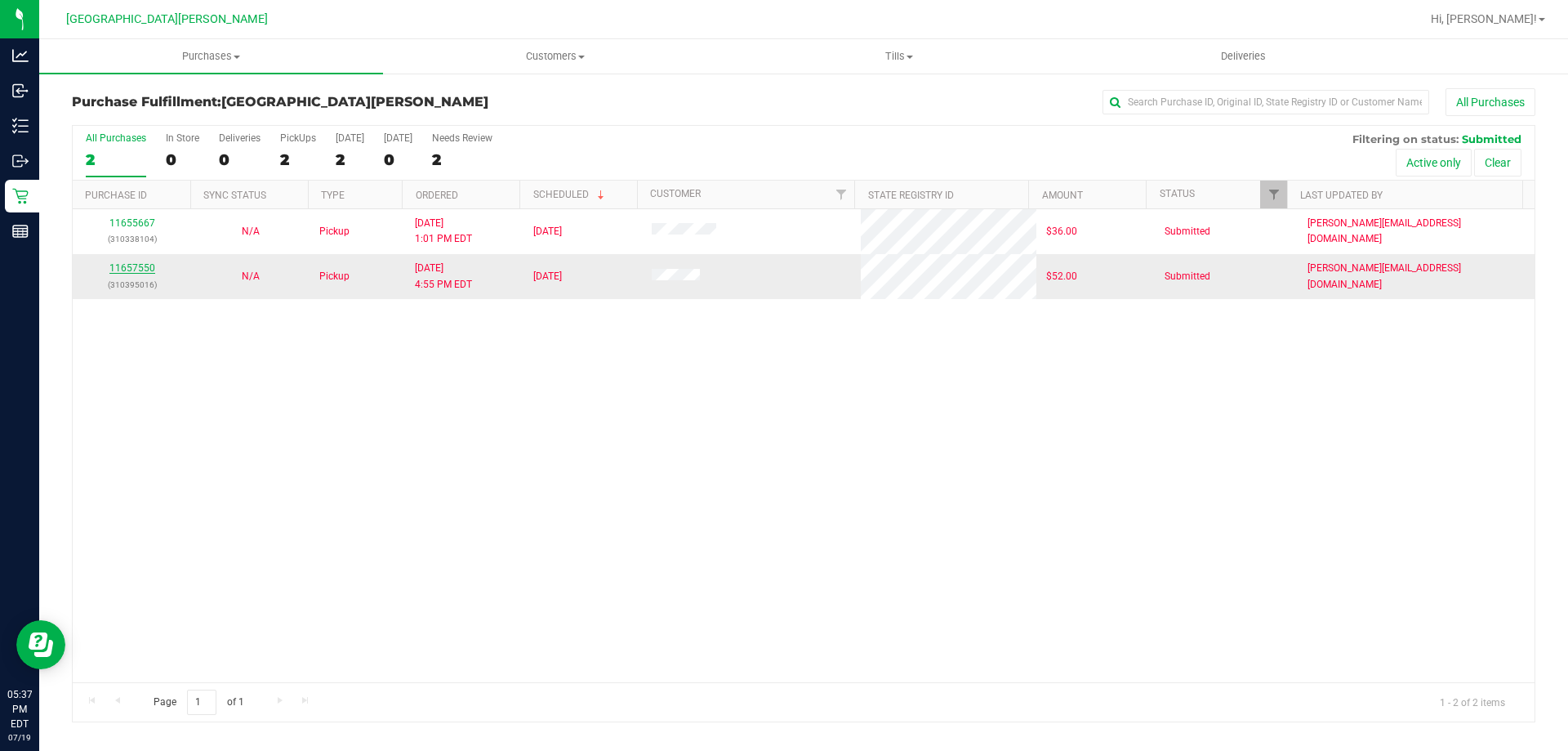 click on "11657550" at bounding box center [132, 268] 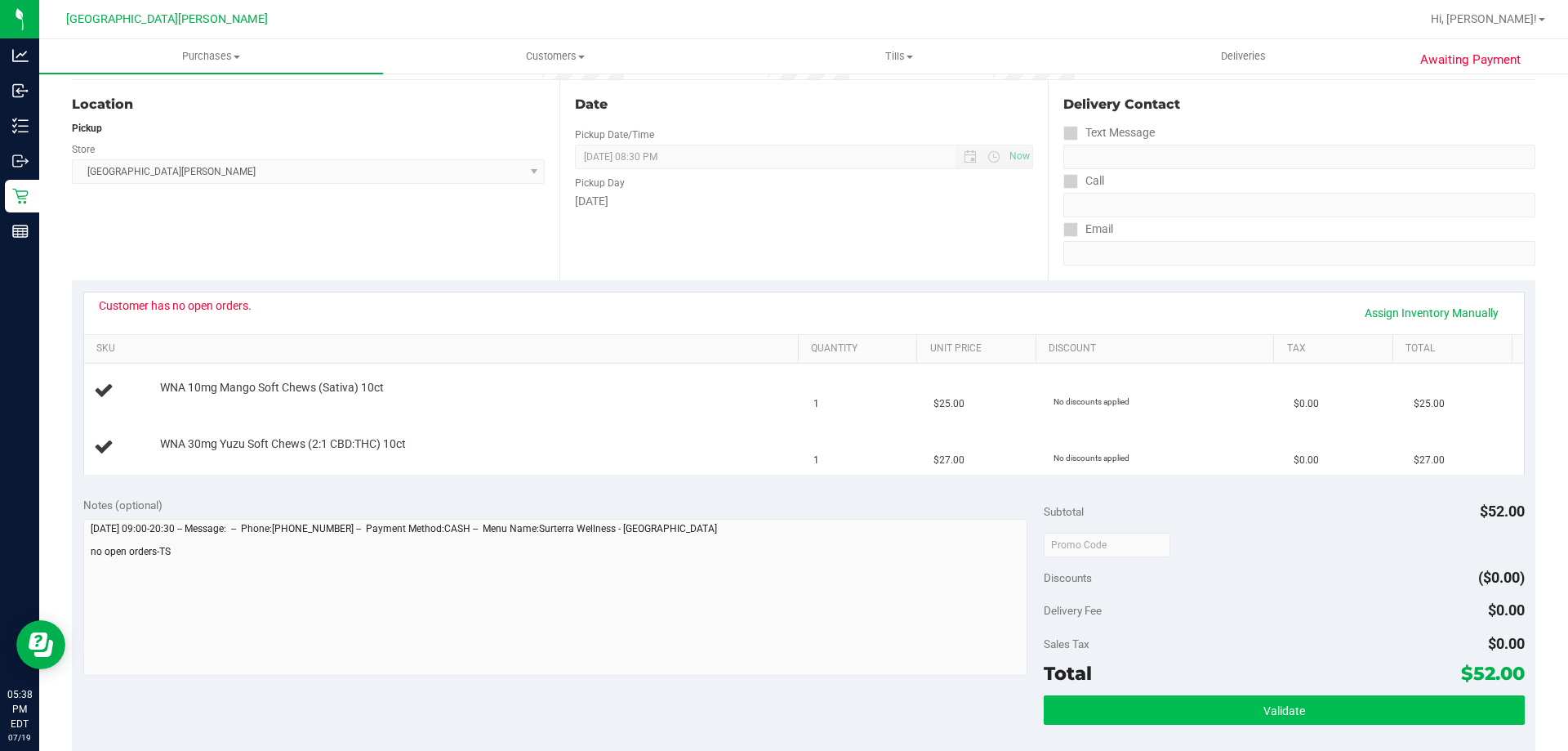 scroll, scrollTop: 409, scrollLeft: 0, axis: vertical 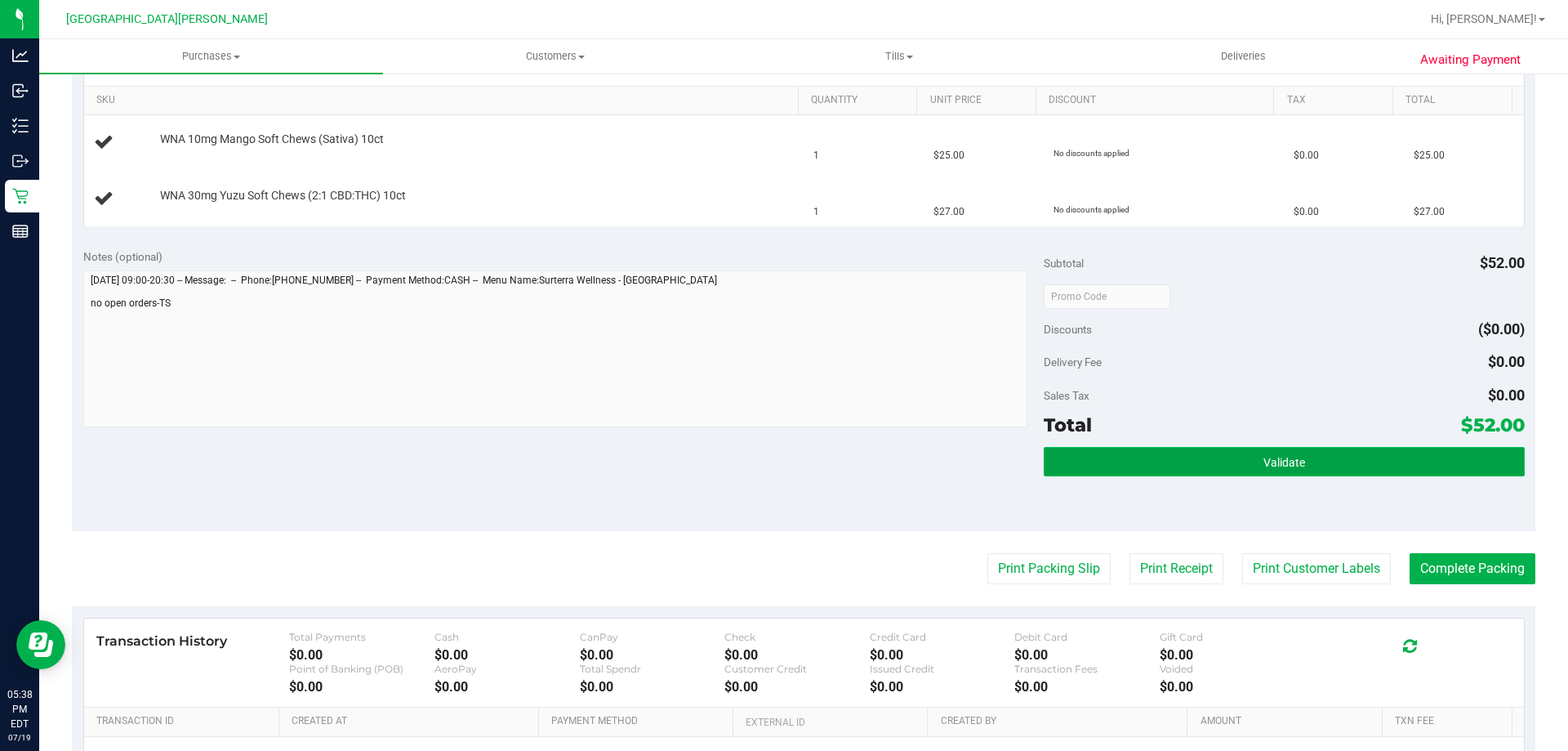click on "Validate" at bounding box center (1284, 462) 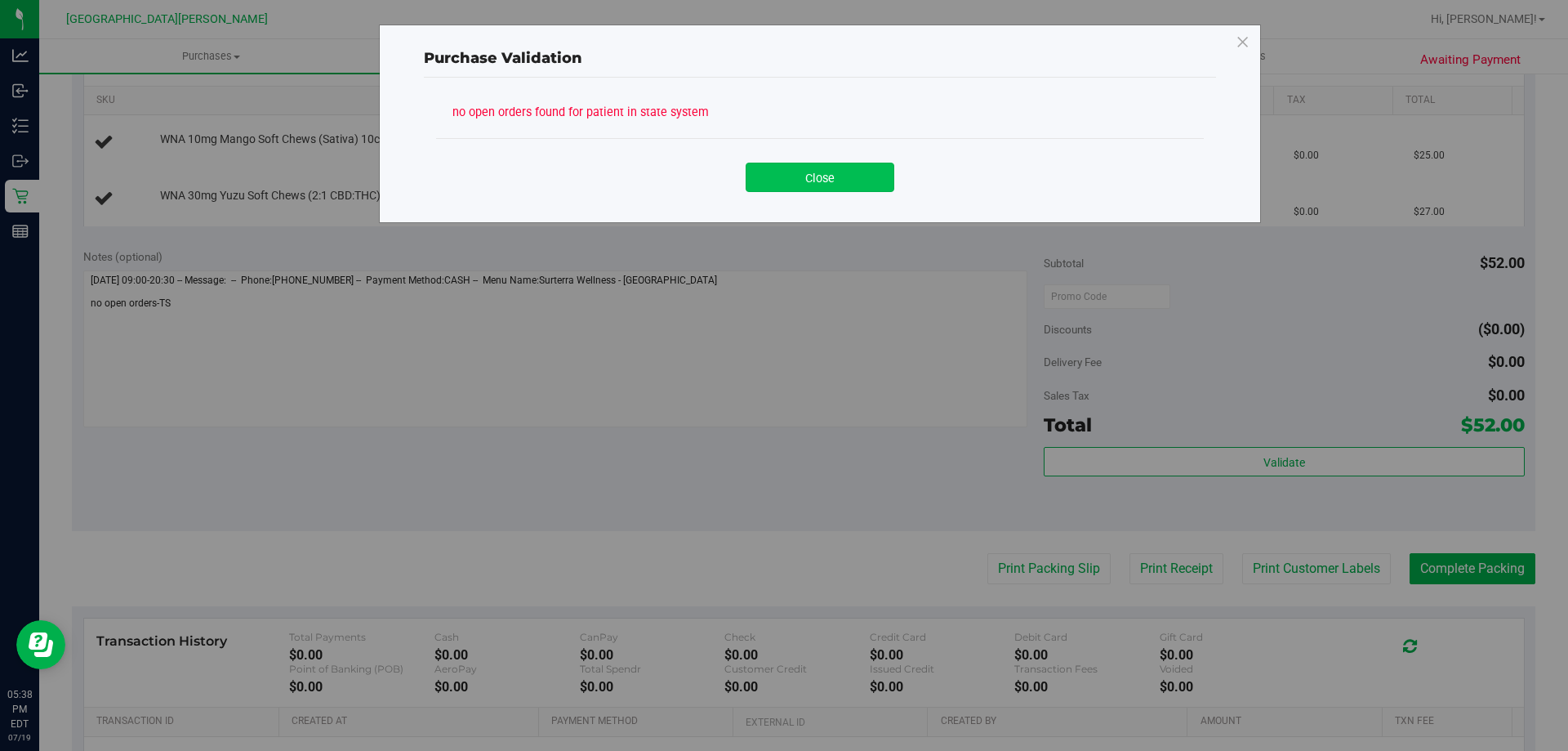 click on "Close" at bounding box center [820, 177] 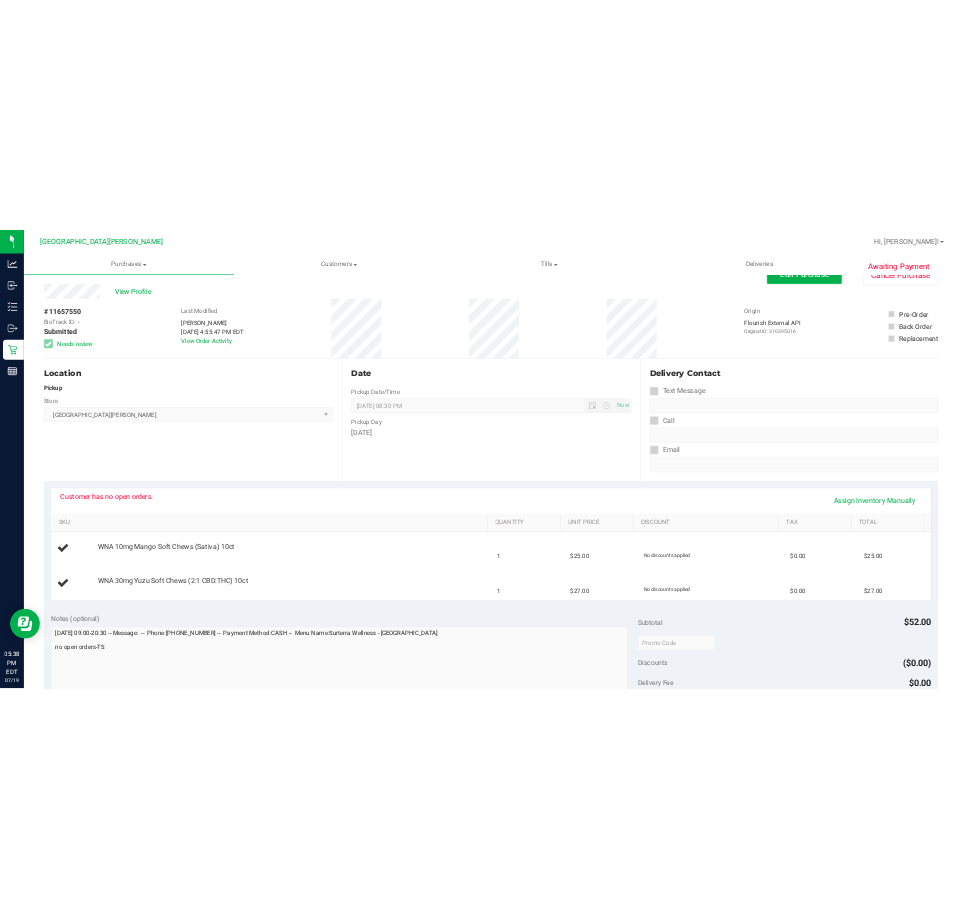 scroll, scrollTop: 0, scrollLeft: 0, axis: both 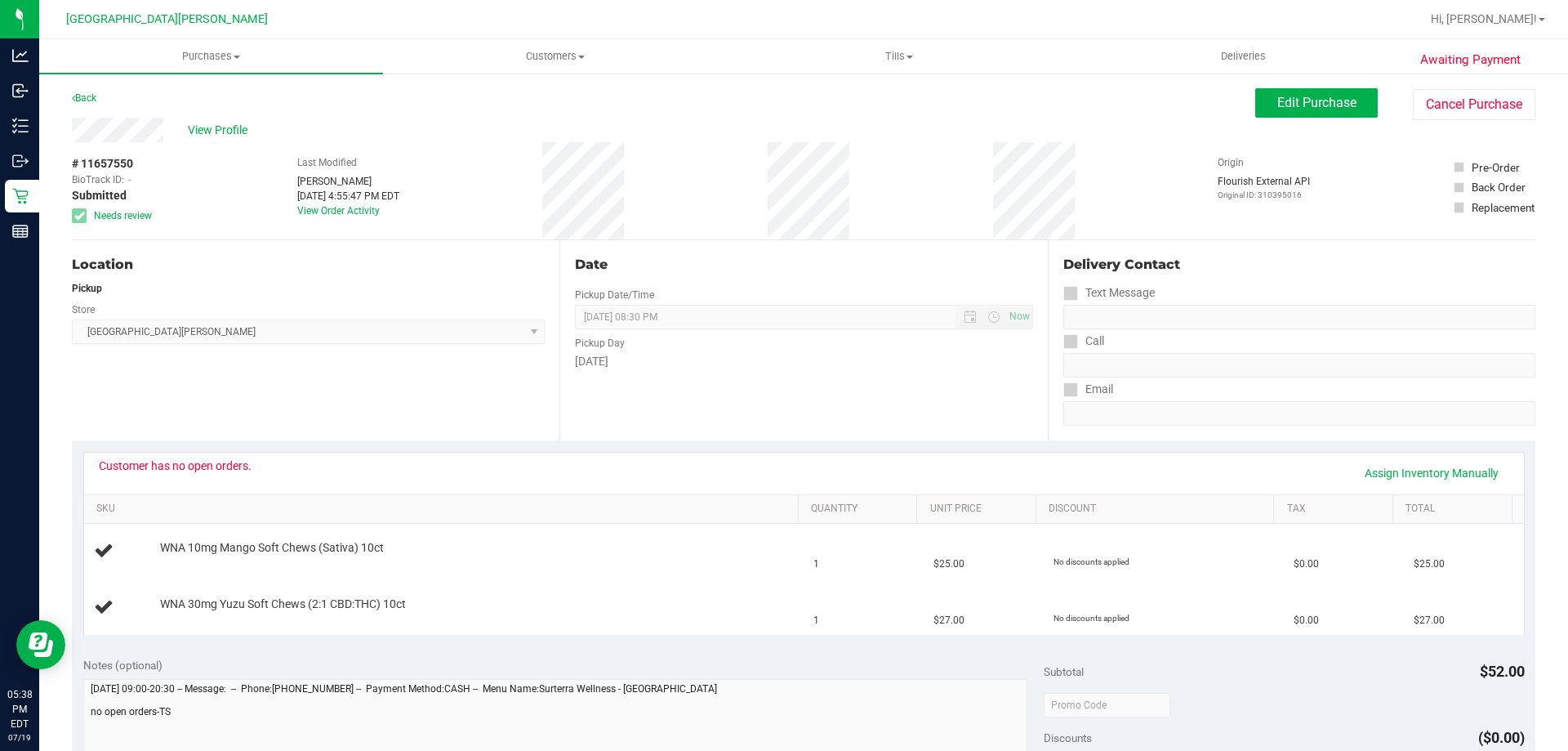 click on "# 11657550
BioTrack ID:
-
Submitted
Needs review
Last Modified
[PERSON_NAME]
[DATE] 4:55:47 PM EDT
View Order Activity
Origin
Flourish External API
Original ID: 310395016" at bounding box center [804, 190] 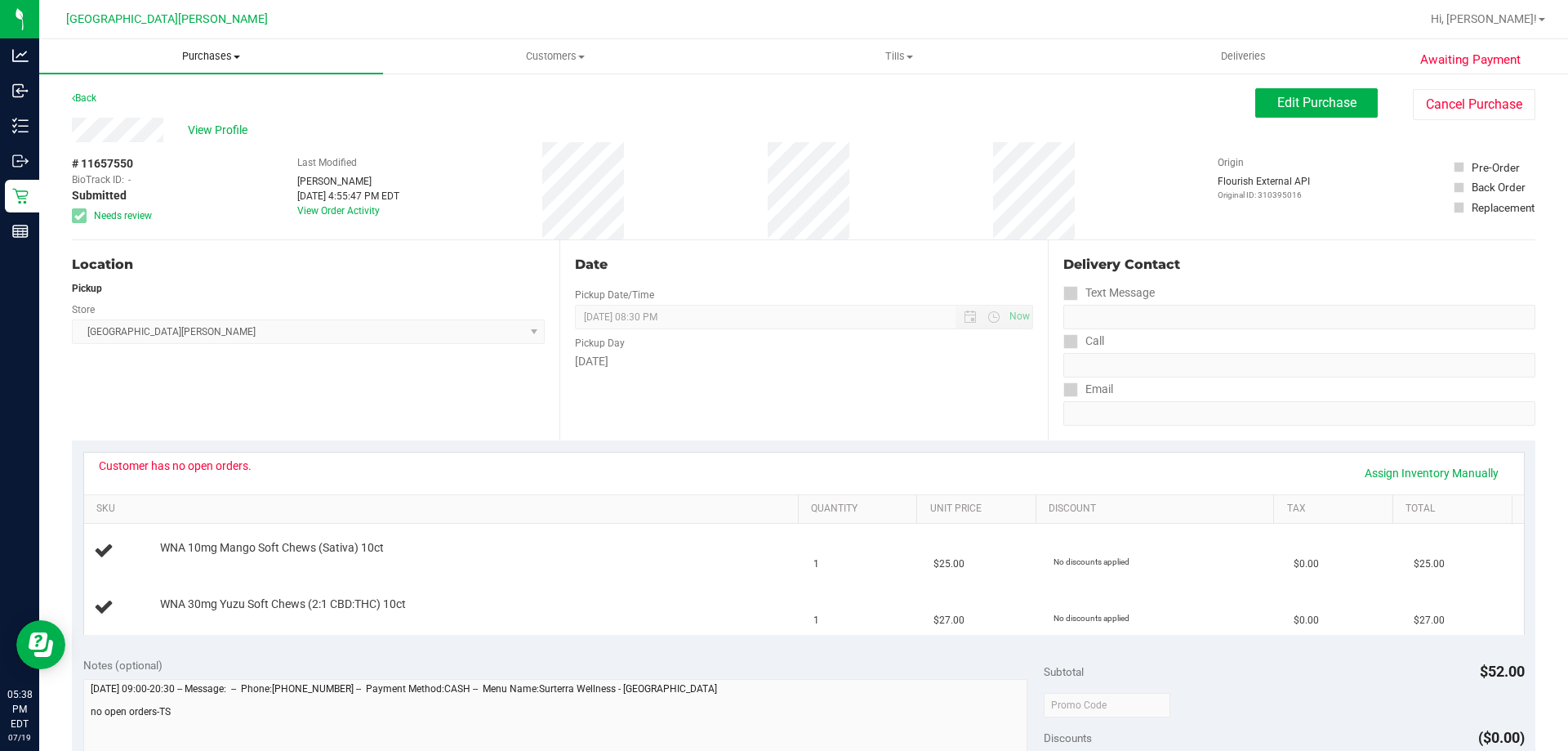 click on "Purchases
Summary of purchases
Fulfillment
All purchases" at bounding box center [211, 56] 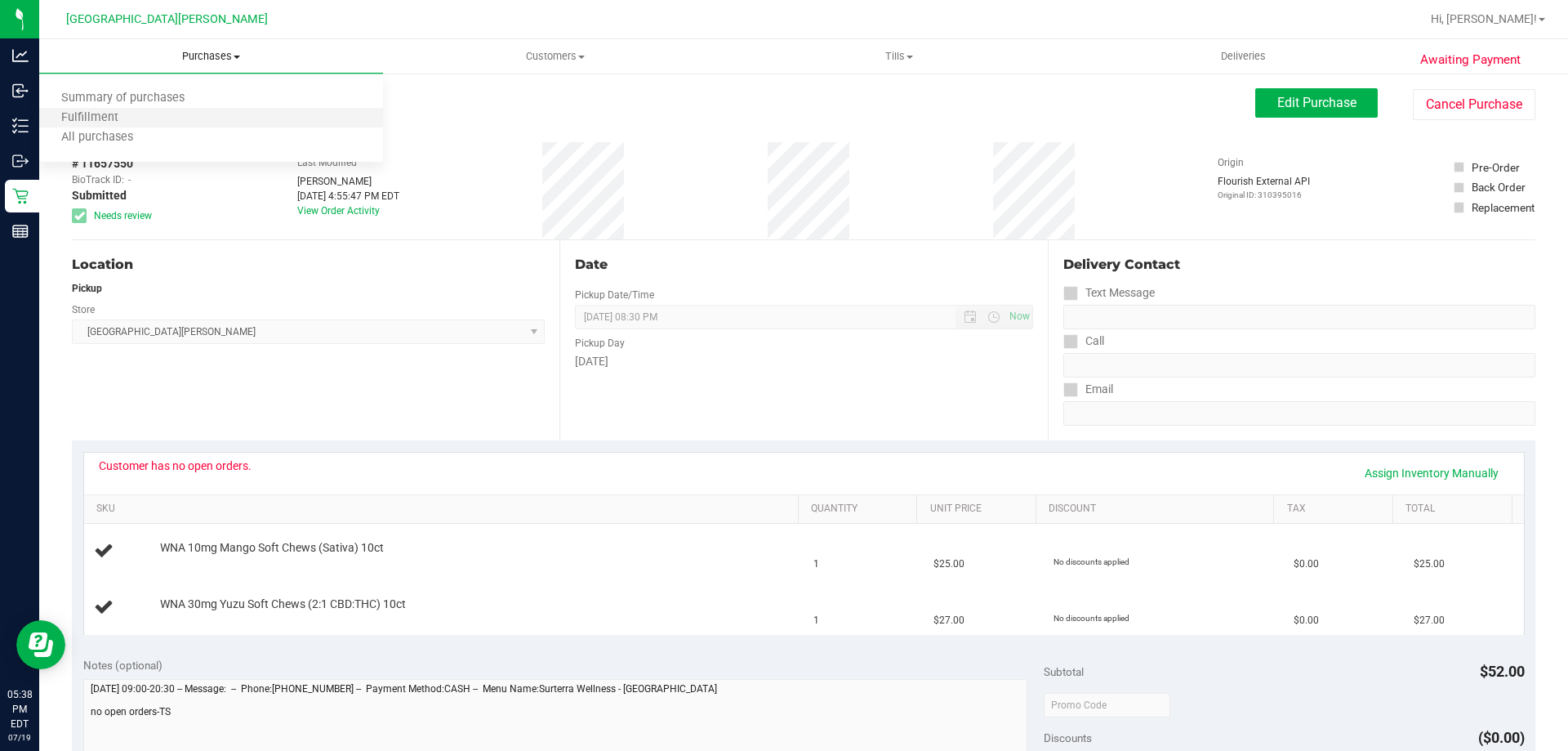 click on "Fulfillment" at bounding box center (211, 118) 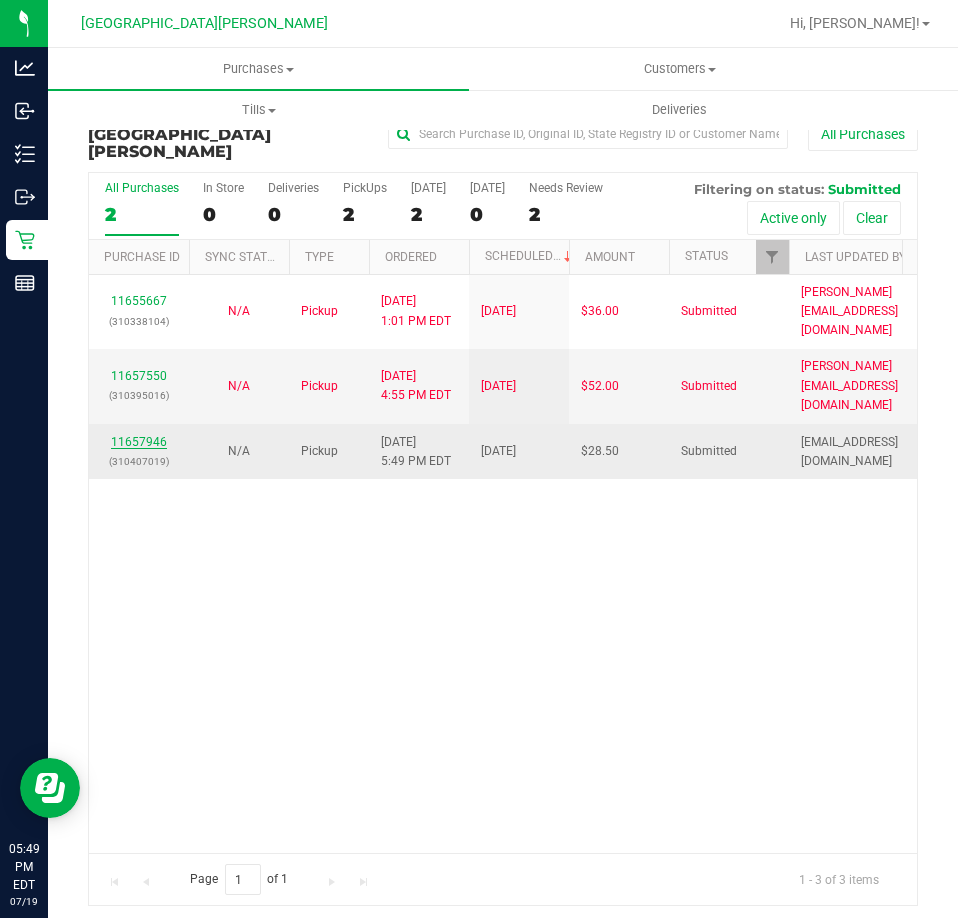click on "11657946" at bounding box center (139, 442) 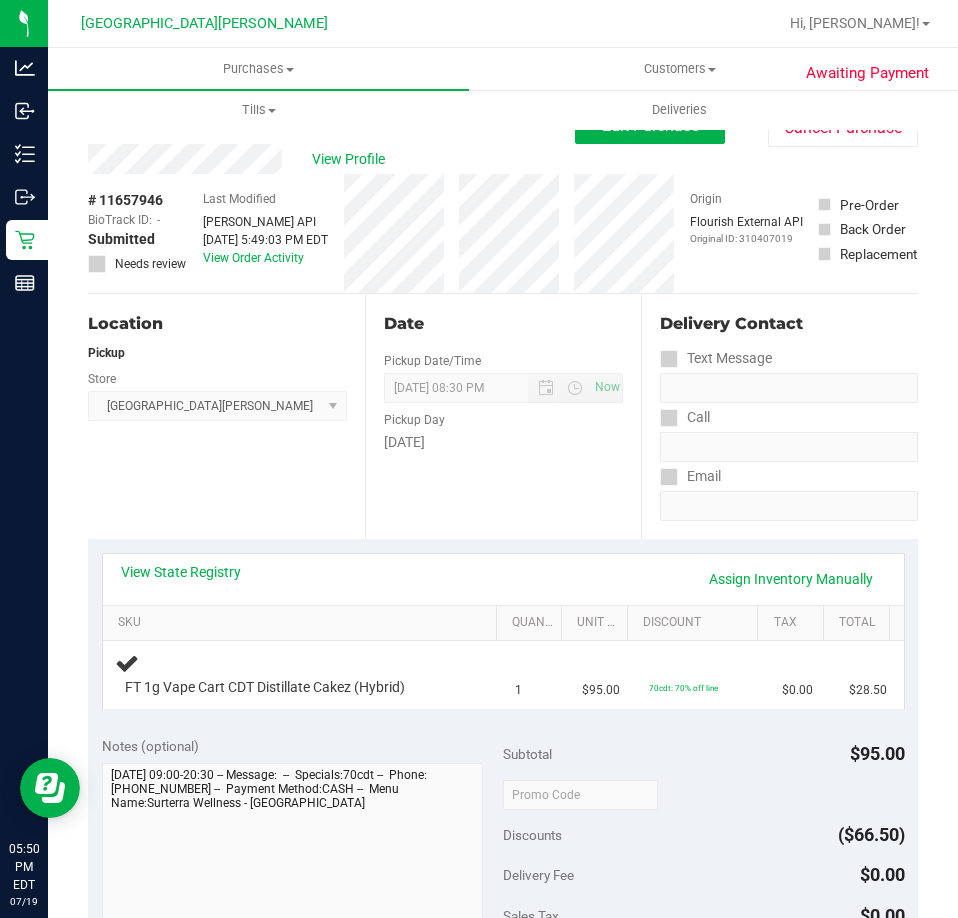 click on "Location
Pickup
Store
[GEOGRAPHIC_DATA][PERSON_NAME] Select Store [PERSON_NAME][GEOGRAPHIC_DATA] [PERSON_NAME][GEOGRAPHIC_DATA] [GEOGRAPHIC_DATA] [GEOGRAPHIC_DATA] [PERSON_NAME][GEOGRAPHIC_DATA] WC [GEOGRAPHIC_DATA] WC Call Center [PERSON_NAME] [GEOGRAPHIC_DATA] WC [GEOGRAPHIC_DATA] WC [GEOGRAPHIC_DATA] WC Deltona WC [GEOGRAPHIC_DATA][PERSON_NAME] WC Ft. Lauderdale WC Ft. [PERSON_NAME] [GEOGRAPHIC_DATA] WC Jax Atlantic WC JAX [GEOGRAPHIC_DATA] REP Jax WC [GEOGRAPHIC_DATA][PERSON_NAME] WC [GEOGRAPHIC_DATA][PERSON_NAME][GEOGRAPHIC_DATA] [GEOGRAPHIC_DATA] REP [PERSON_NAME][GEOGRAPHIC_DATA] [GEOGRAPHIC_DATA] [GEOGRAPHIC_DATA] 72nd WC [GEOGRAPHIC_DATA] WC [GEOGRAPHIC_DATA] [GEOGRAPHIC_DATA] [GEOGRAPHIC_DATA] [GEOGRAPHIC_DATA] [GEOGRAPHIC_DATA] [GEOGRAPHIC_DATA] [GEOGRAPHIC_DATA][PERSON_NAME] [GEOGRAPHIC_DATA] WC [GEOGRAPHIC_DATA] Ocala WC [GEOGRAPHIC_DATA] [PERSON_NAME][GEOGRAPHIC_DATA] Colonial [PERSON_NAME][GEOGRAPHIC_DATA] [GEOGRAPHIC_DATA] REP [GEOGRAPHIC_DATA] [PERSON_NAME][GEOGRAPHIC_DATA] WC [GEOGRAPHIC_DATA] WC [GEOGRAPHIC_DATA] WC [GEOGRAPHIC_DATA] [GEOGRAPHIC_DATA] [GEOGRAPHIC_DATA] WC [GEOGRAPHIC_DATA] WC [GEOGRAPHIC_DATA][PERSON_NAME] [PERSON_NAME][GEOGRAPHIC_DATA] WC [GEOGRAPHIC_DATA] WC [GEOGRAPHIC_DATA][PERSON_NAME][GEOGRAPHIC_DATA] WC [GEOGRAPHIC_DATA] [GEOGRAPHIC_DATA] REP [GEOGRAPHIC_DATA] WC [GEOGRAPHIC_DATA] [GEOGRAPHIC_DATA] Testing [GEOGRAPHIC_DATA] Warehouse [GEOGRAPHIC_DATA] [GEOGRAPHIC_DATA] [GEOGRAPHIC_DATA] [GEOGRAPHIC_DATA] [GEOGRAPHIC_DATA] [GEOGRAPHIC_DATA] Plano Retail WPB DC WPB WC" at bounding box center (226, 416) 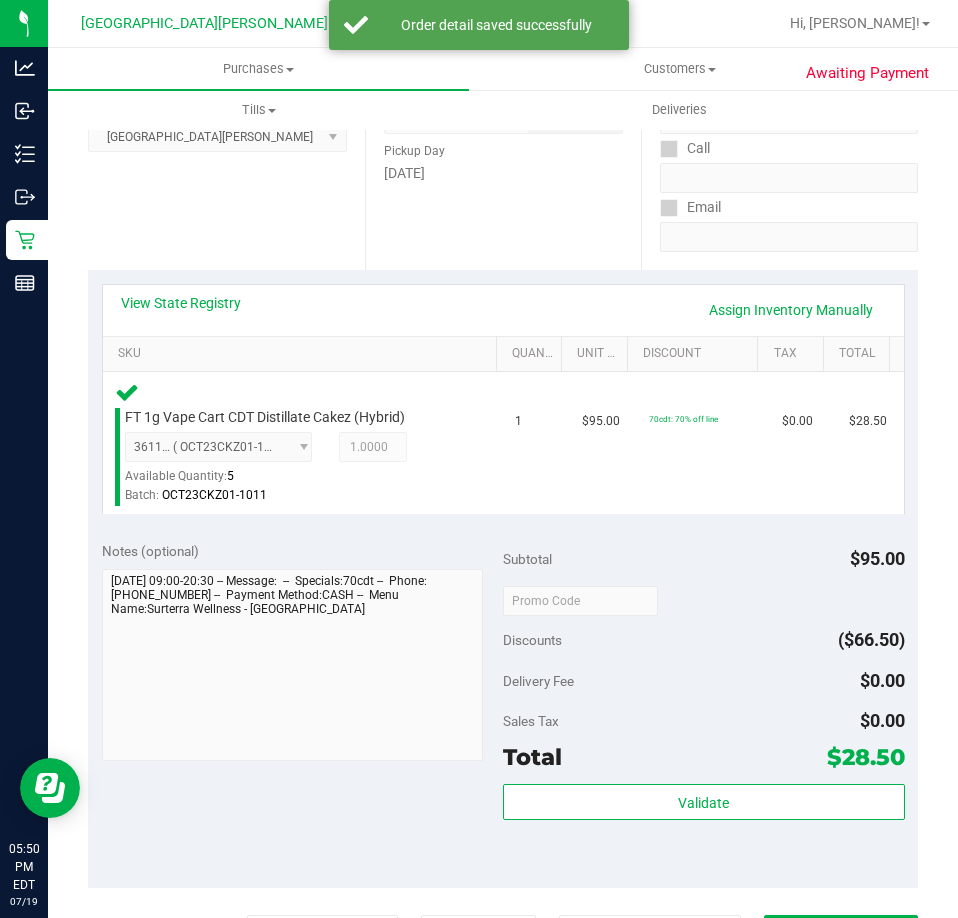 scroll, scrollTop: 300, scrollLeft: 0, axis: vertical 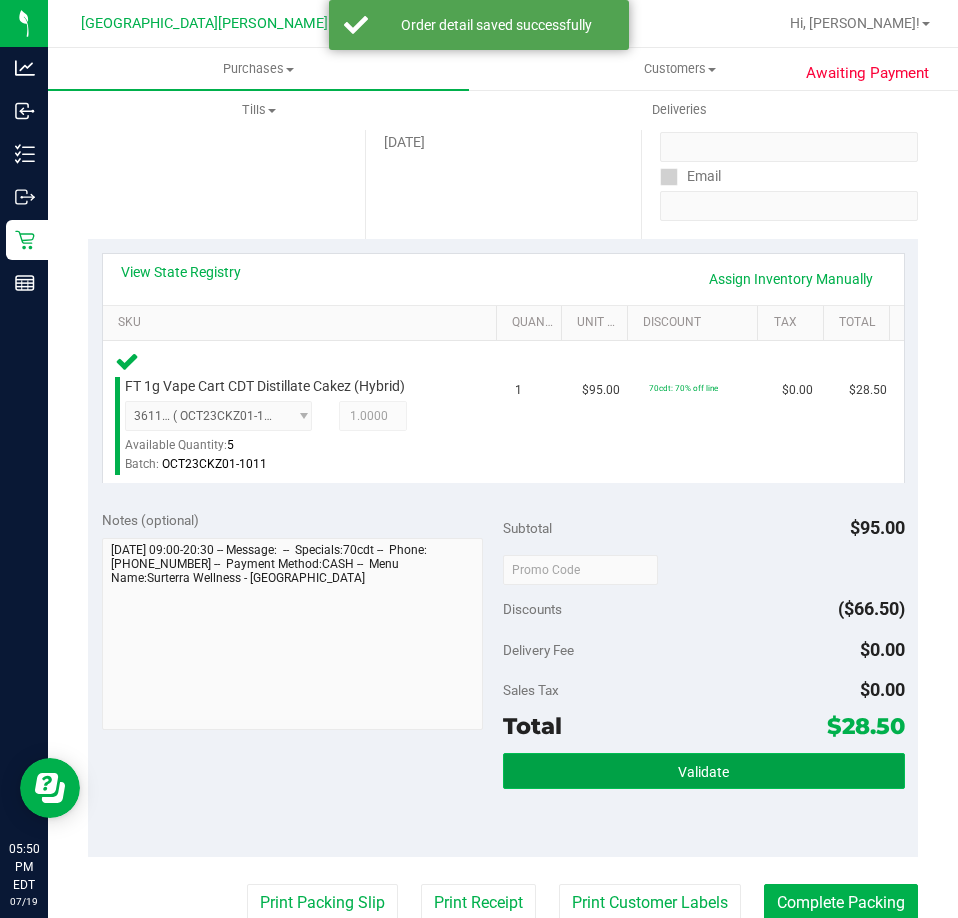 click on "Validate" at bounding box center (704, 771) 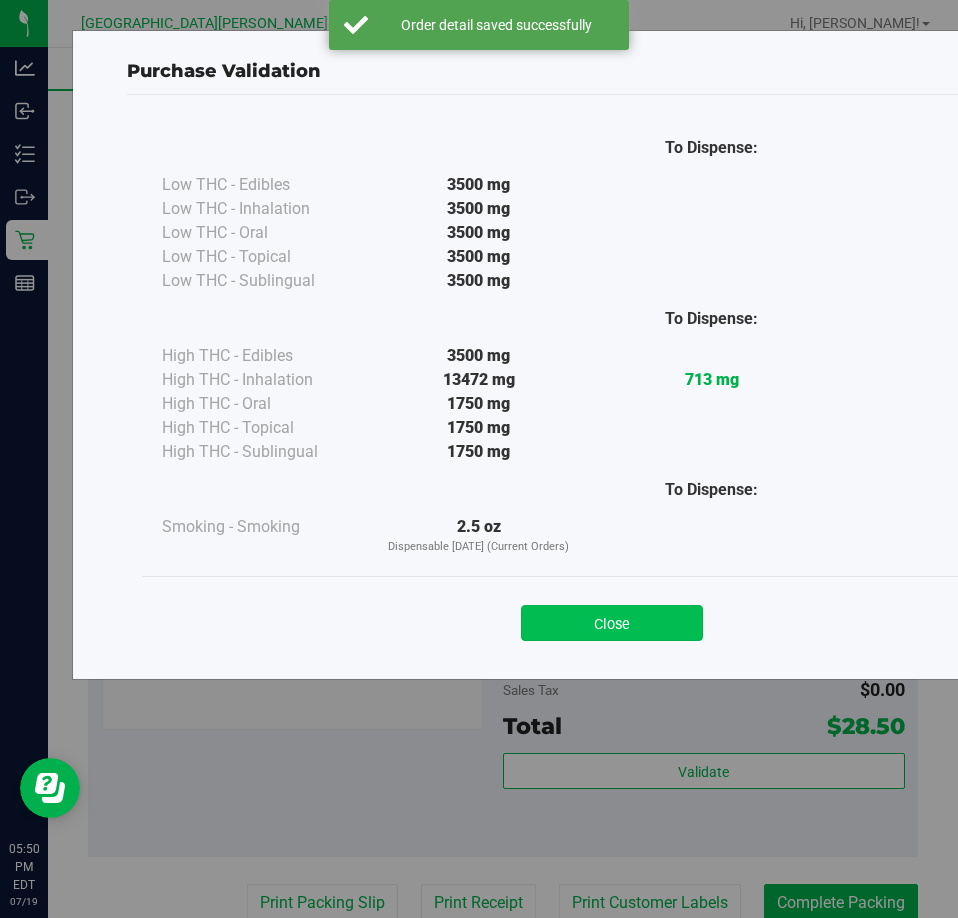 click on "Close" at bounding box center (612, 623) 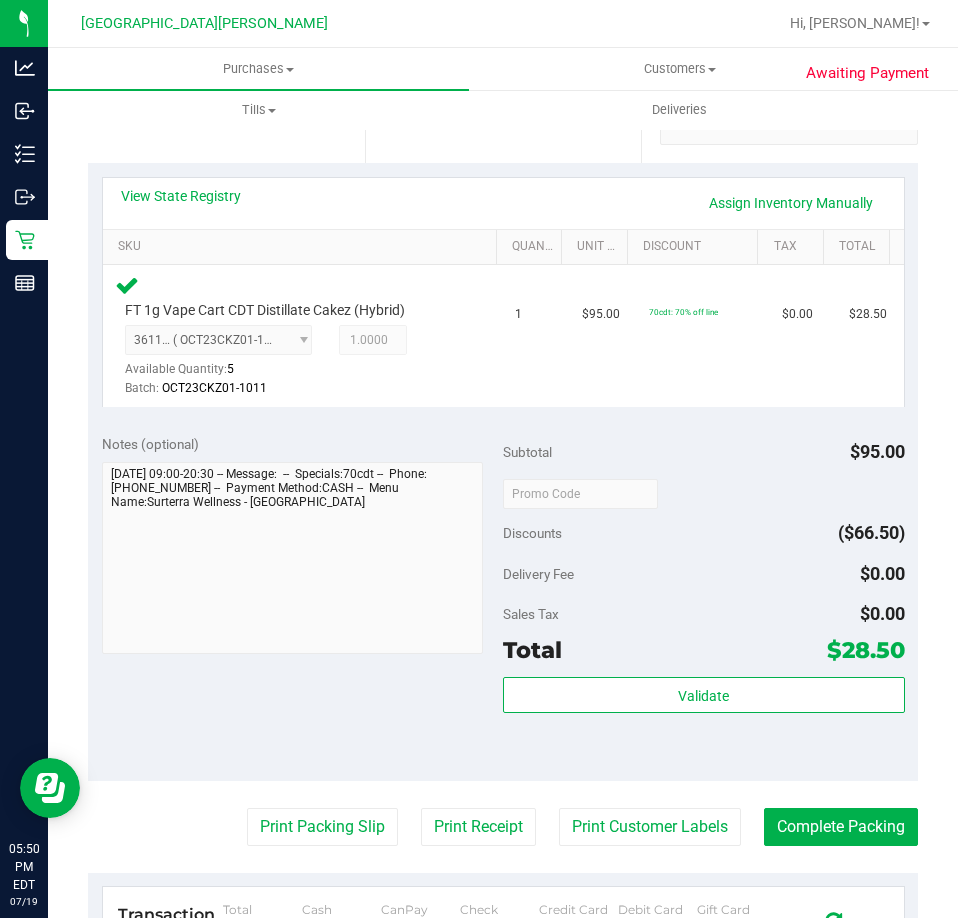 scroll, scrollTop: 500, scrollLeft: 0, axis: vertical 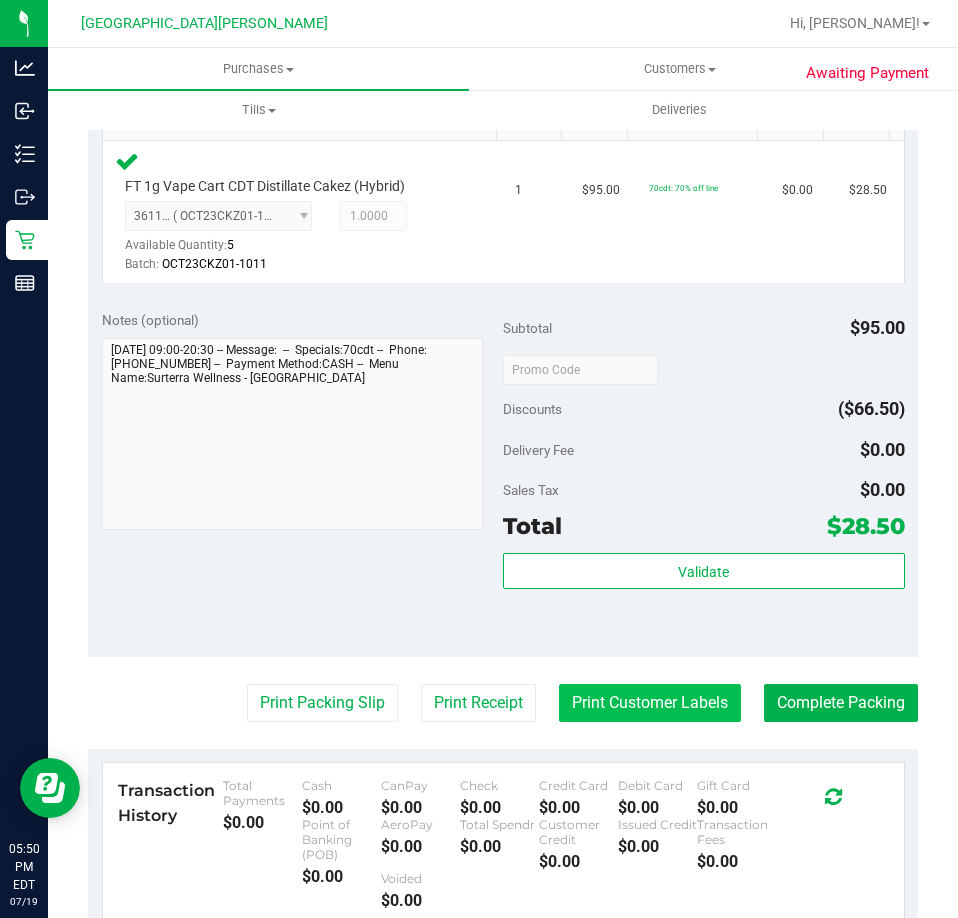 click on "Print Customer Labels" at bounding box center (650, 703) 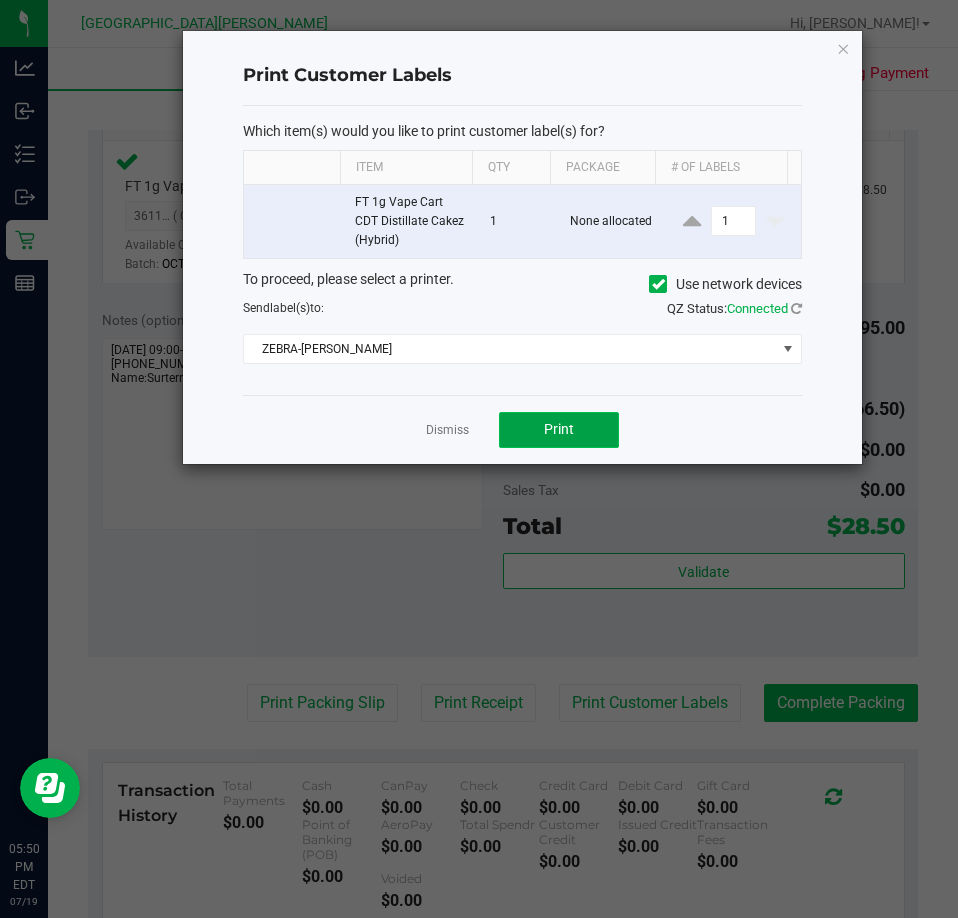 click on "Print" 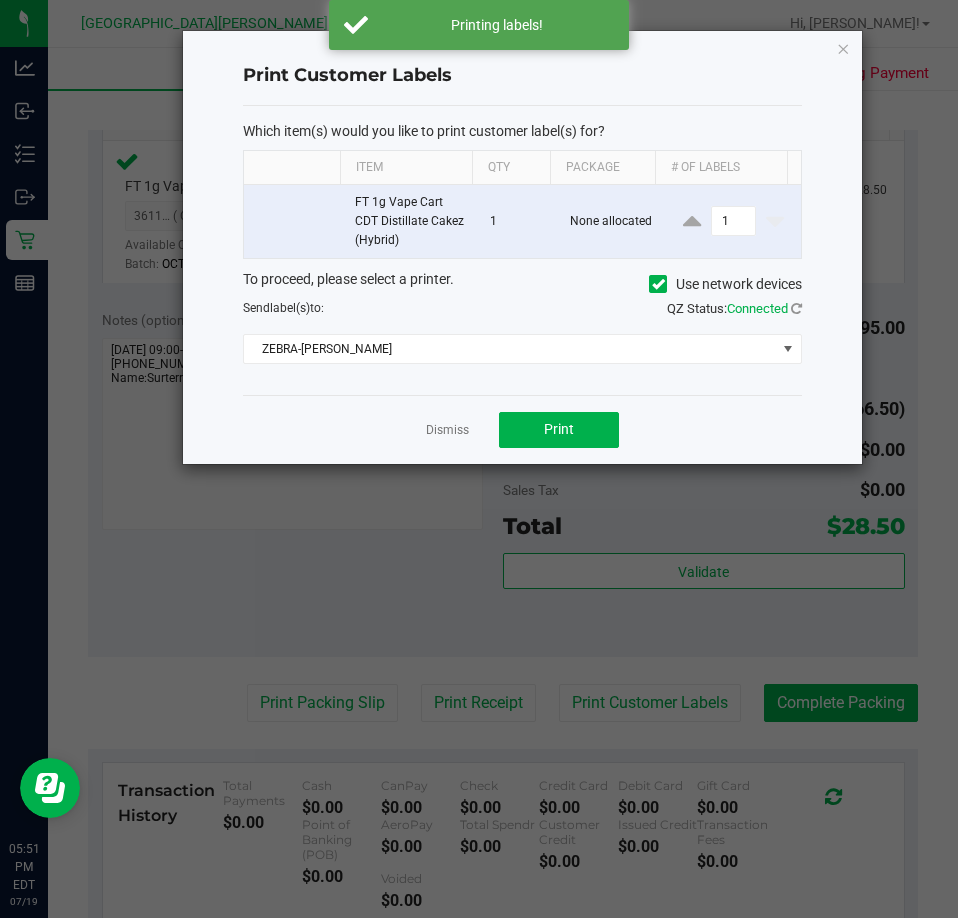 drag, startPoint x: 456, startPoint y: 430, endPoint x: 765, endPoint y: 663, distance: 387.00128 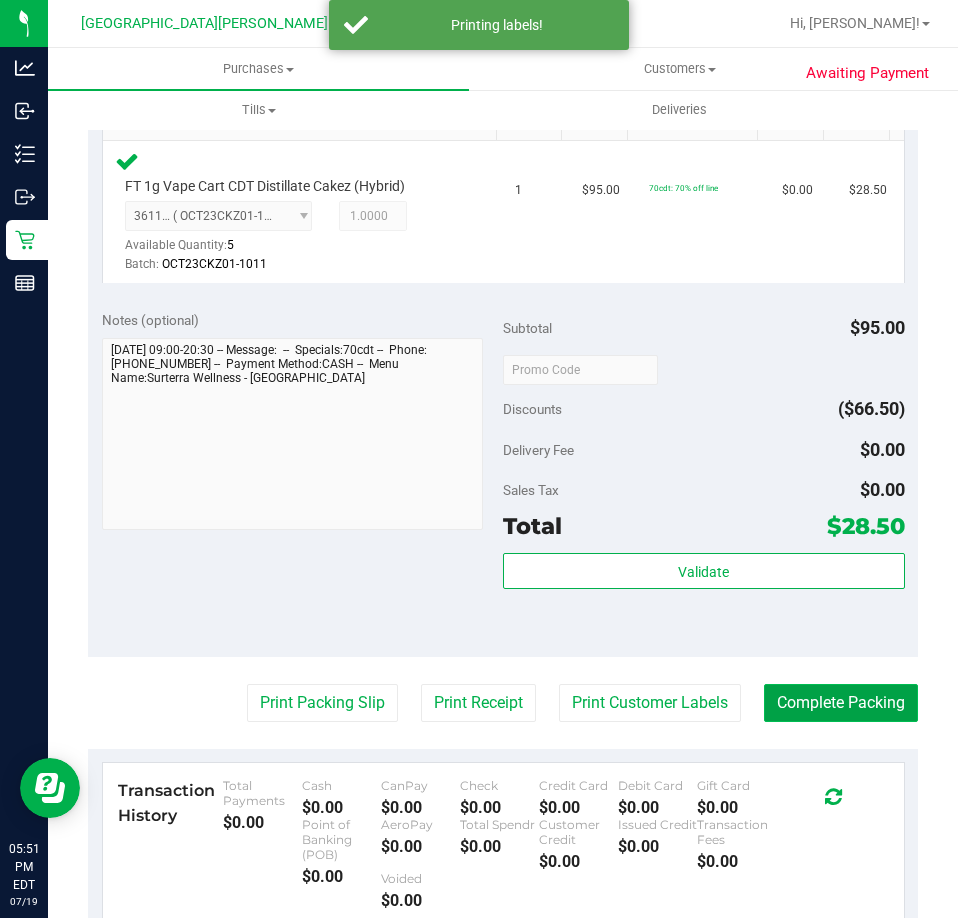 click on "Complete Packing" at bounding box center (841, 703) 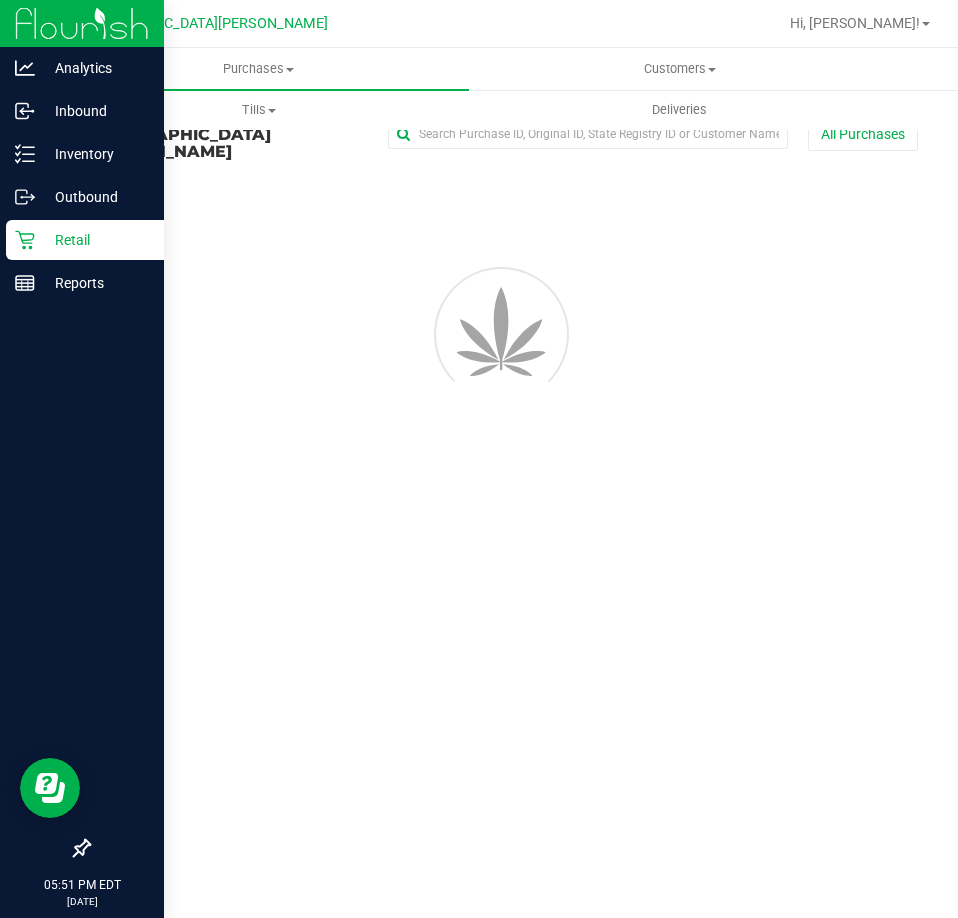 scroll, scrollTop: 0, scrollLeft: 0, axis: both 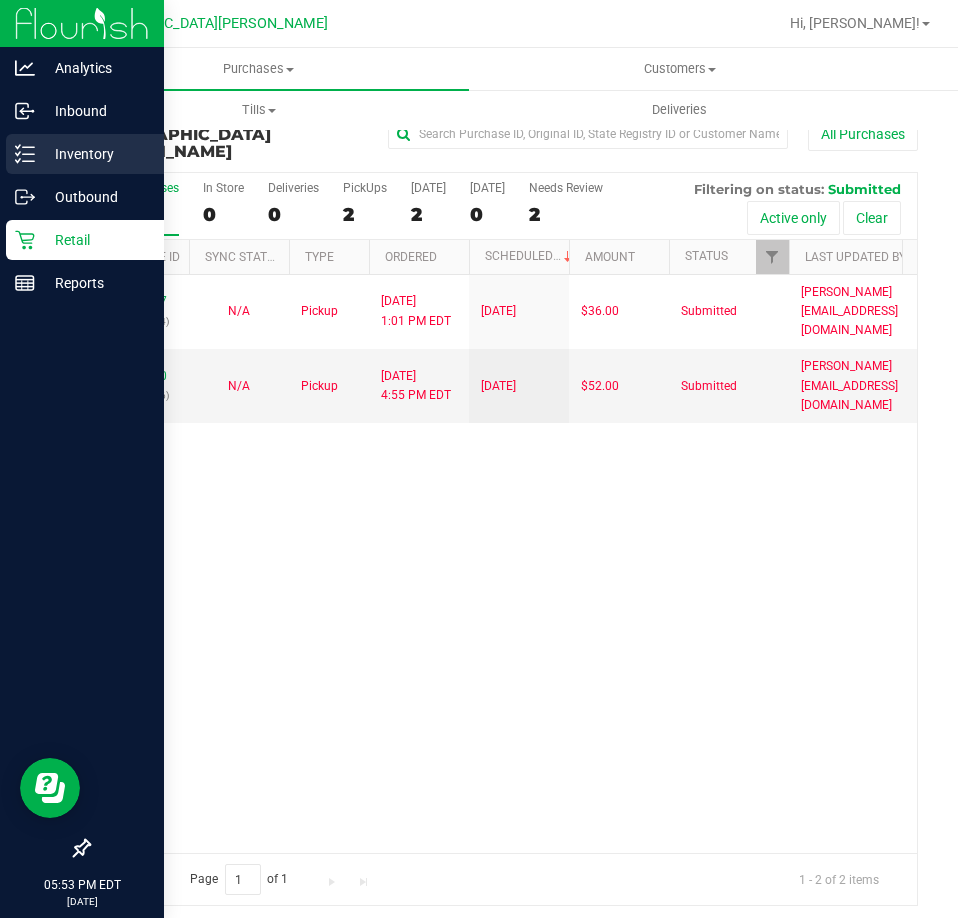 click on "Inventory" at bounding box center (85, 154) 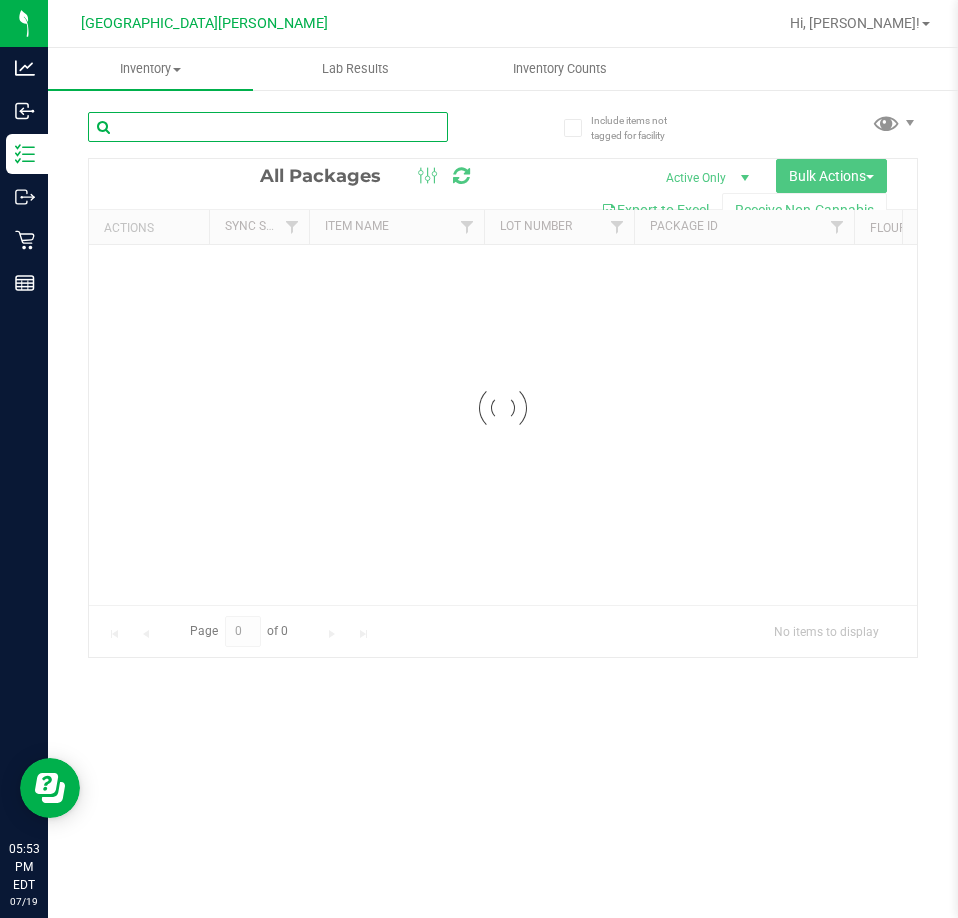 click at bounding box center (268, 127) 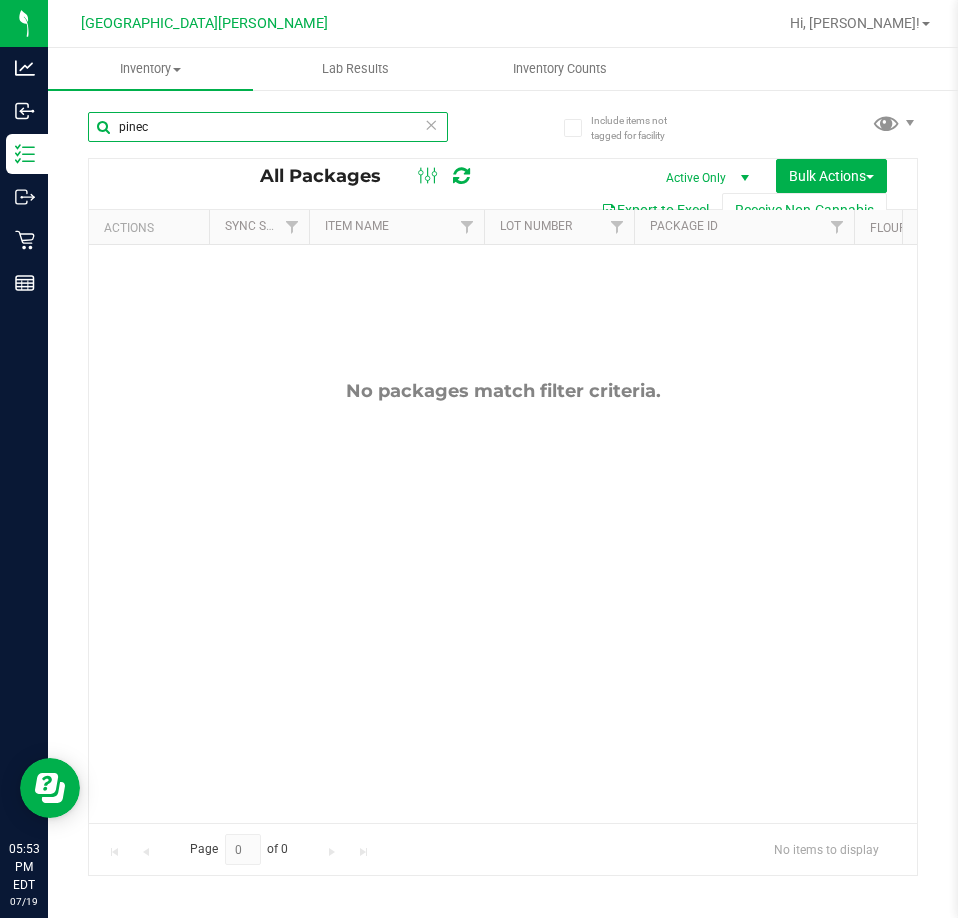 type on "pinec" 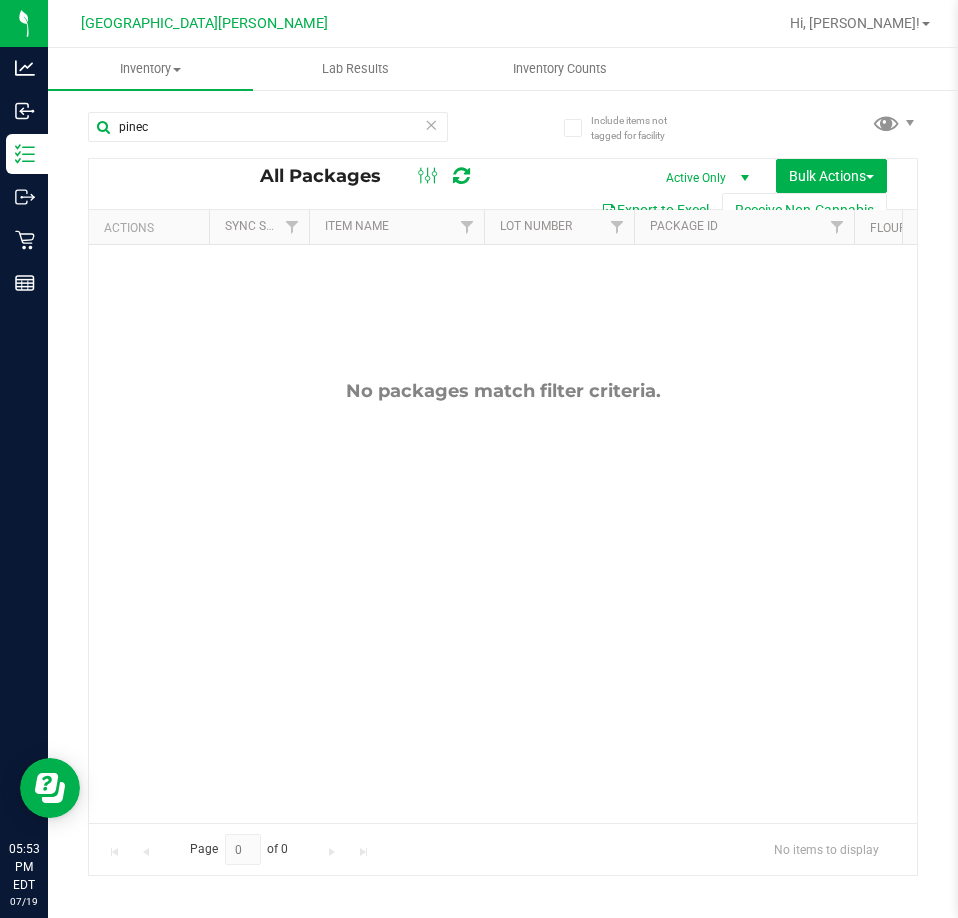 click at bounding box center [431, 124] 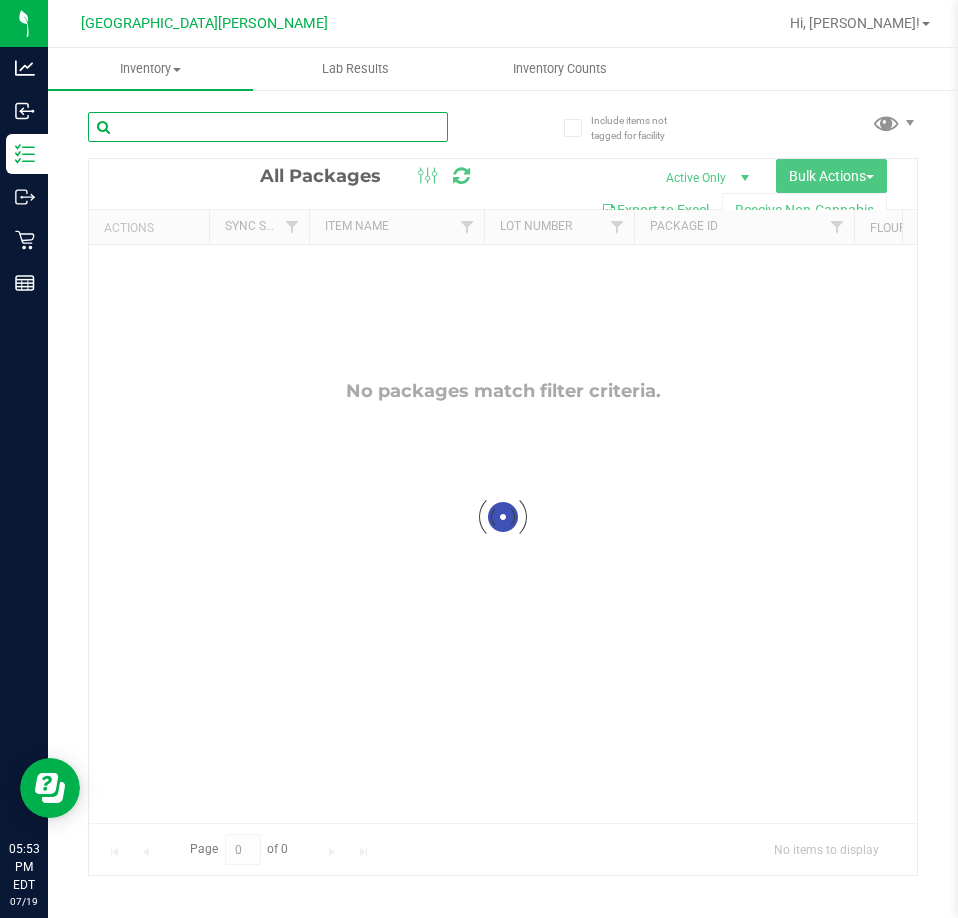 click at bounding box center (268, 127) 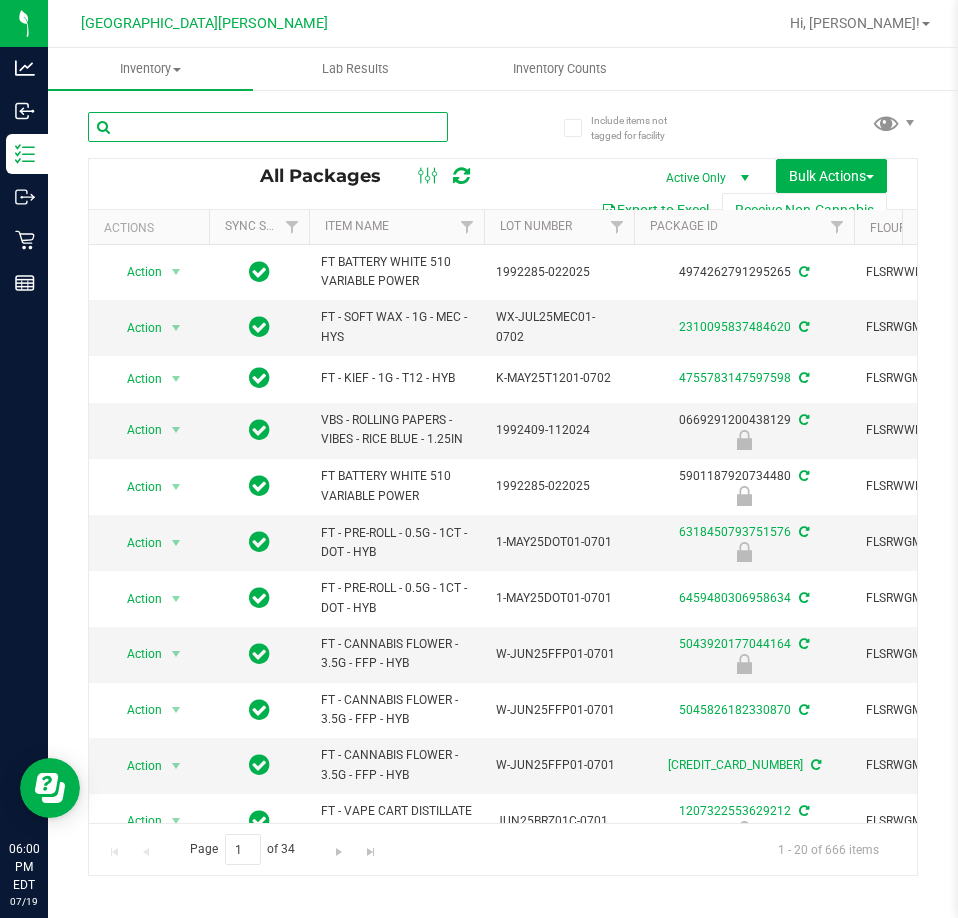 click at bounding box center (268, 127) 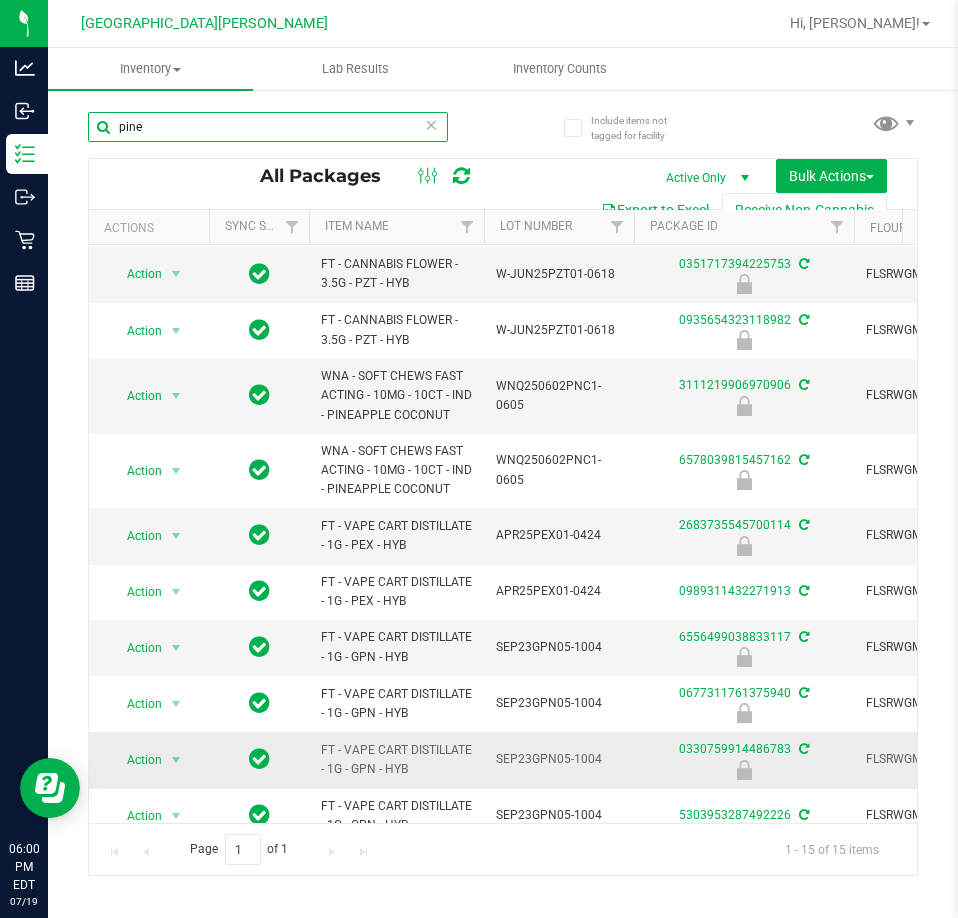 scroll, scrollTop: 113, scrollLeft: 0, axis: vertical 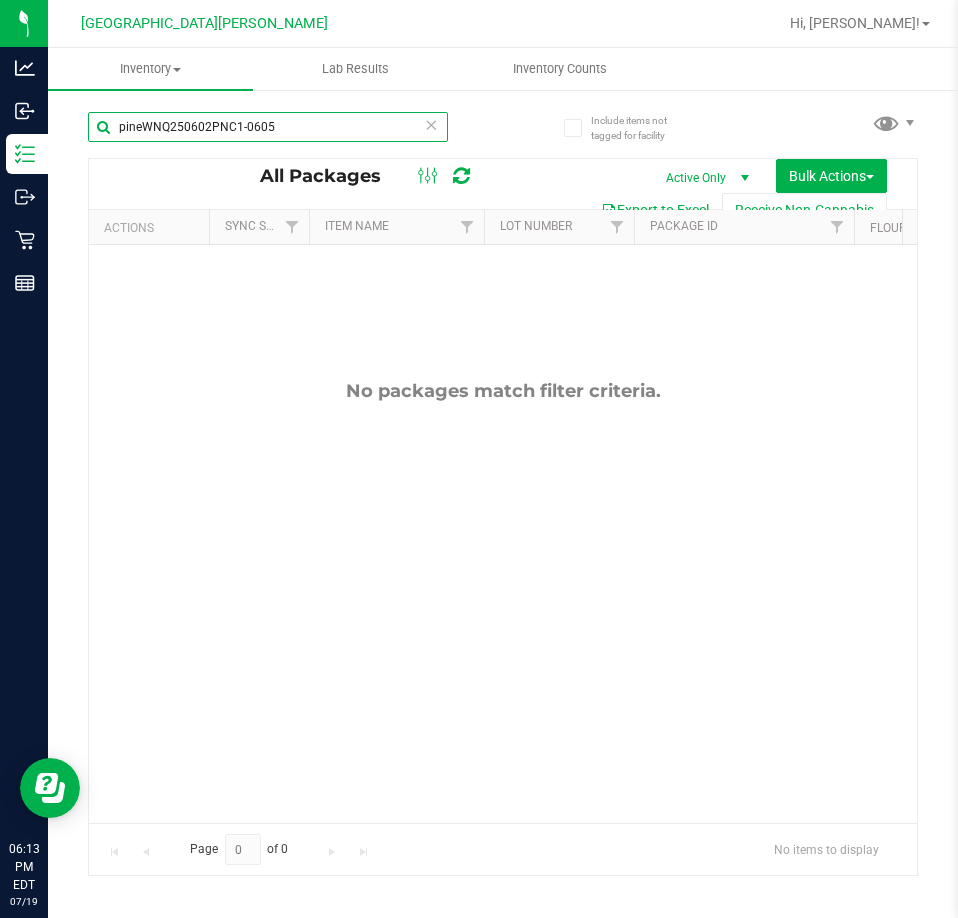 click on "pineWNQ250602PNC1-0605" at bounding box center [268, 127] 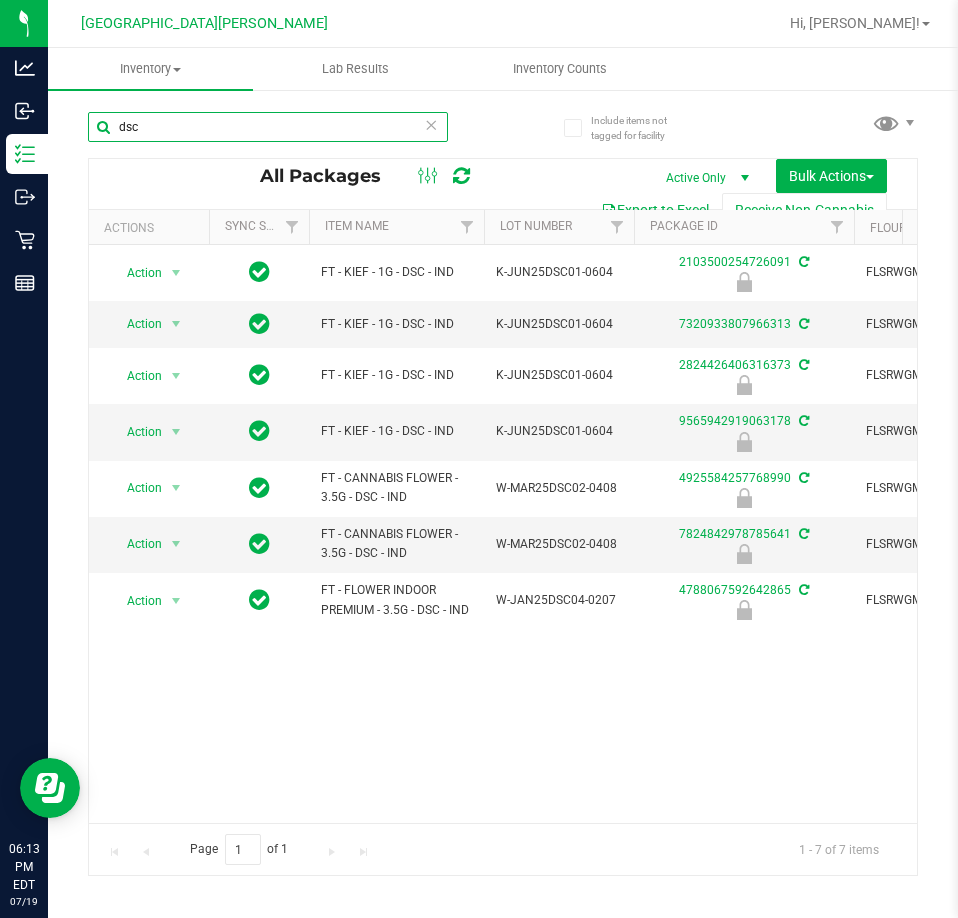 scroll, scrollTop: 0, scrollLeft: 277, axis: horizontal 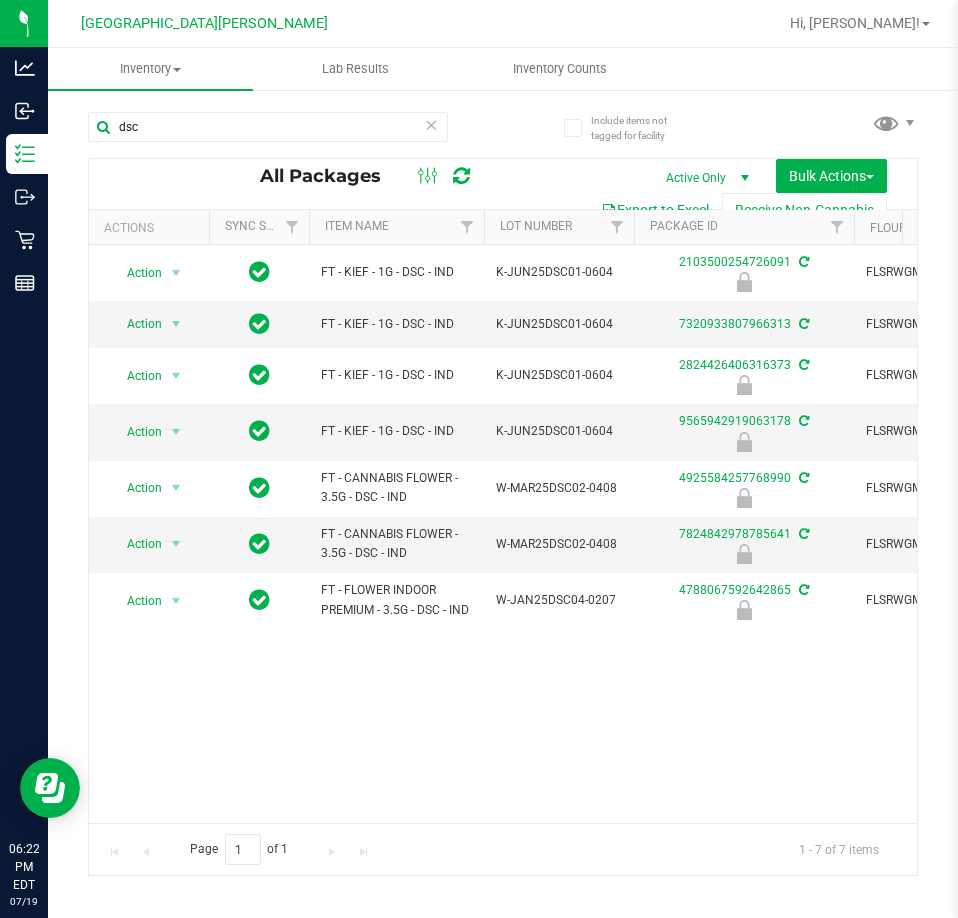 click at bounding box center (431, 124) 